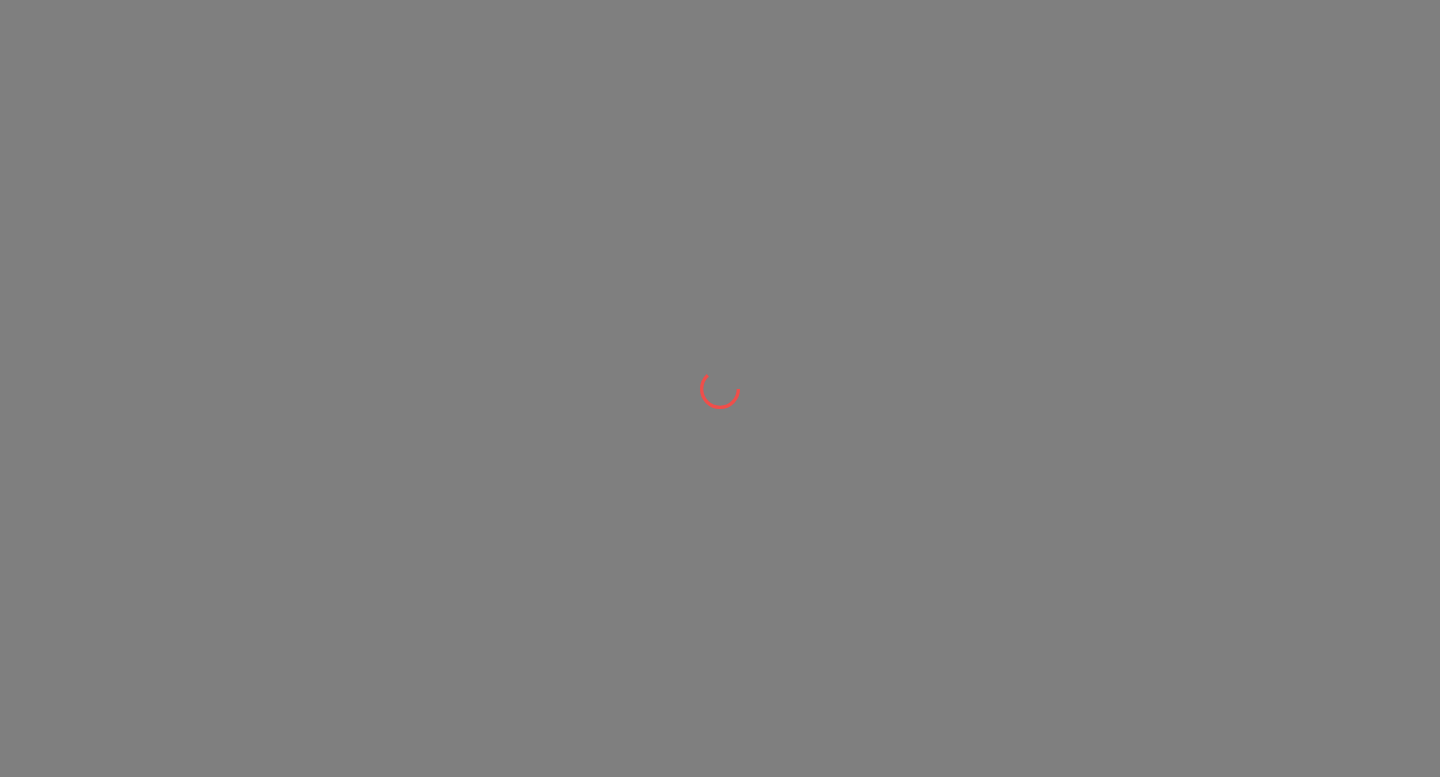 scroll, scrollTop: 0, scrollLeft: 0, axis: both 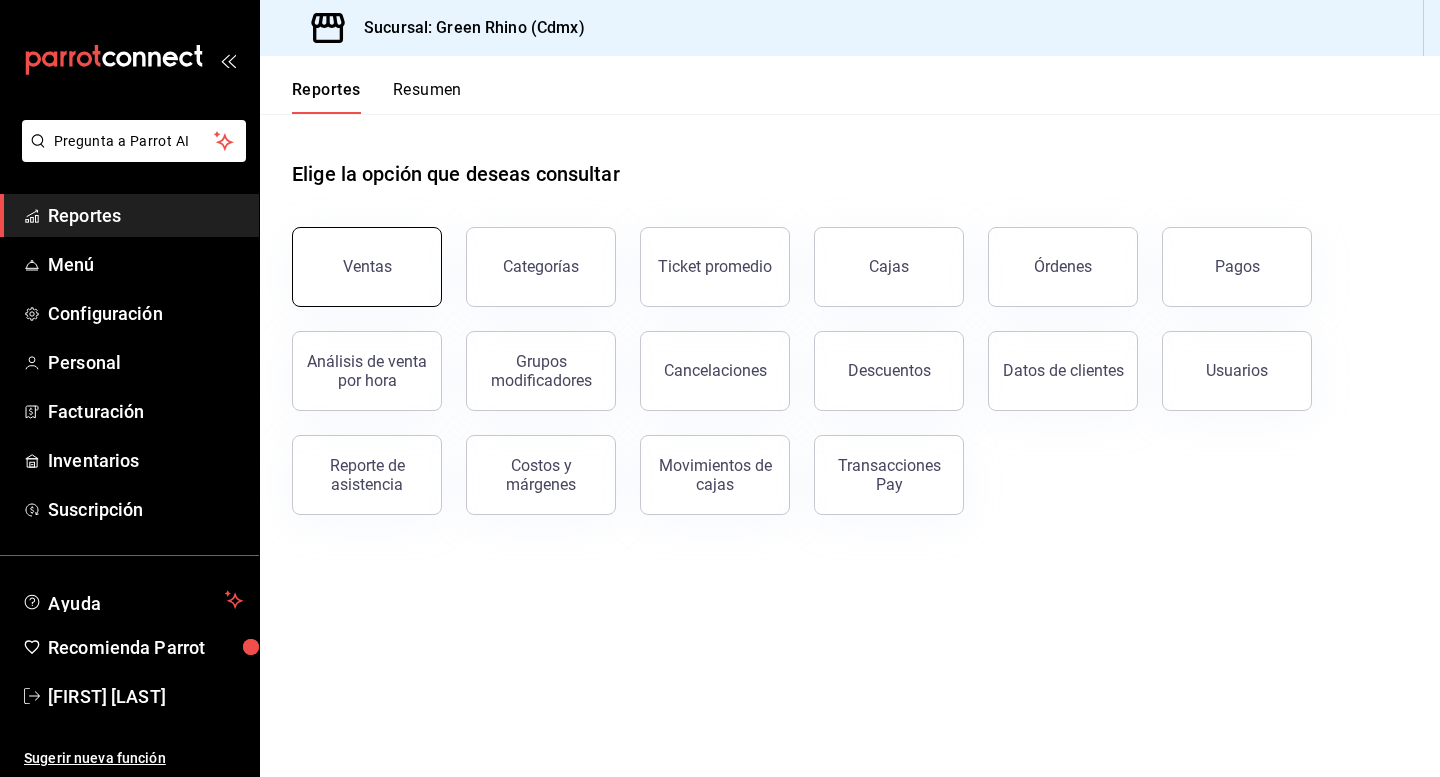 click on "Ventas" at bounding box center (367, 267) 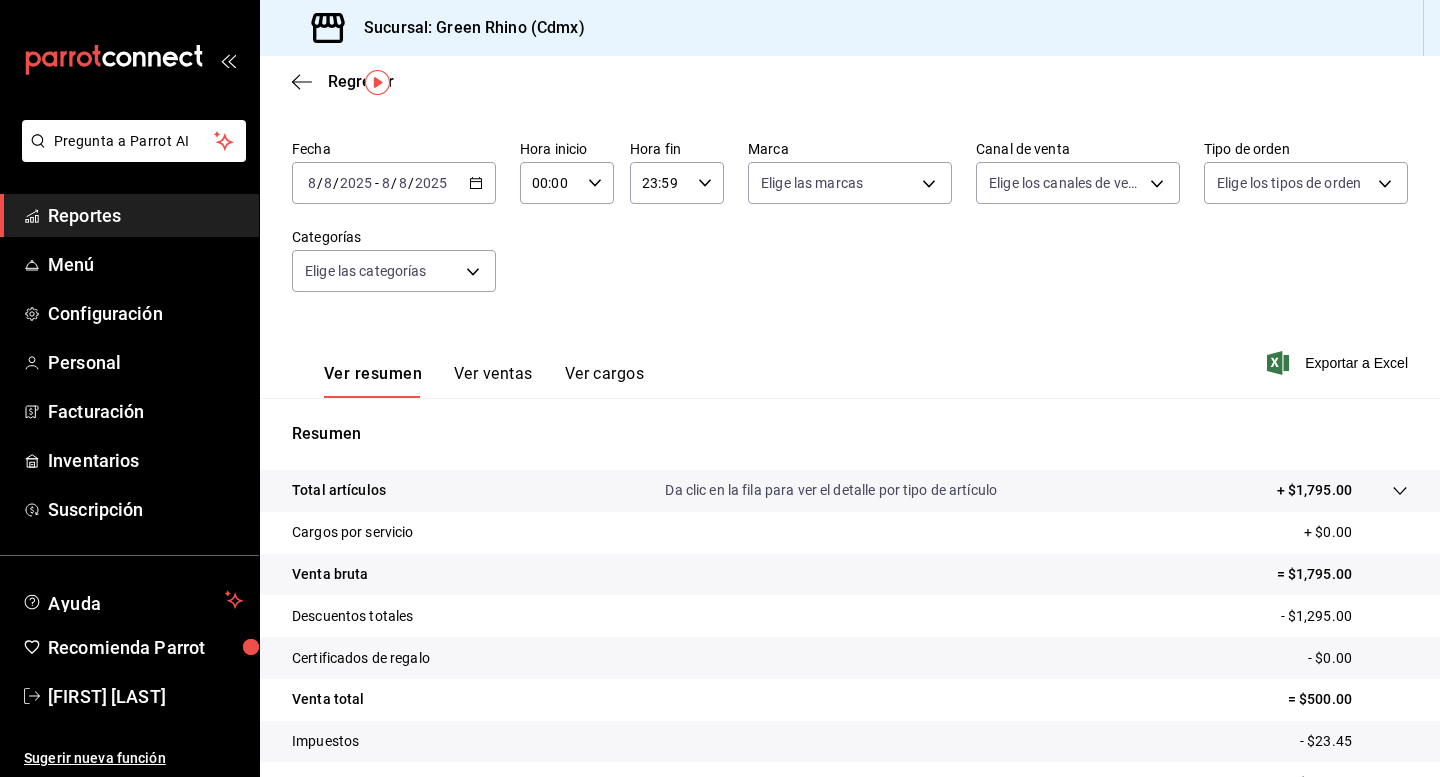scroll, scrollTop: 51, scrollLeft: 0, axis: vertical 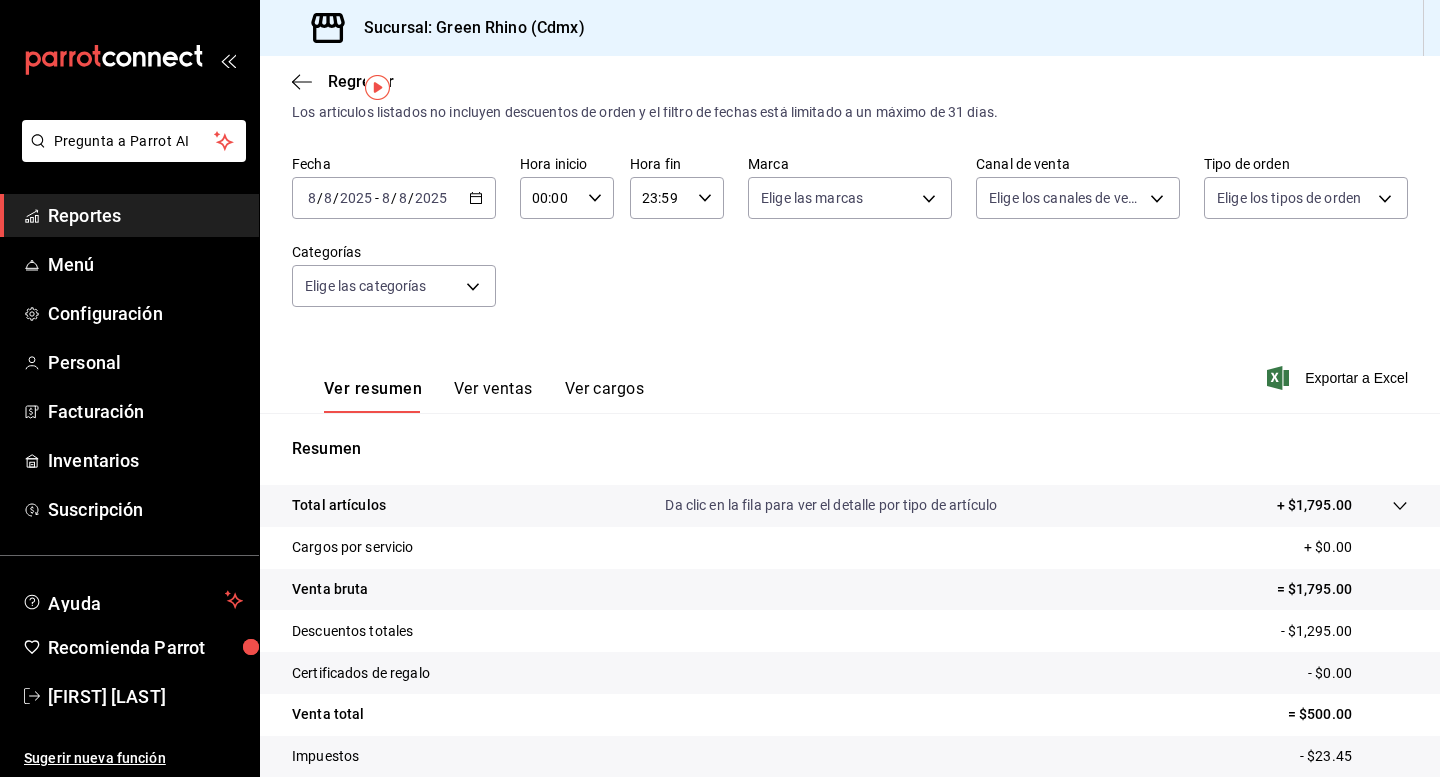 click on "Ver ventas" at bounding box center [493, 396] 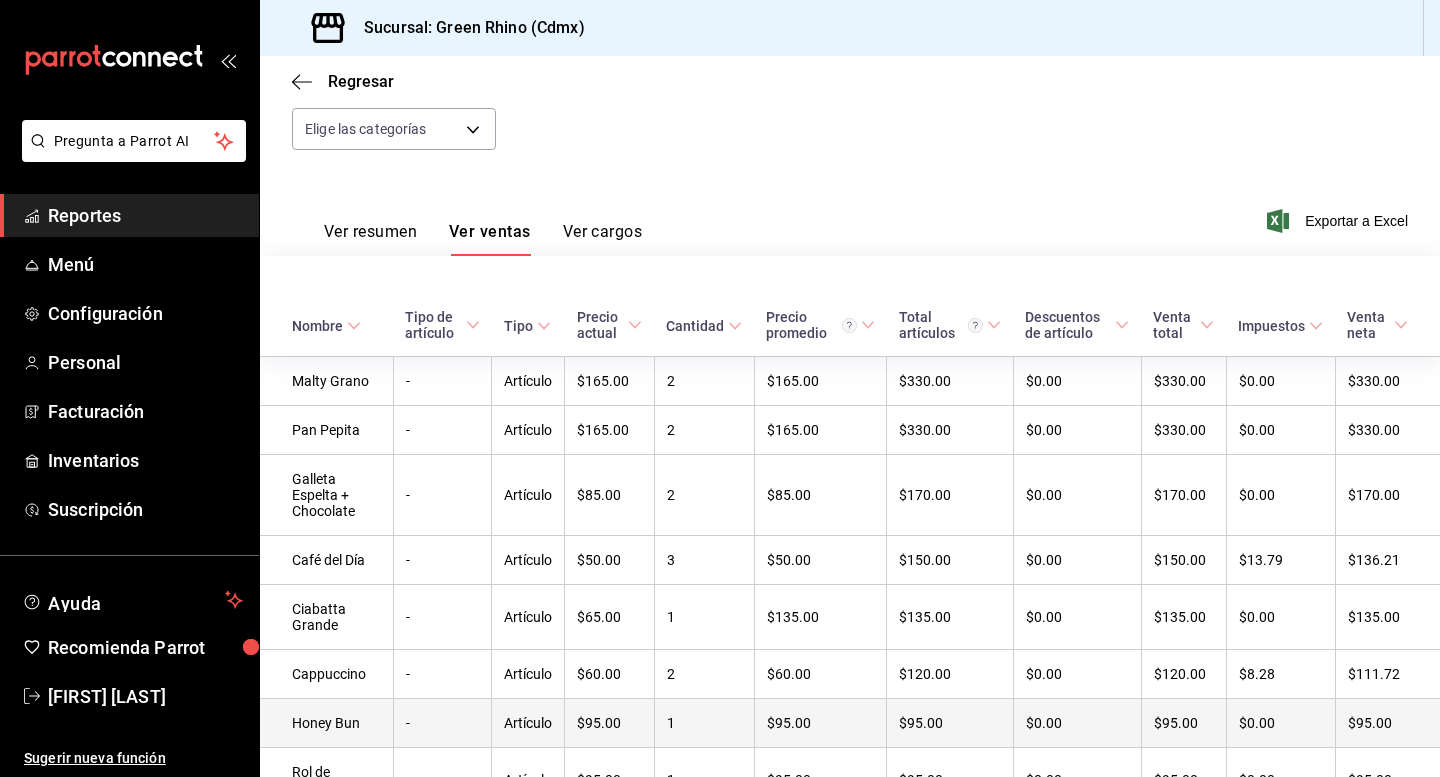 scroll, scrollTop: 0, scrollLeft: 0, axis: both 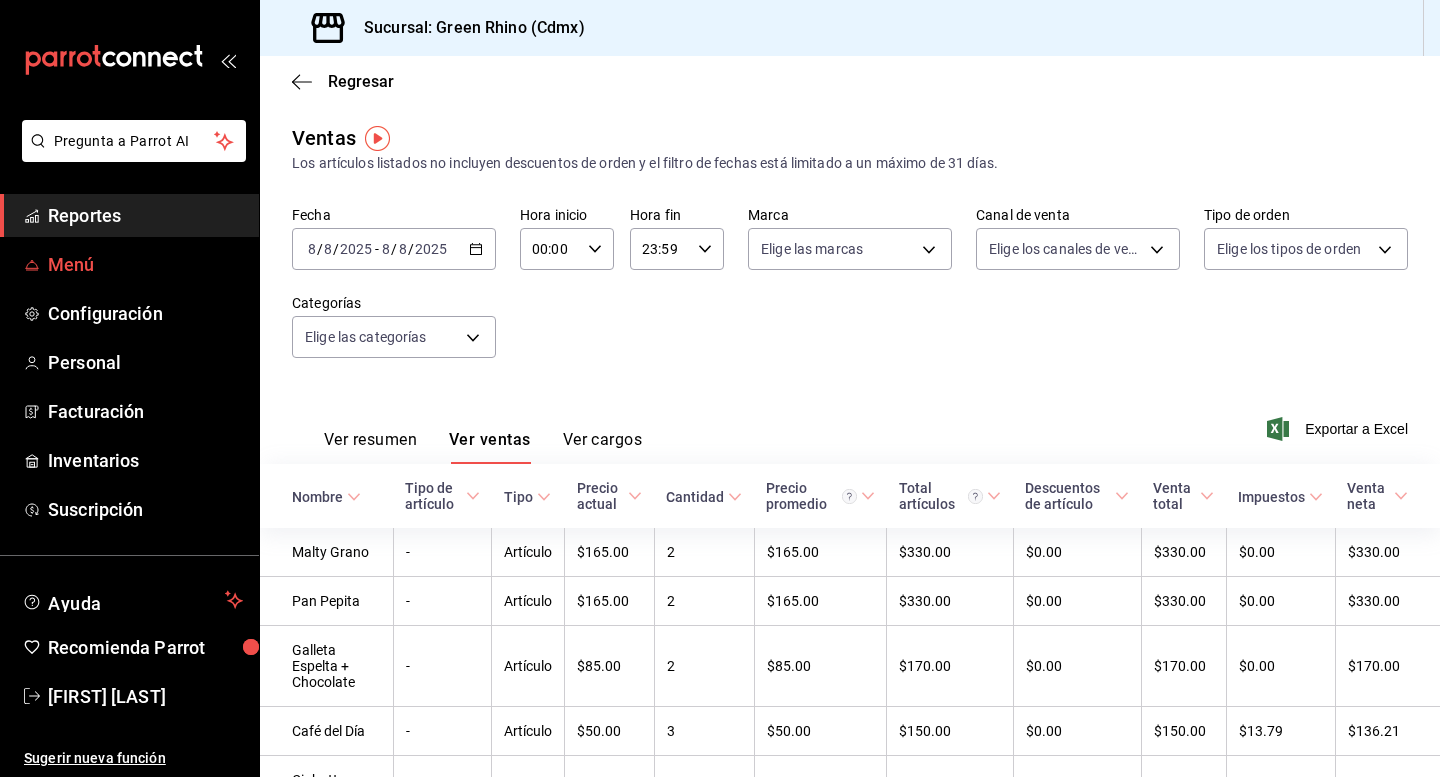 click on "Menú" at bounding box center (145, 264) 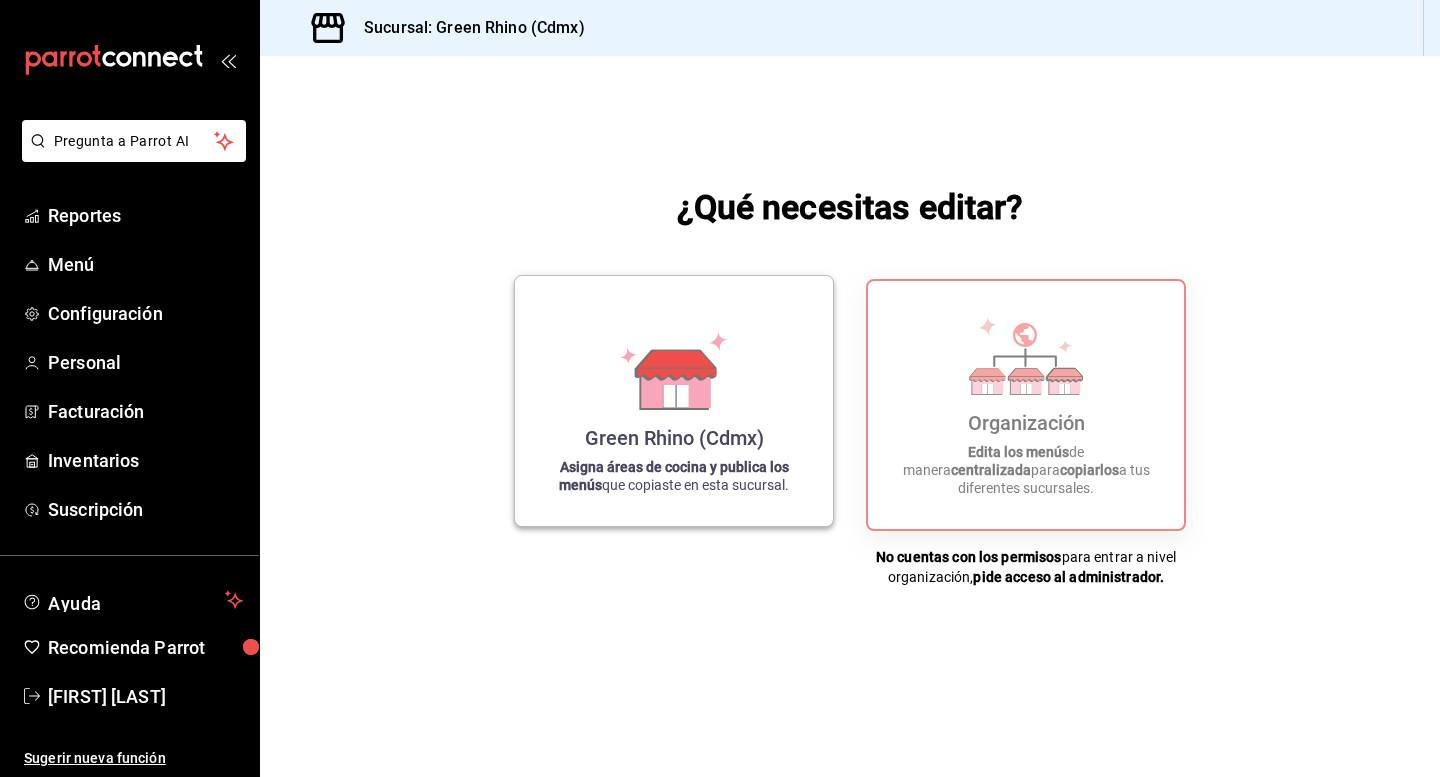 click 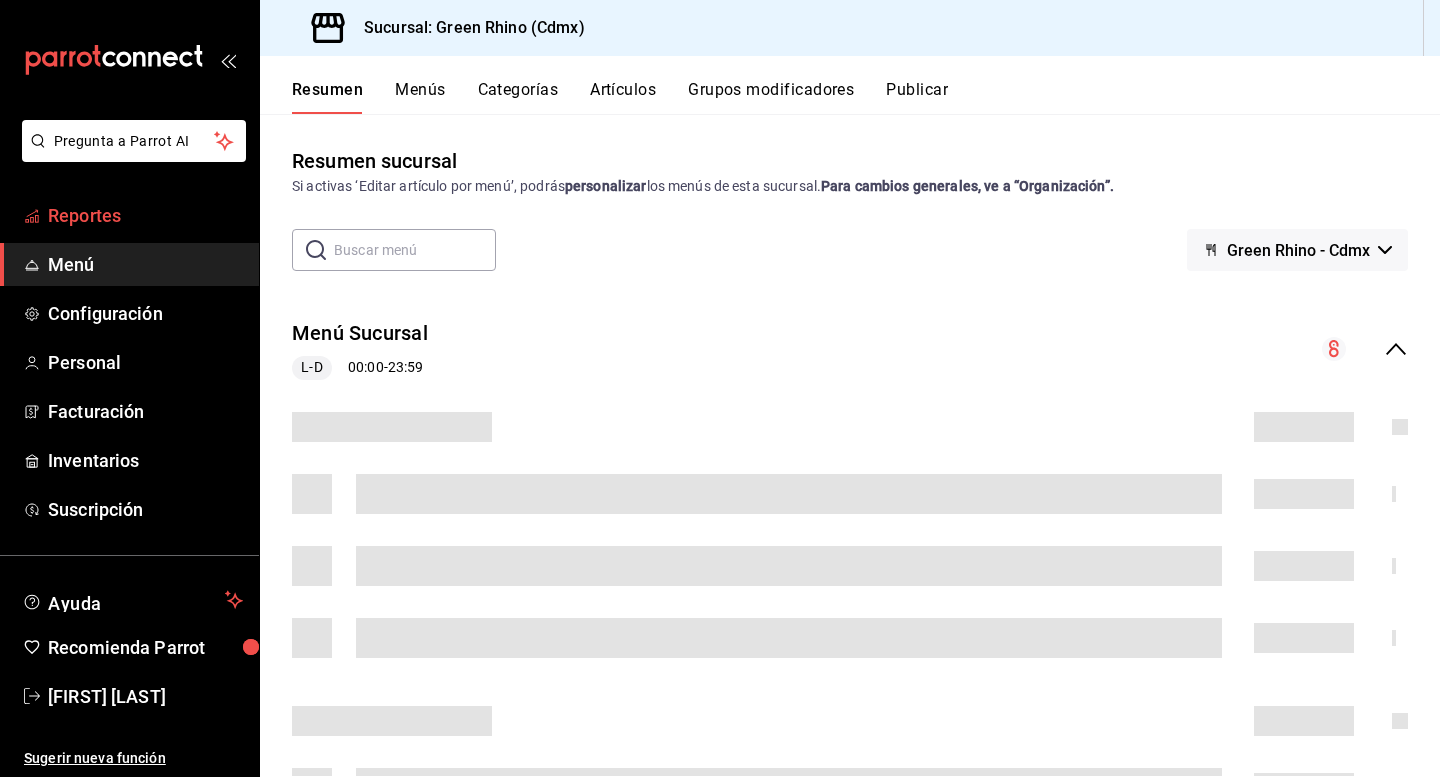click on "Reportes" at bounding box center [145, 215] 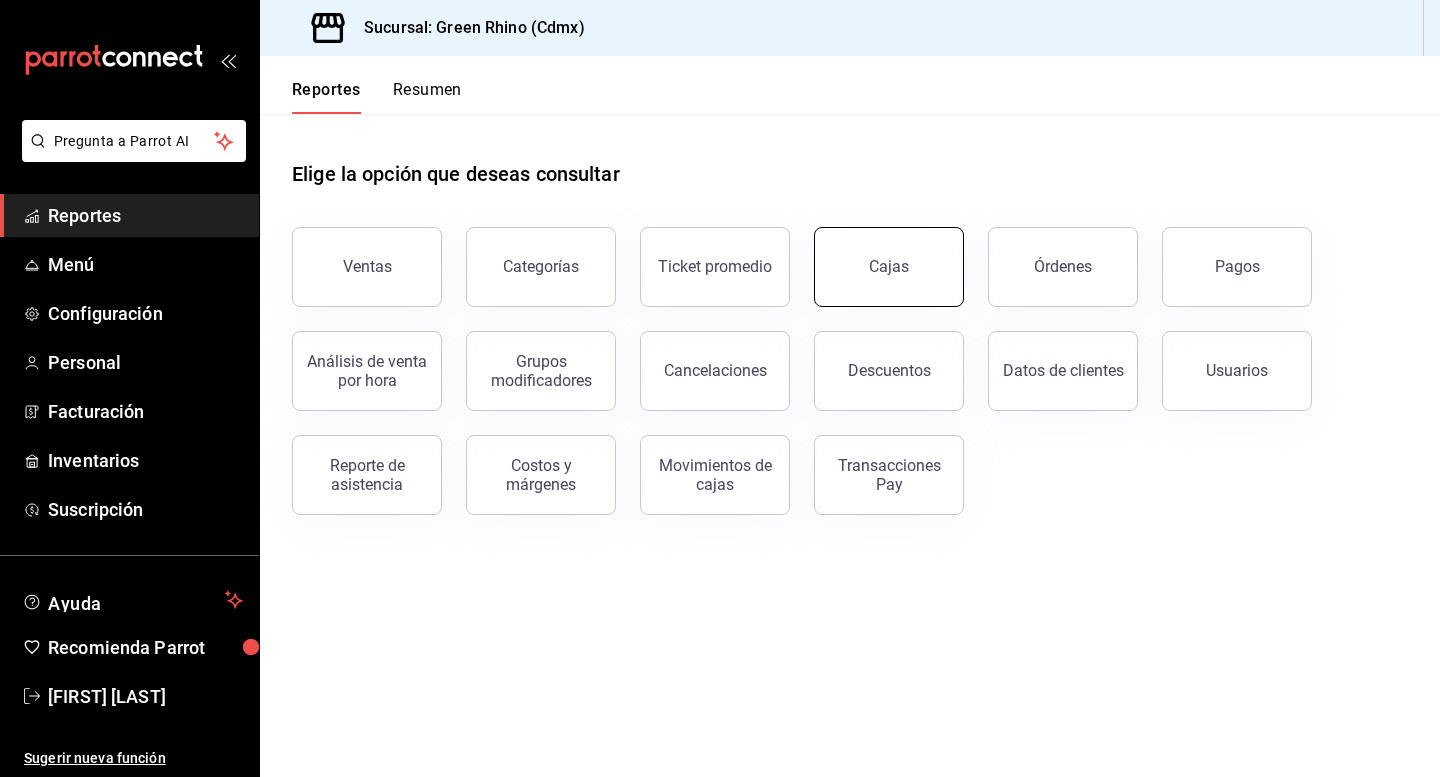 click on "Cajas" at bounding box center [889, 267] 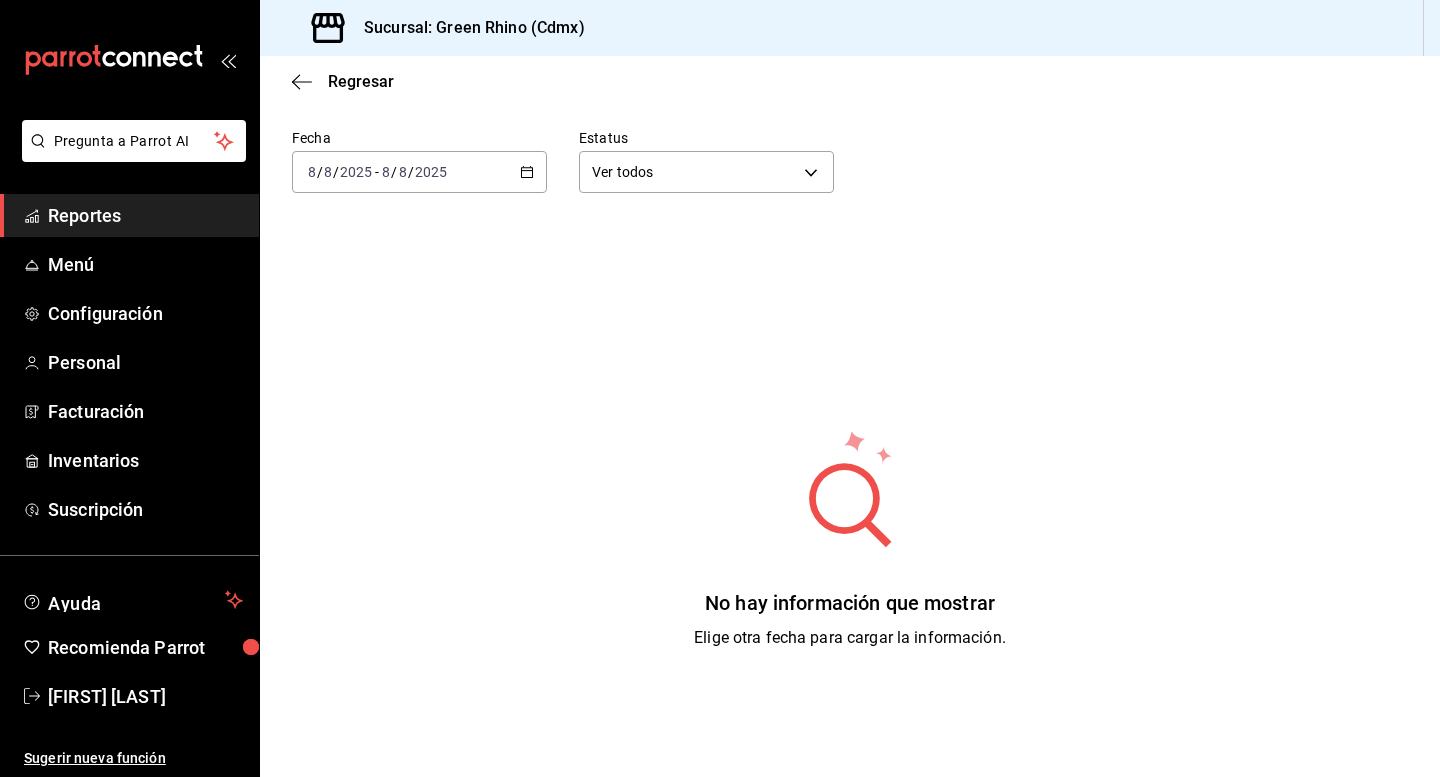 scroll, scrollTop: 51, scrollLeft: 0, axis: vertical 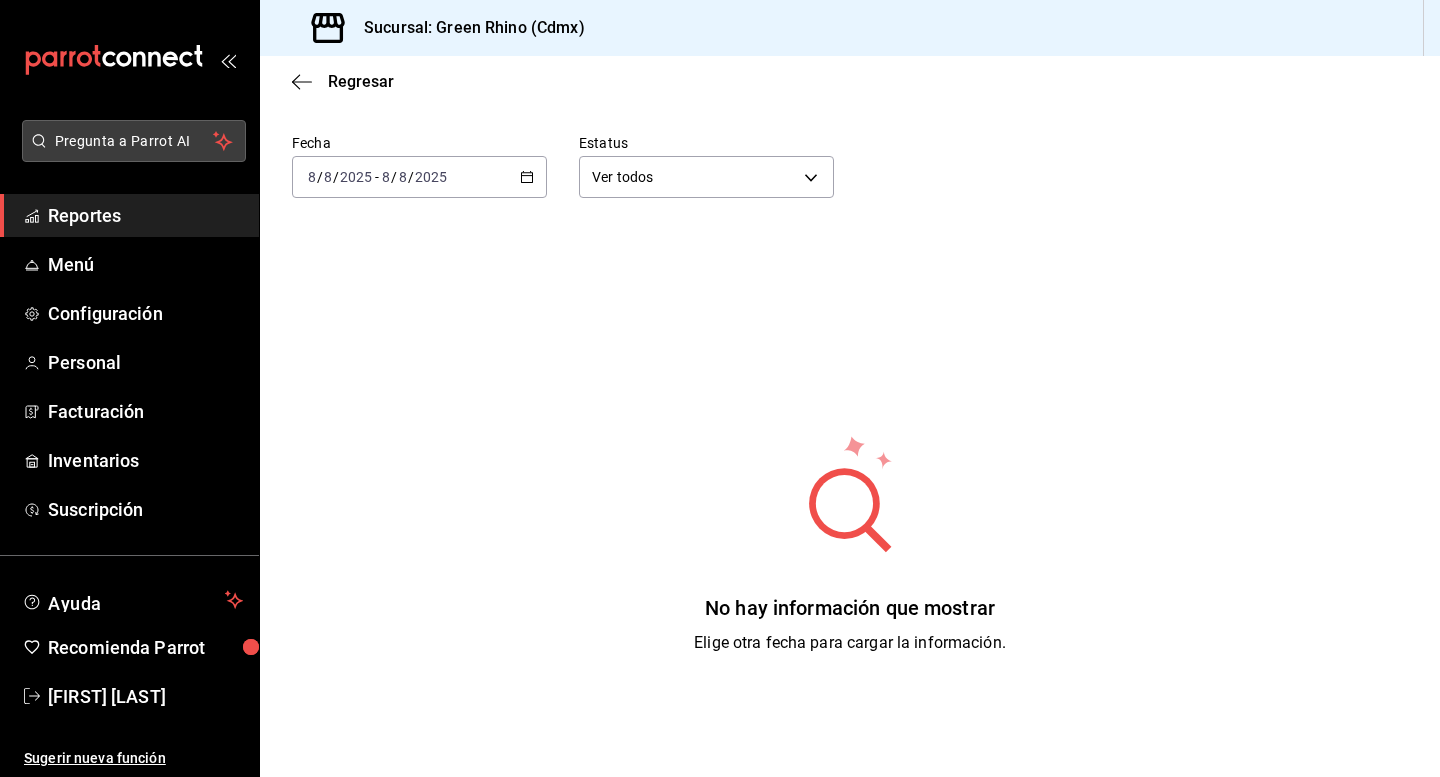click on "Pregunta a Parrot AI" at bounding box center (134, 141) 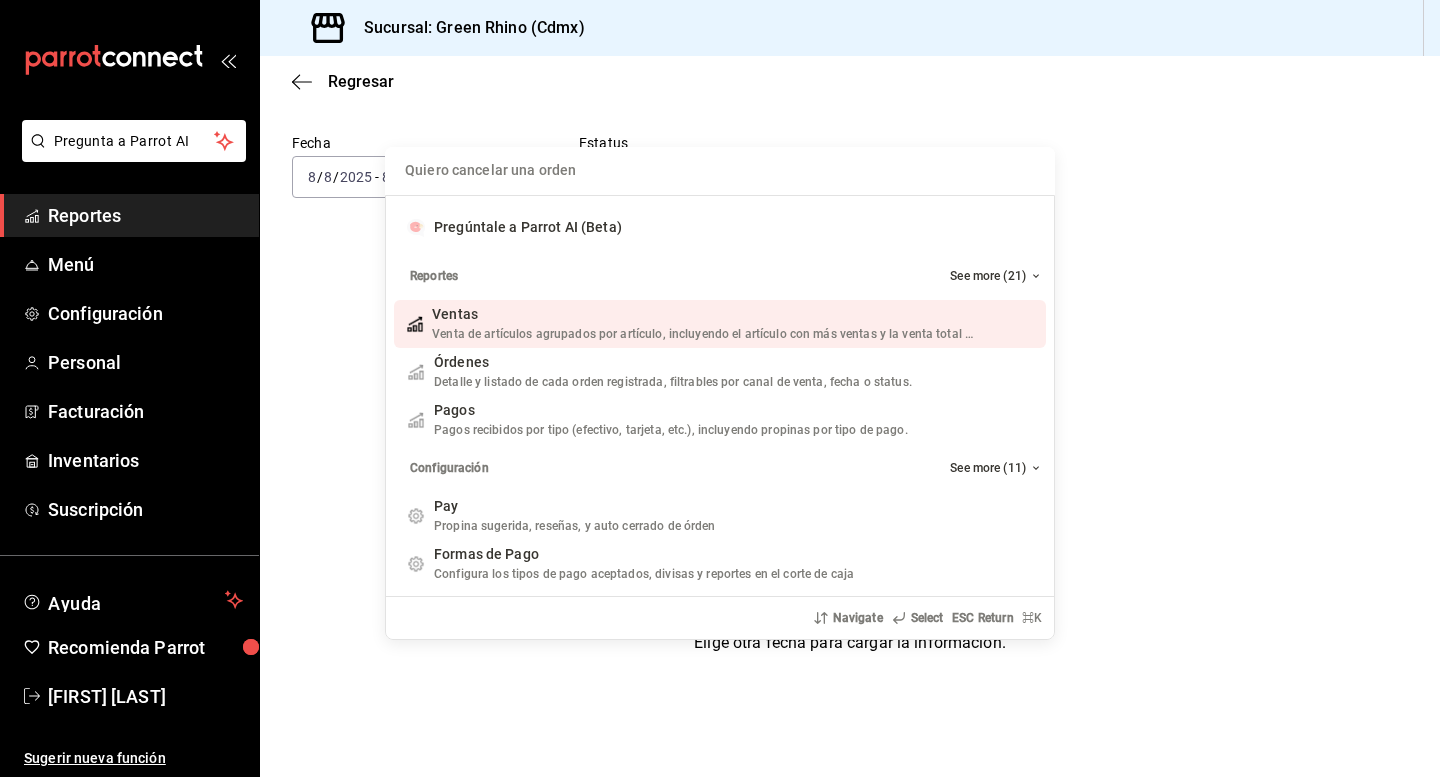 click on "Quiero cancelar una orden Pregúntale a Parrot AI (Beta) Reportes See more (21) Ventas Venta de artículos agrupados por artículo, incluyendo el artículo con más ventas y la venta total por periodo. Add shortcut Órdenes Detalle y listado de cada orden registrada, filtrables por canal de venta, fecha o status. Add shortcut Pagos Pagos recibidos por tipo (efectivo, tarjeta, etc.), incluyendo propinas por tipo de pago. Add shortcut Configuración See more (11) Pay Propina sugerida, reseñas, y auto cerrado de órden Add shortcut Formas de Pago Configura los tipos de pago aceptados, divisas y reportes en el corte de caja Add shortcut Descuentos Configura los descuentos aplicables a órdenes o artículos en el restaurante. Add shortcut Personal Roles Administra los roles de permisos disponibles en tu restaurante Add shortcut Usuarios Administra los usuarios, sus accesos y permisos así como notificaciones. Add shortcut Referidos Referidos Refiérenos a través de WhatsApp y recibe 1 mes gratis de suscripción" at bounding box center (720, 388) 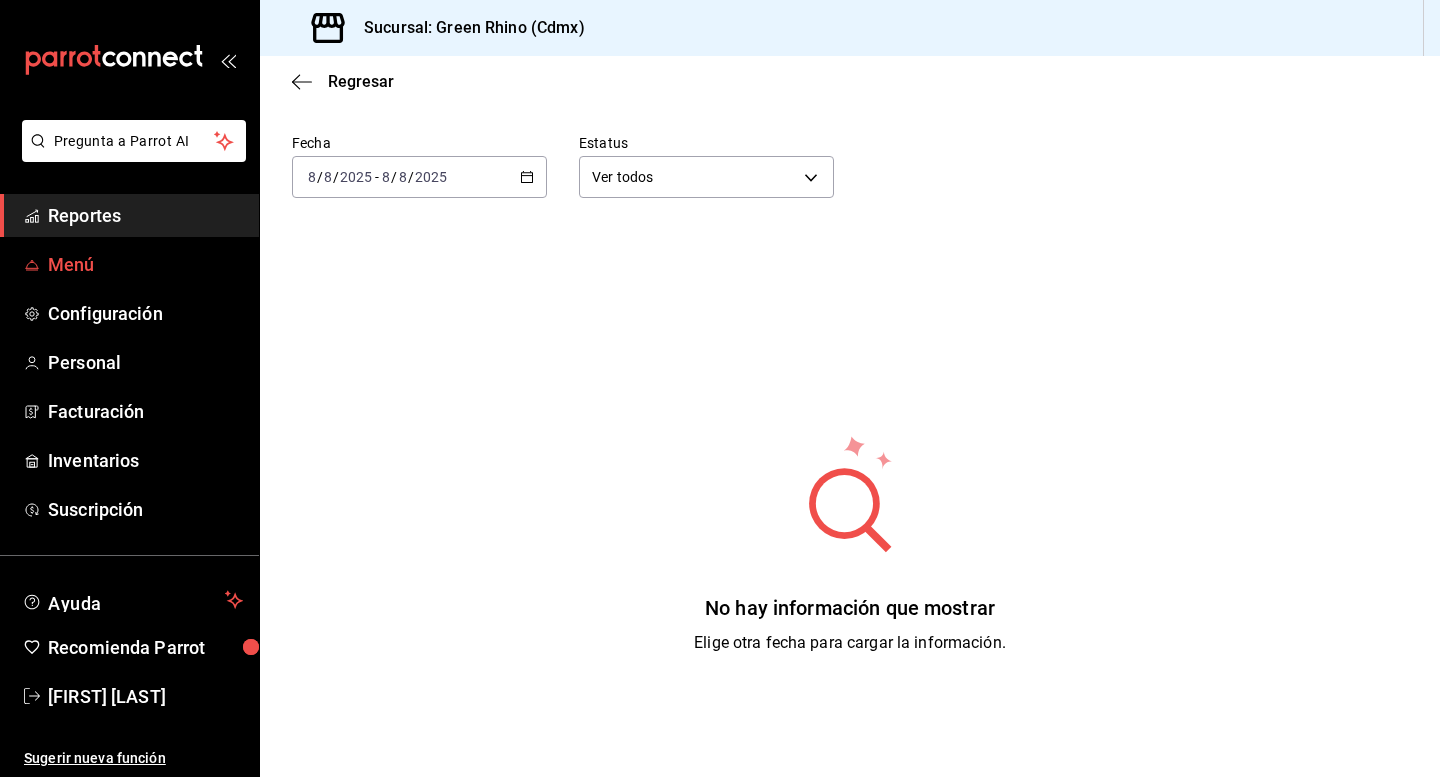 click on "Menú" at bounding box center [145, 264] 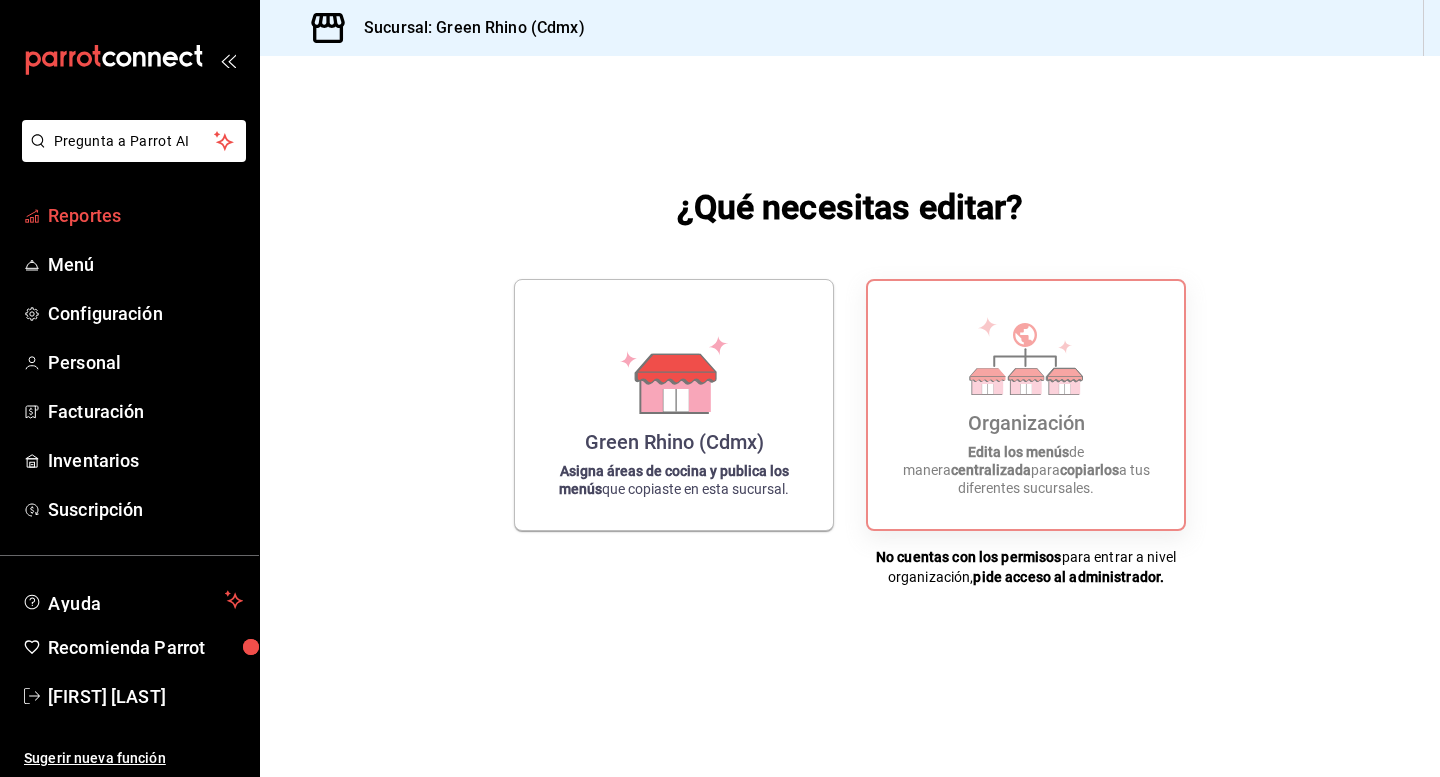 click on "Reportes" at bounding box center (145, 215) 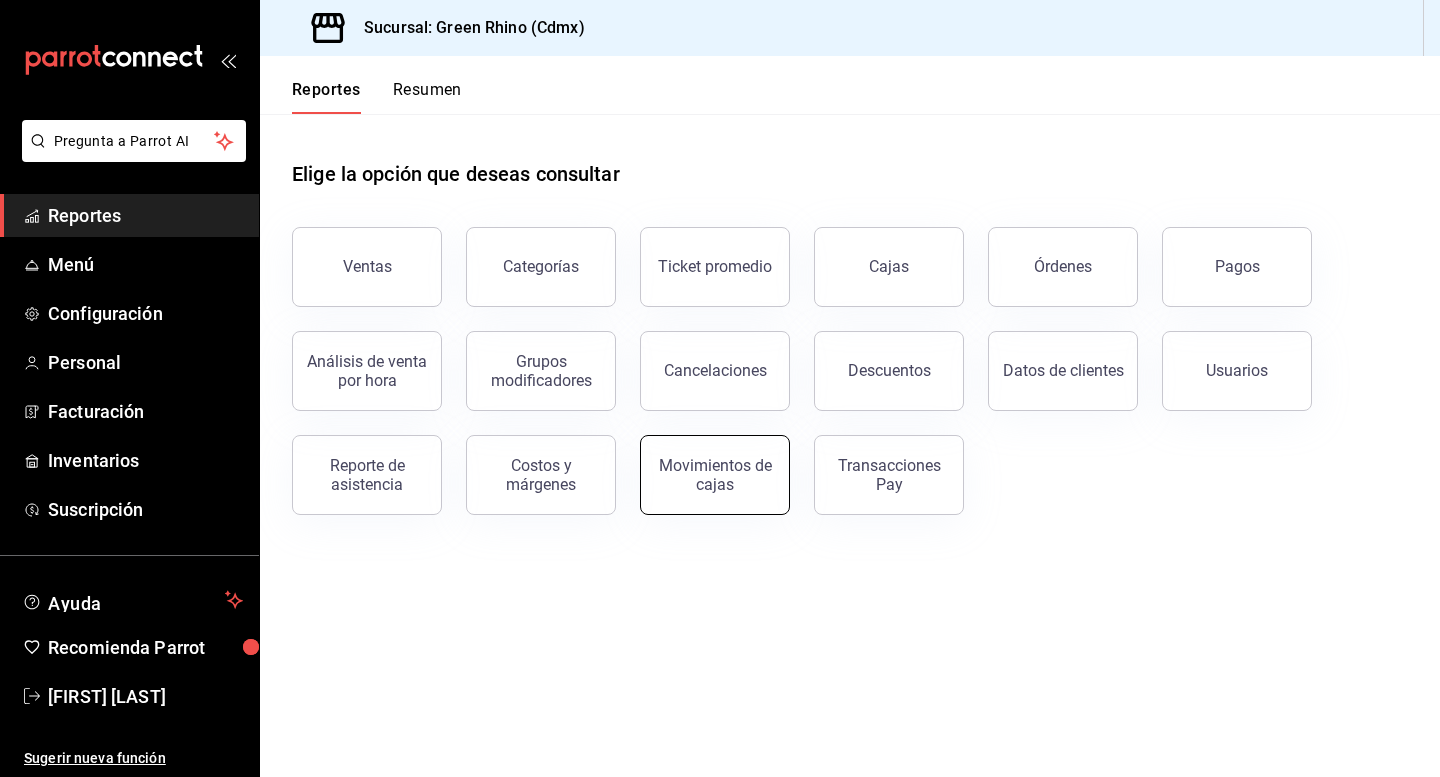 click on "Movimientos de cajas" at bounding box center [715, 475] 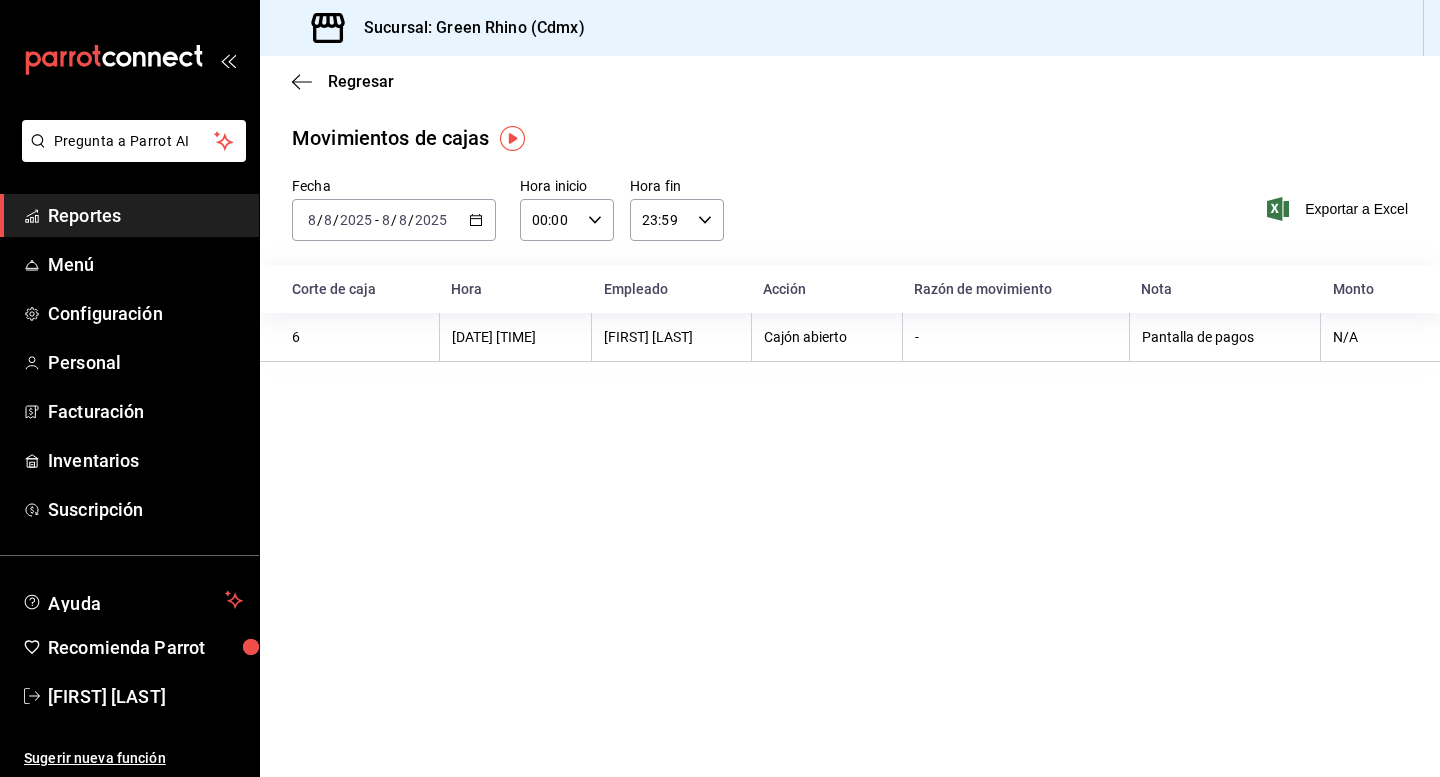 click on "Reportes" at bounding box center (145, 215) 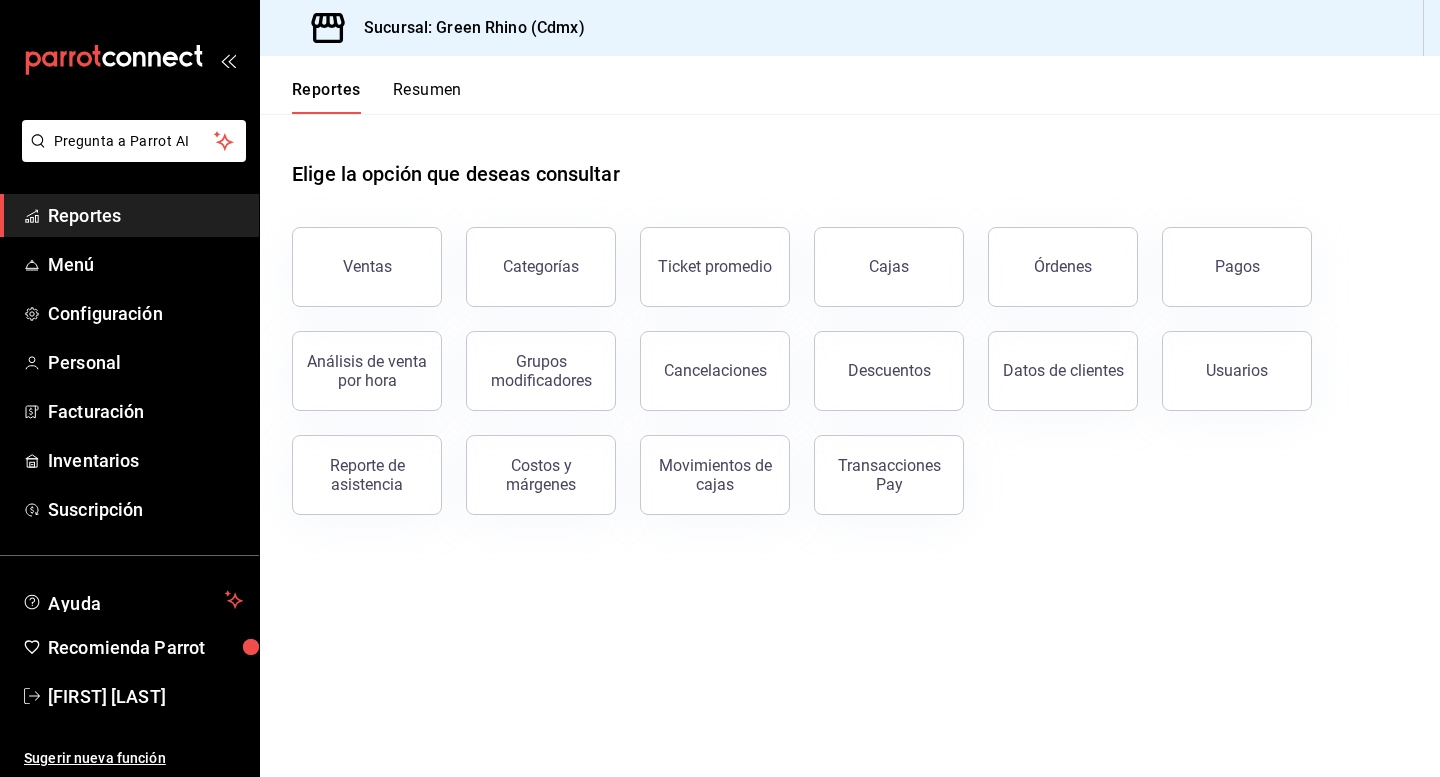 click on "Resumen" at bounding box center [427, 97] 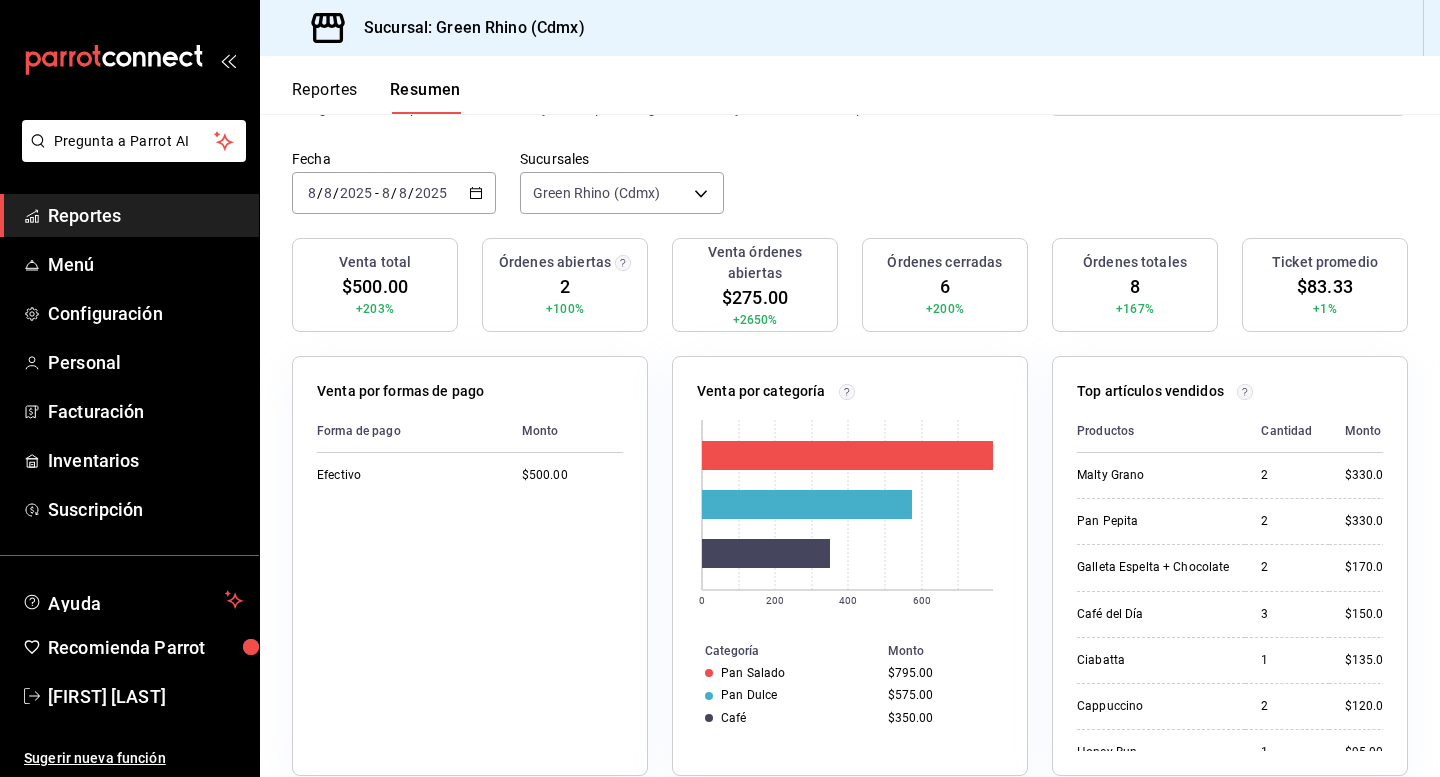 scroll, scrollTop: 119, scrollLeft: 0, axis: vertical 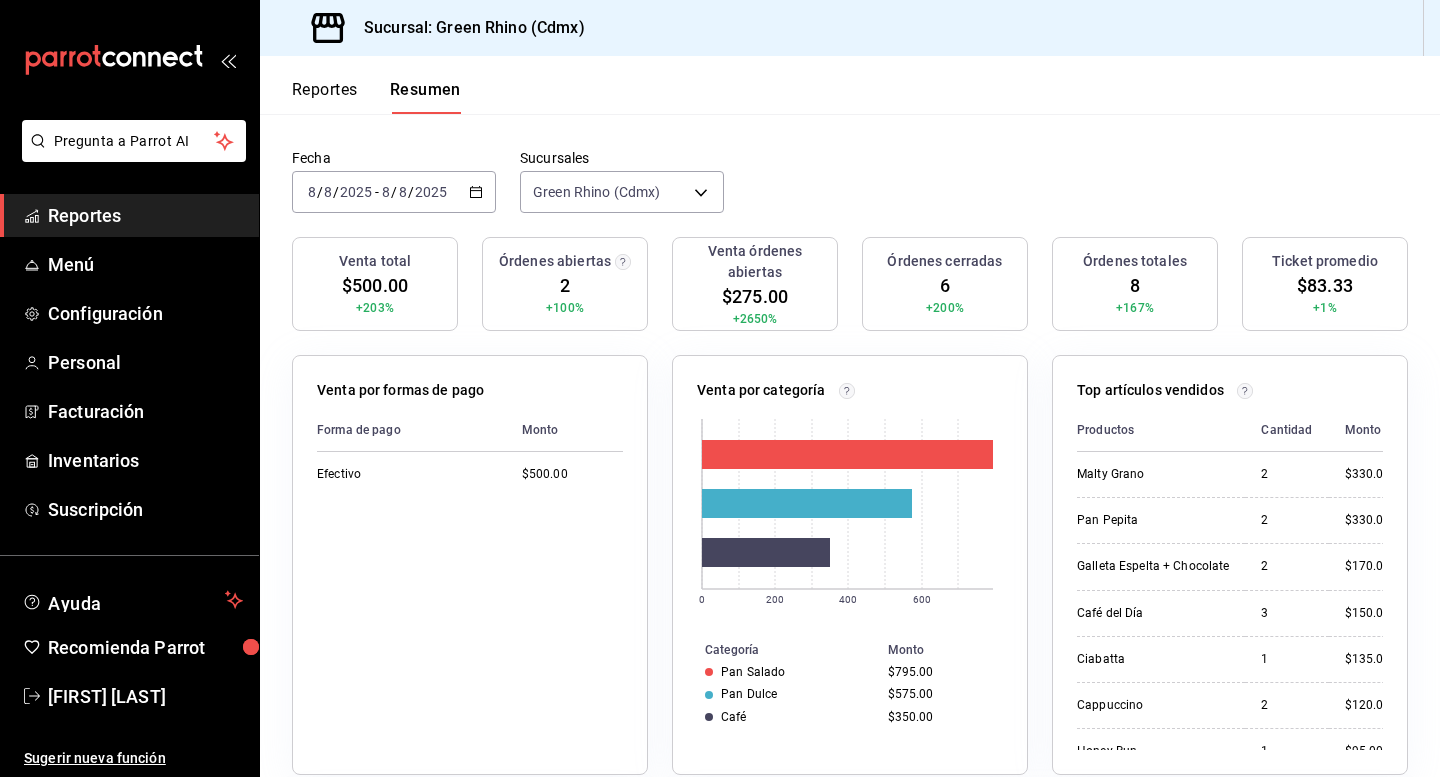 click on "$275.00" at bounding box center (755, 296) 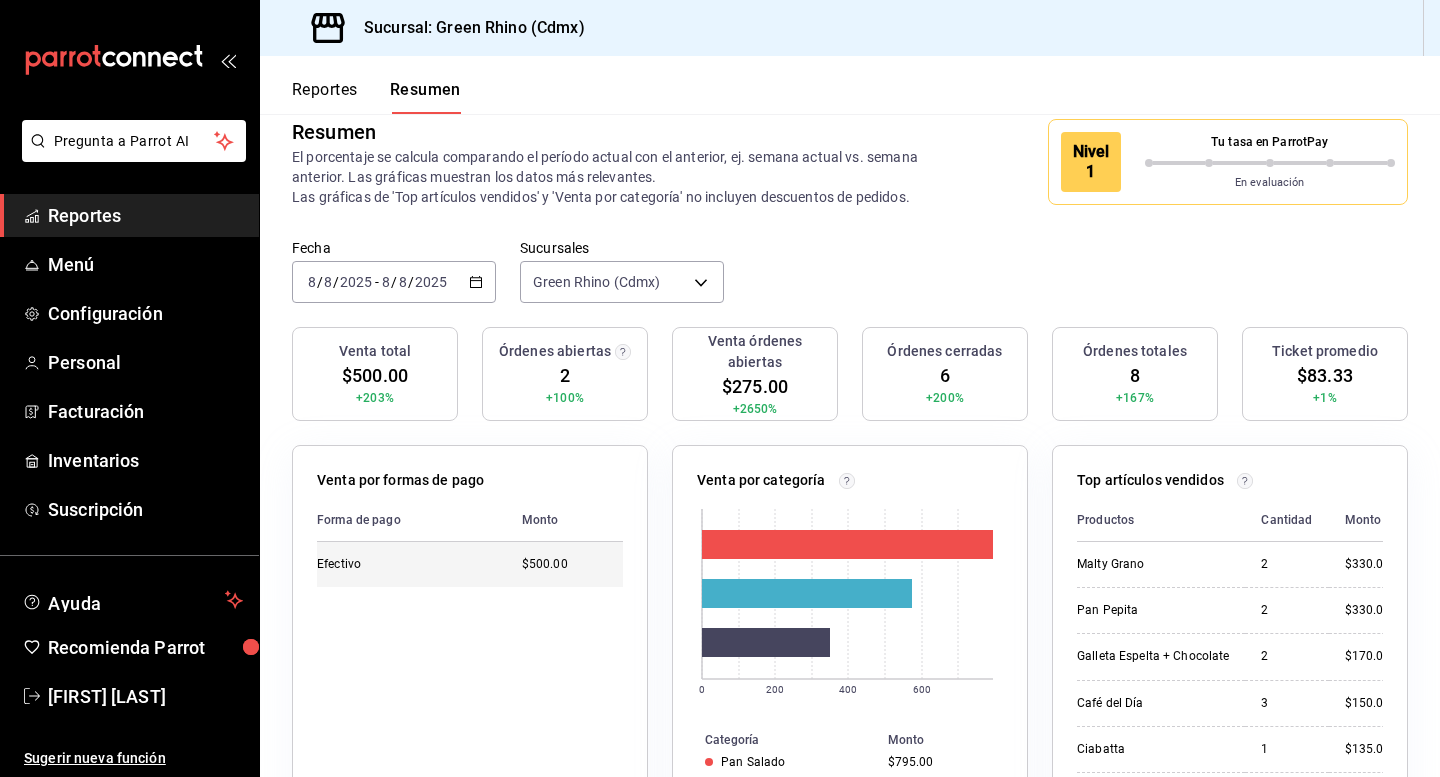scroll, scrollTop: 0, scrollLeft: 0, axis: both 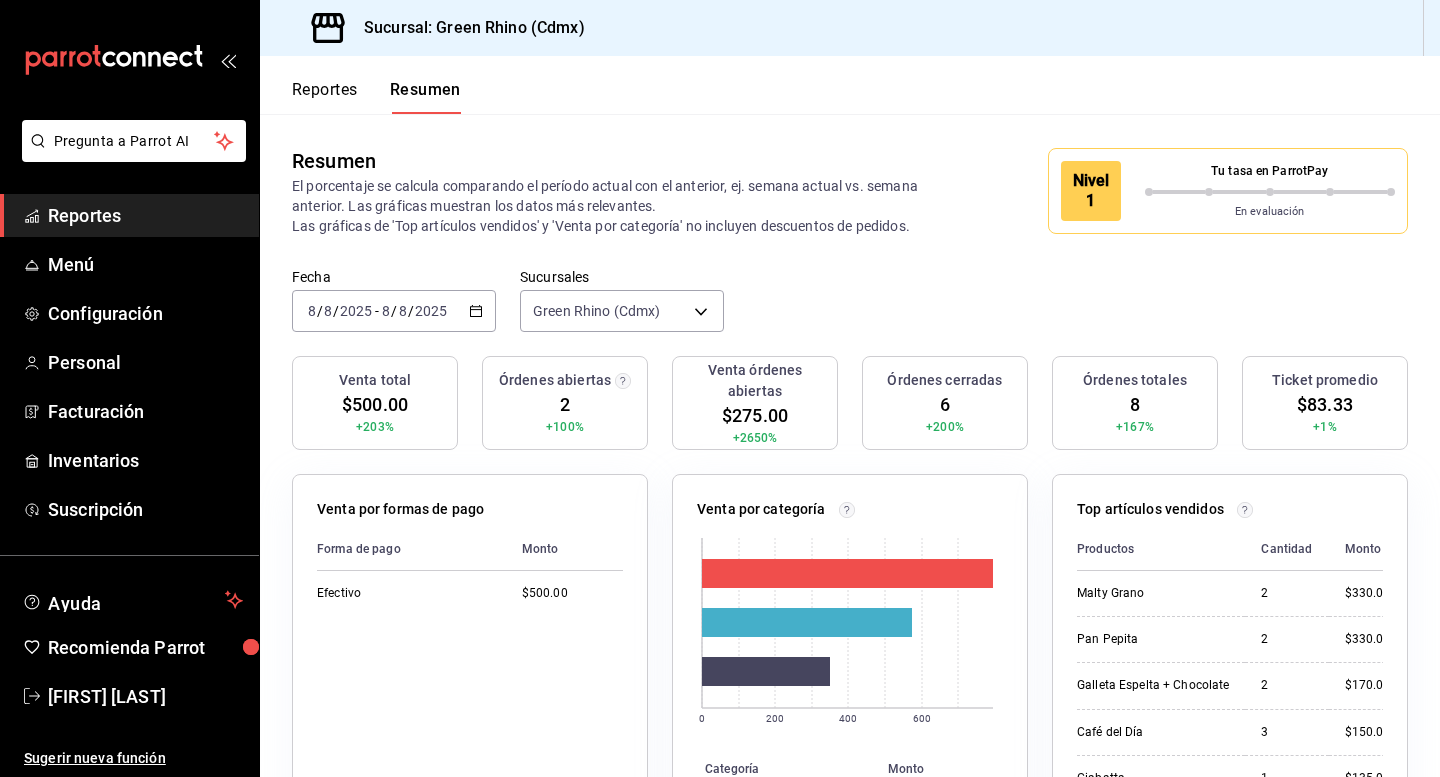 click 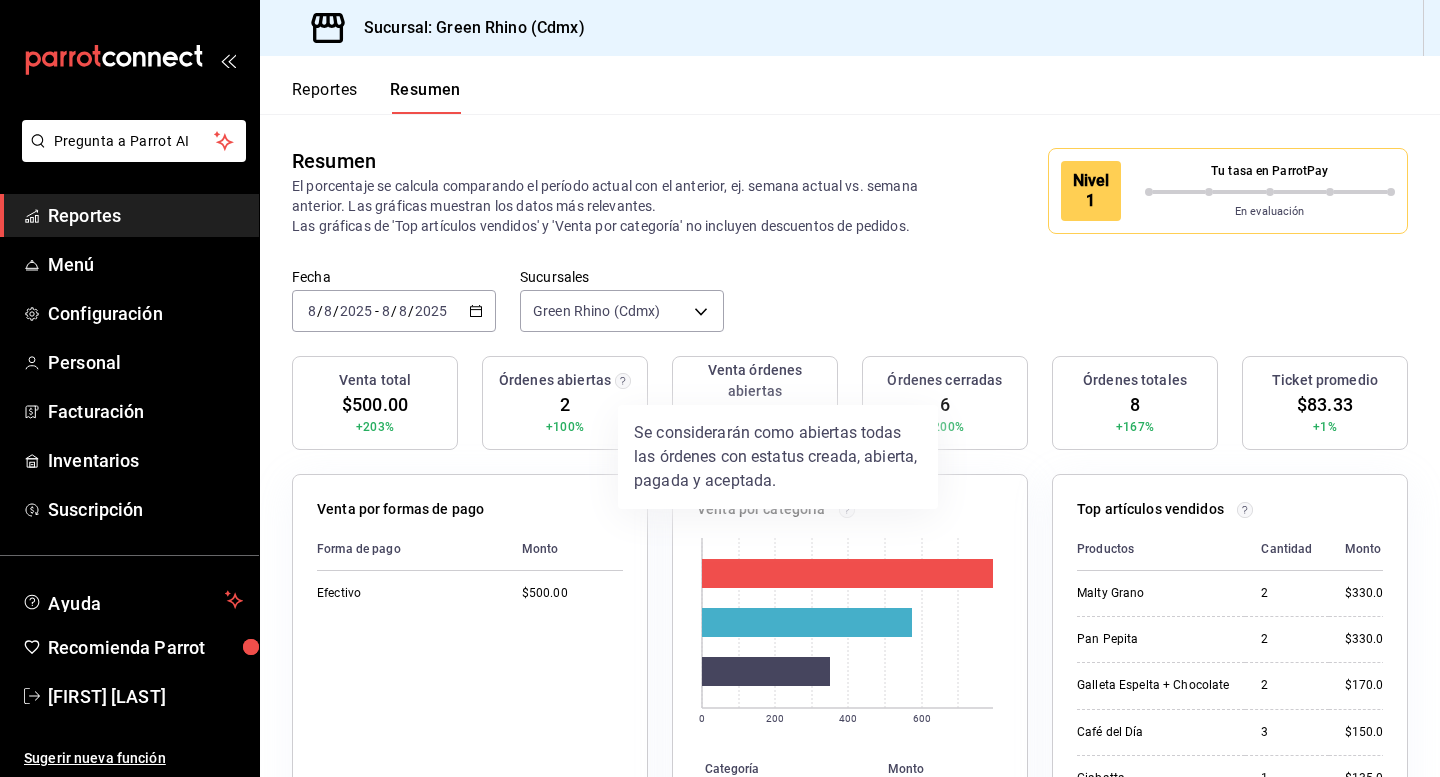 click at bounding box center [720, 388] 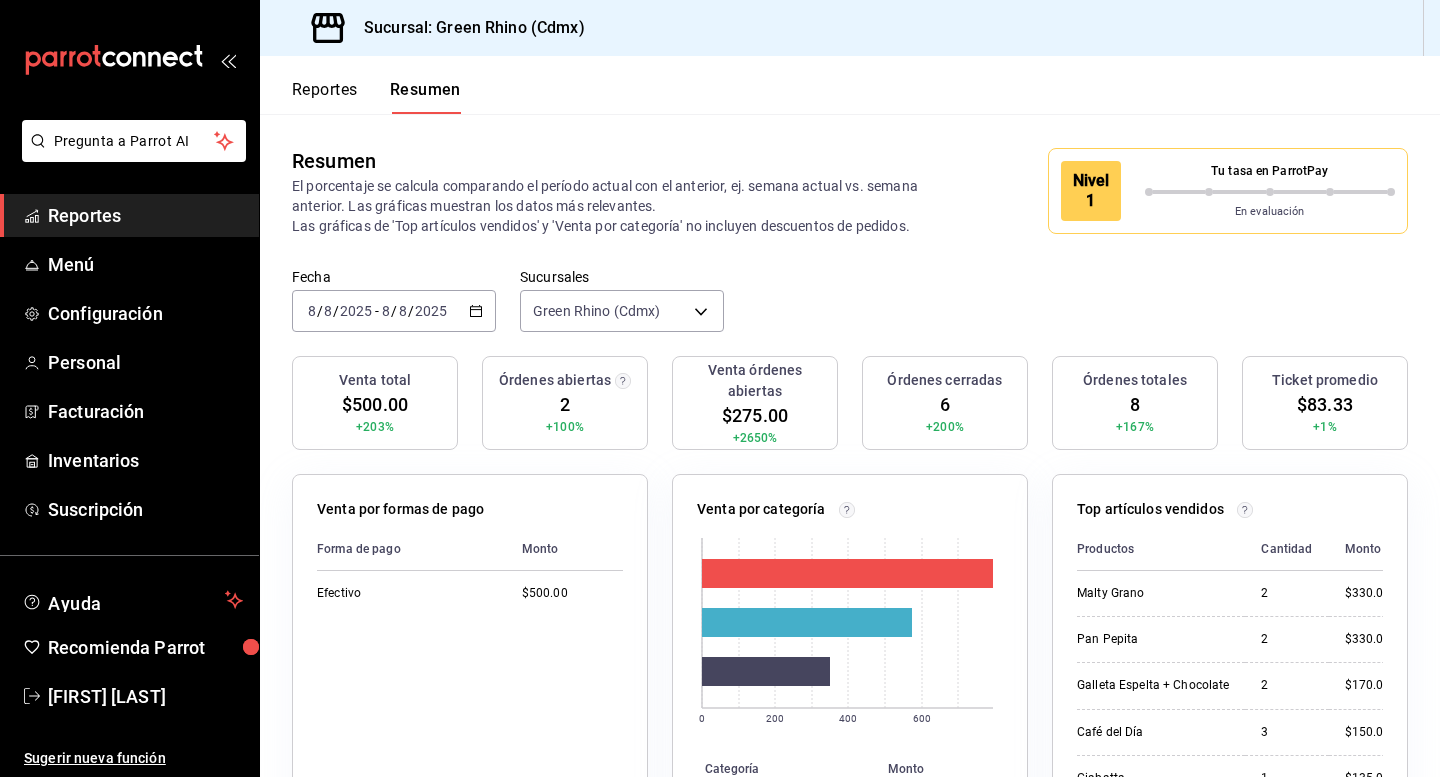 click on "$500.00" at bounding box center [375, 404] 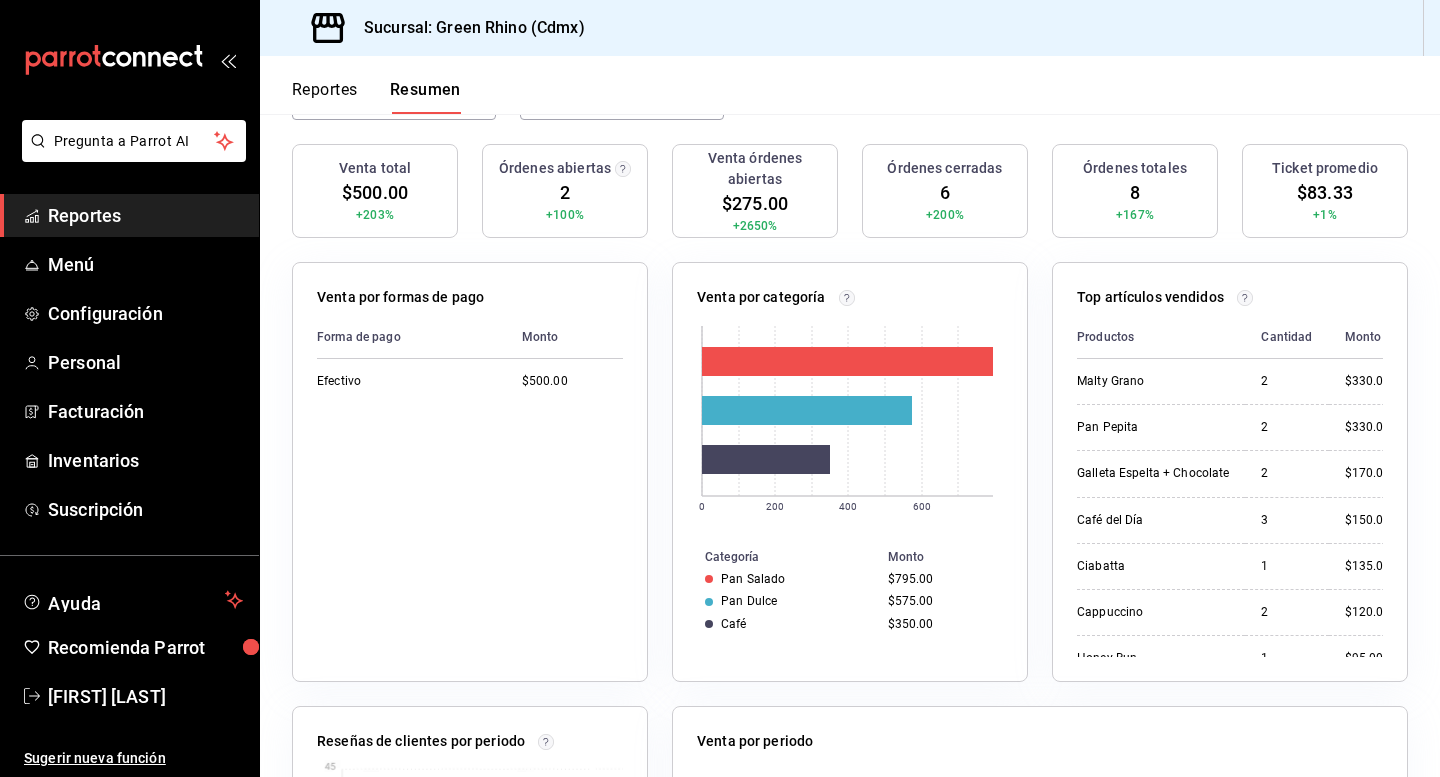 scroll, scrollTop: 0, scrollLeft: 0, axis: both 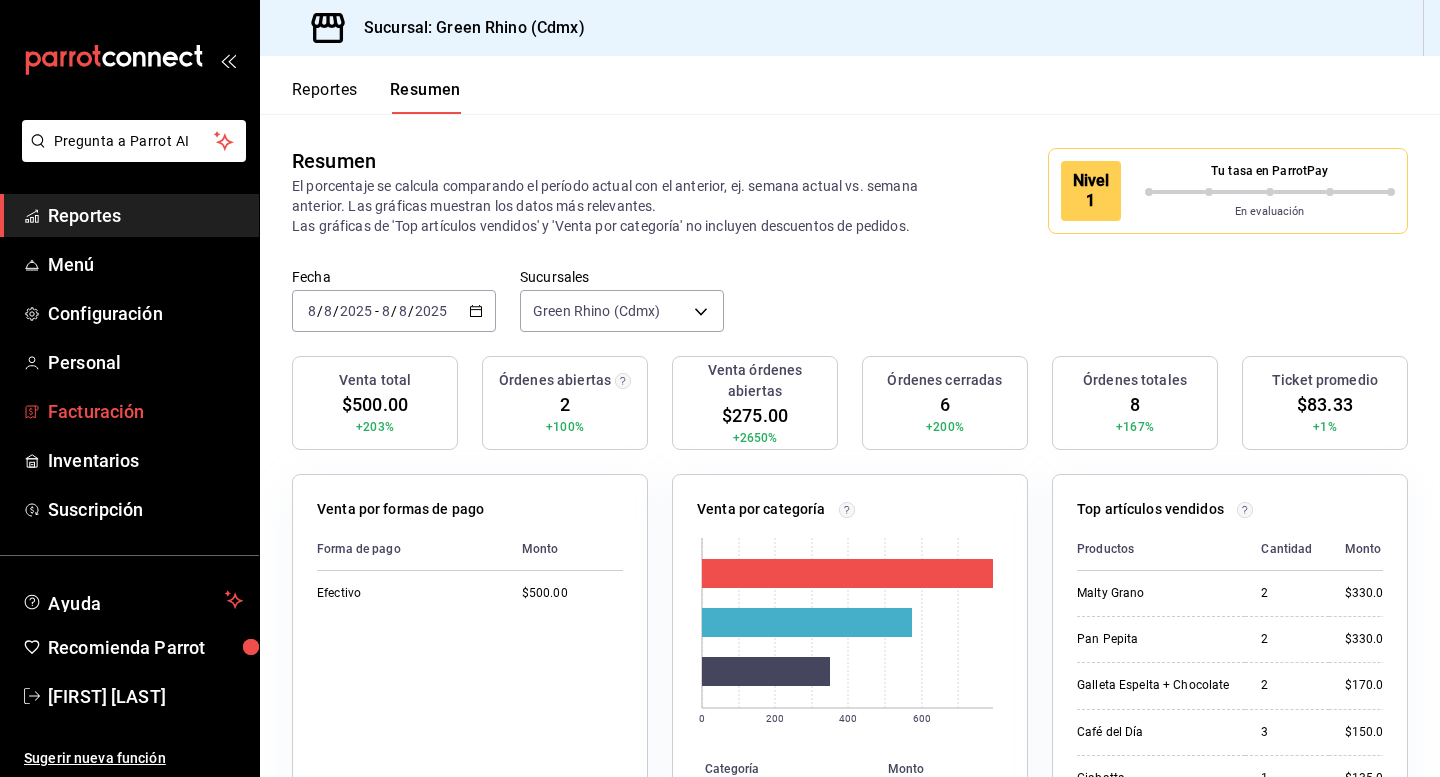 click on "Facturación" at bounding box center [145, 411] 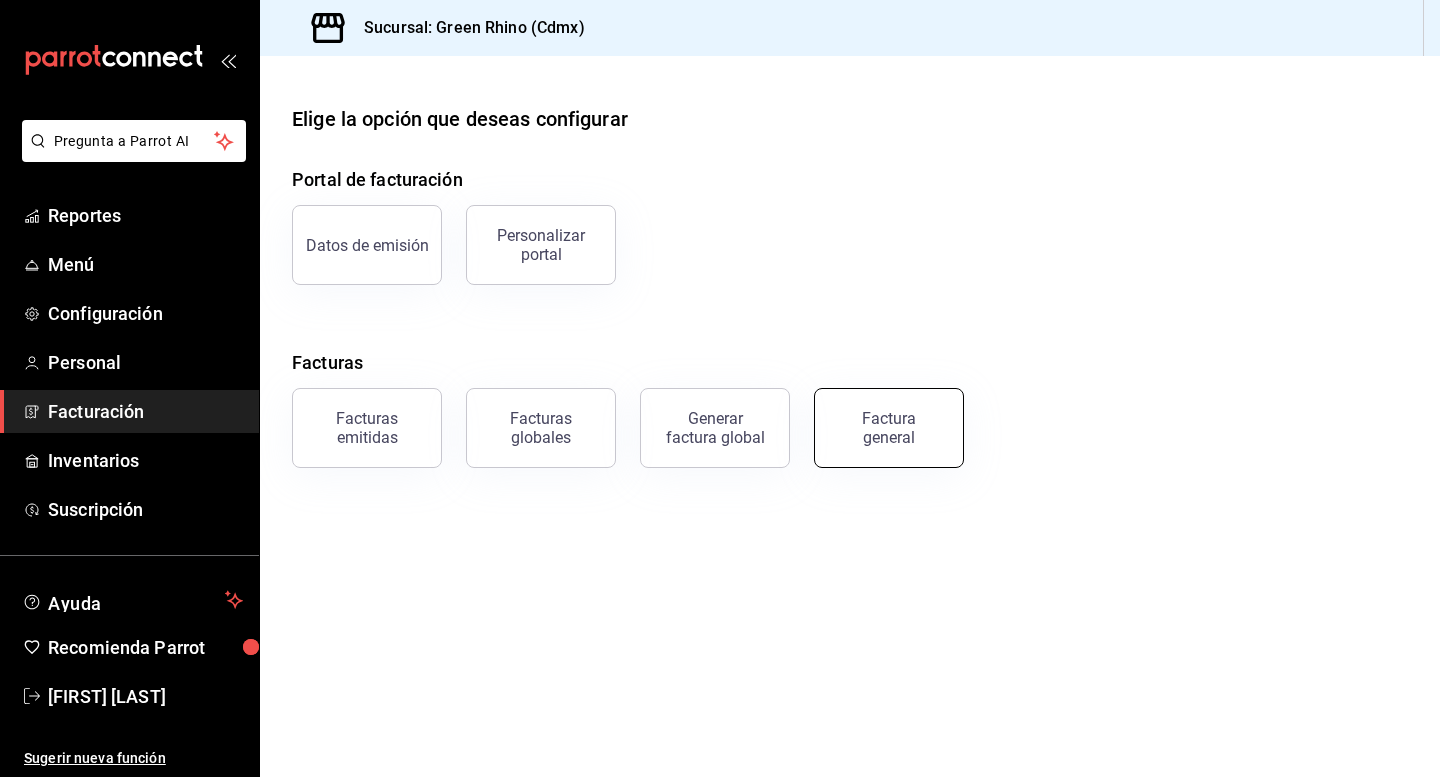 click on "Factura general" at bounding box center (889, 428) 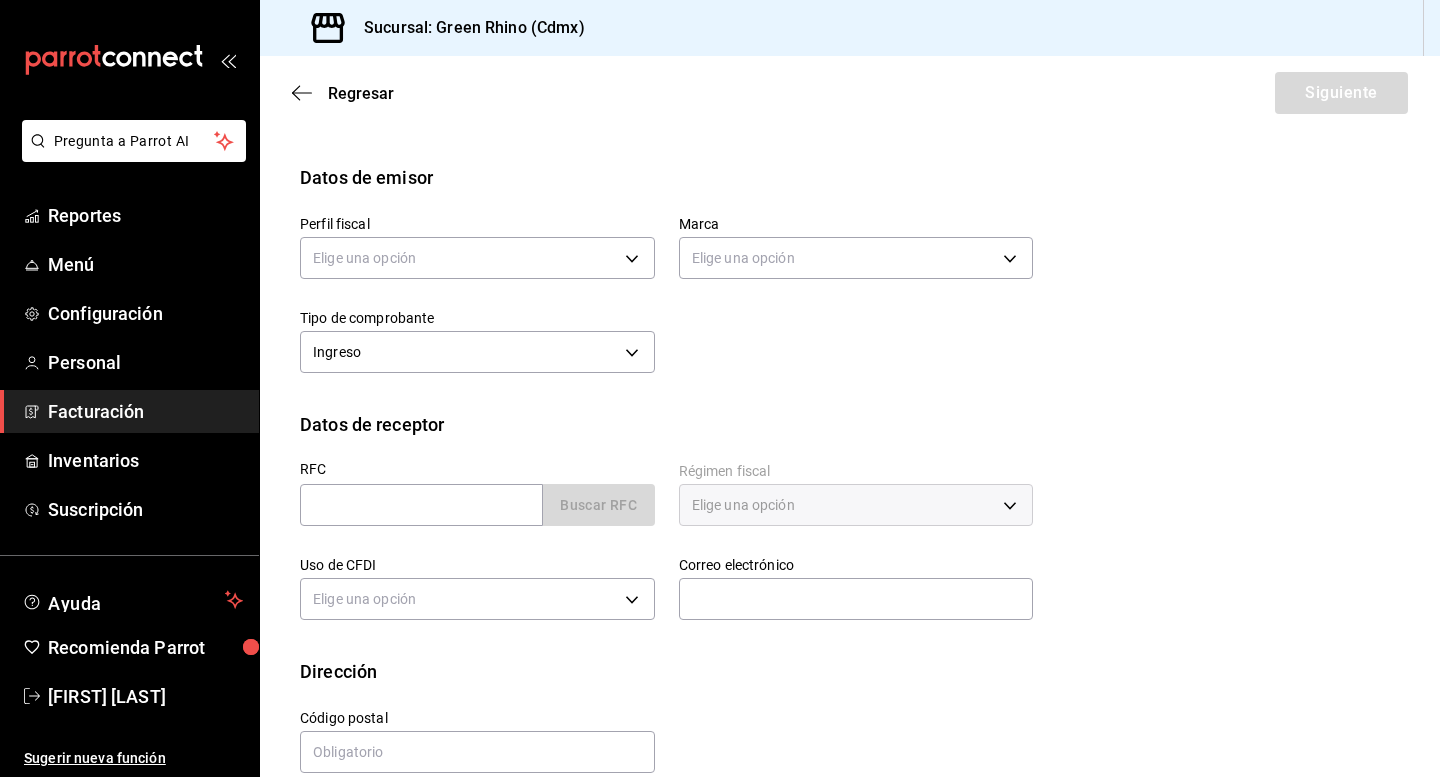 scroll, scrollTop: 96, scrollLeft: 0, axis: vertical 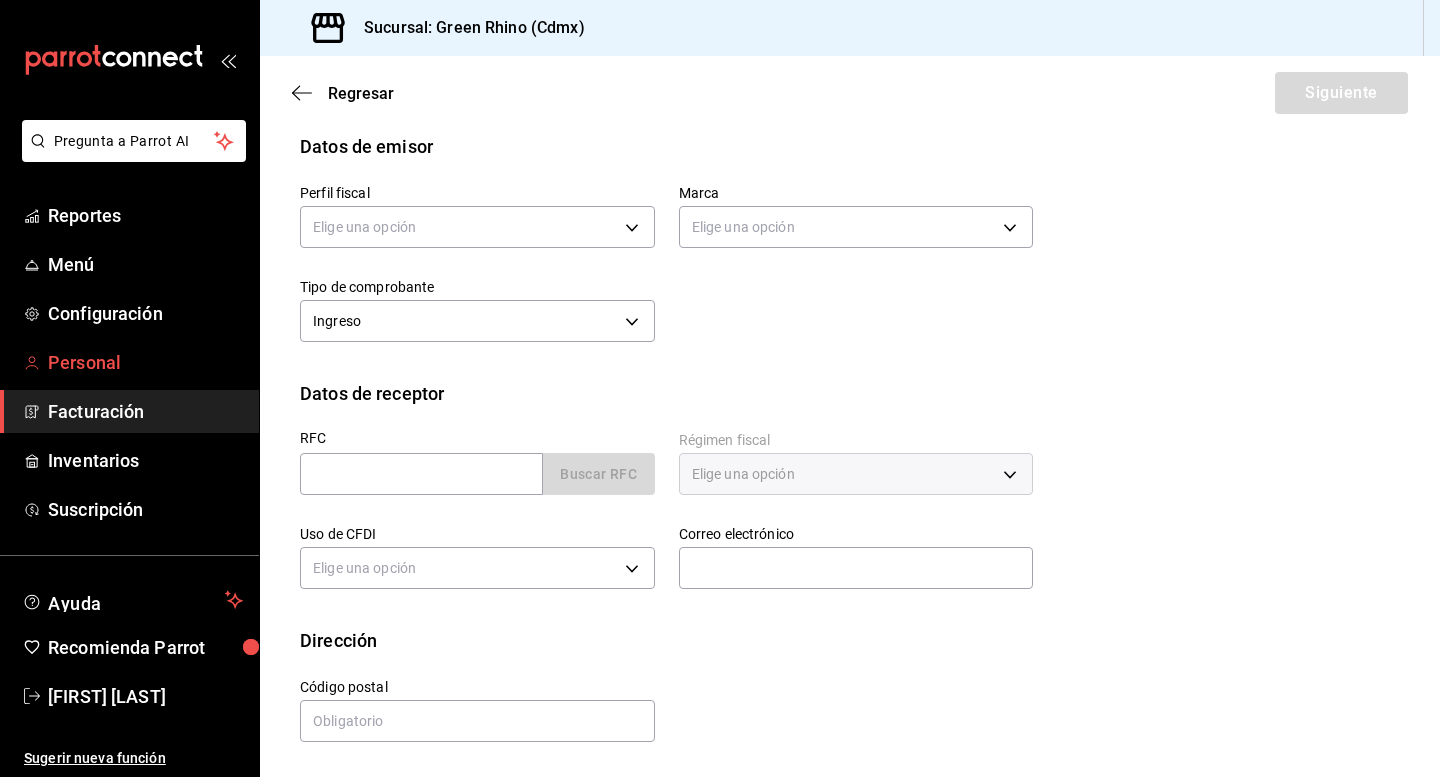 click on "Personal" at bounding box center (145, 362) 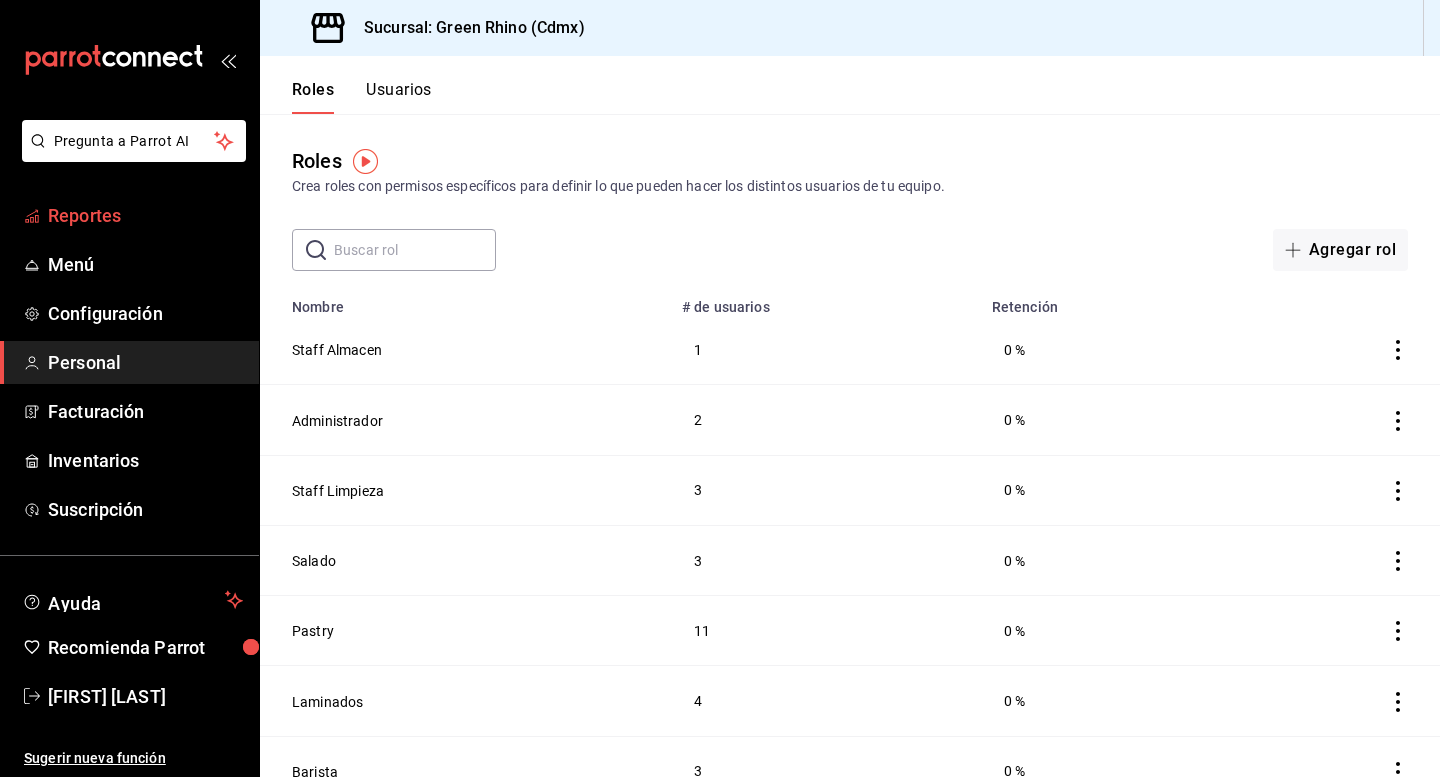 click on "Reportes" at bounding box center (145, 215) 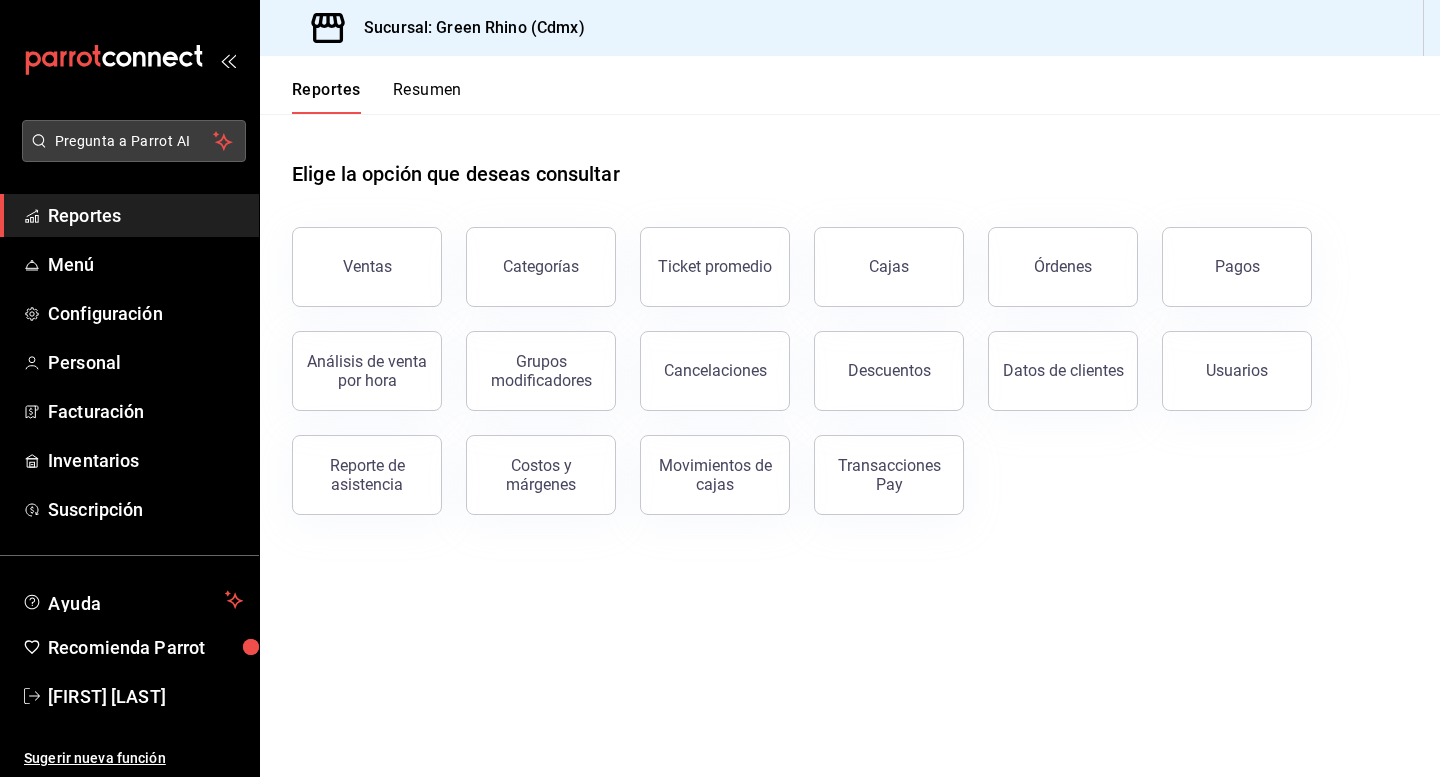 click on "Pregunta a Parrot AI" at bounding box center (134, 141) 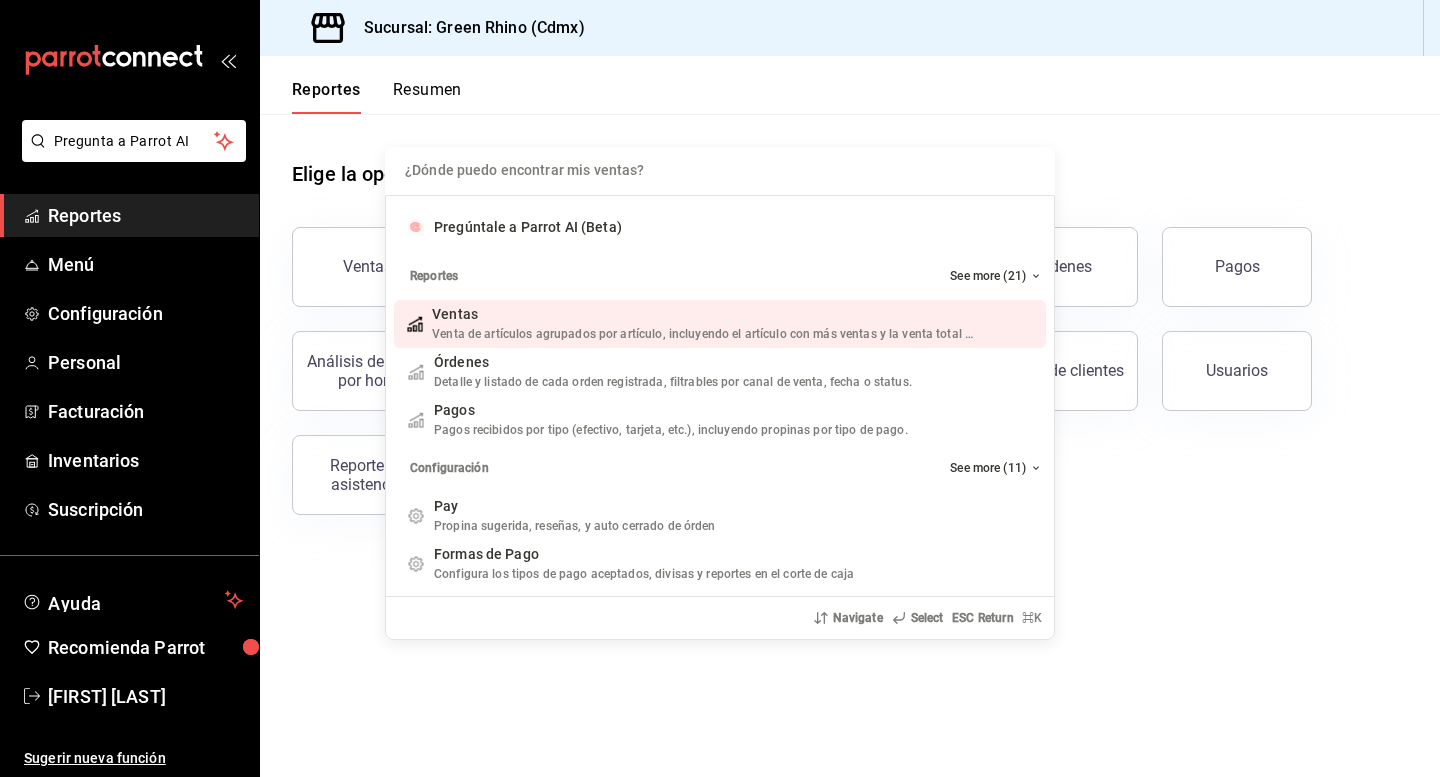 click on "Venta de artículos agrupados por artículo, incluyendo el artículo con más ventas y la venta total por periodo." at bounding box center [731, 334] 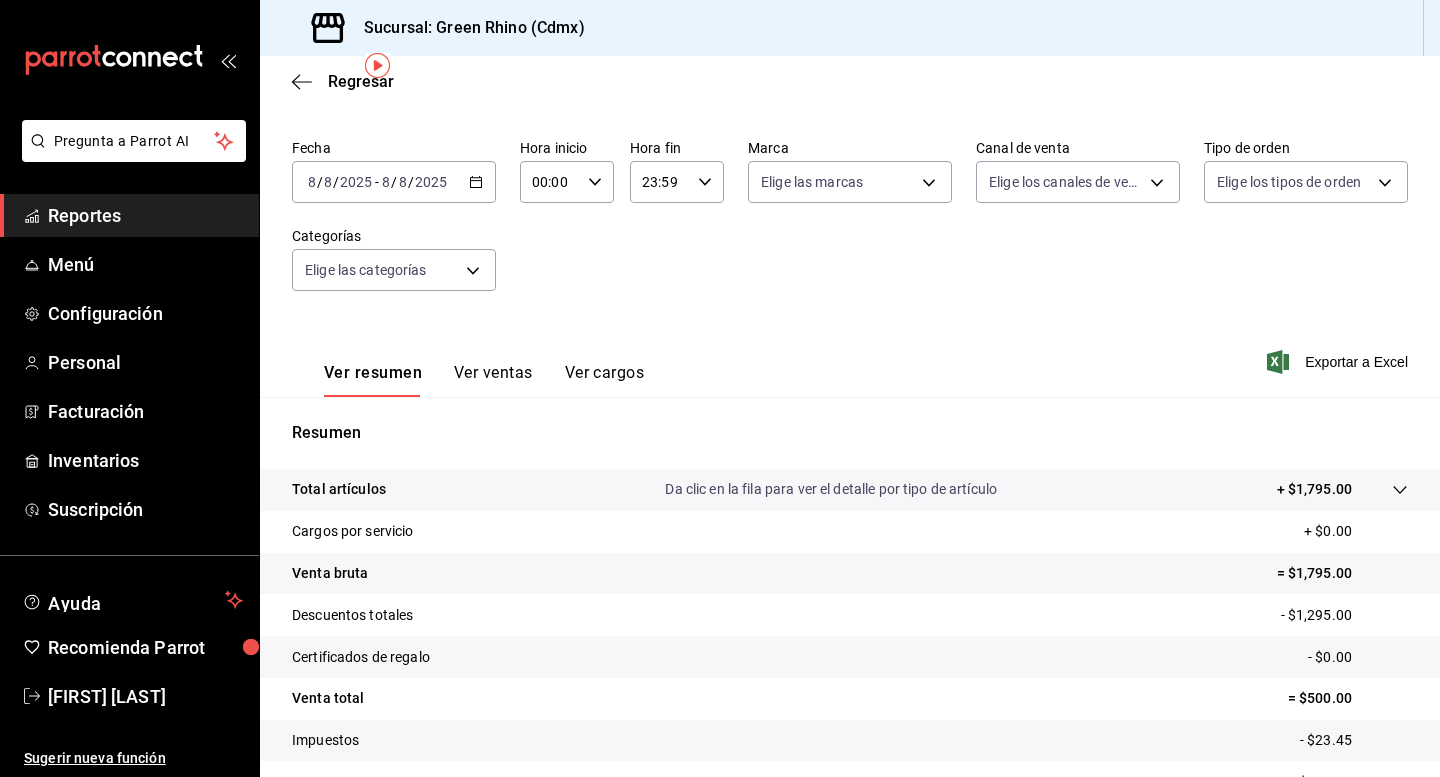 scroll, scrollTop: 65, scrollLeft: 0, axis: vertical 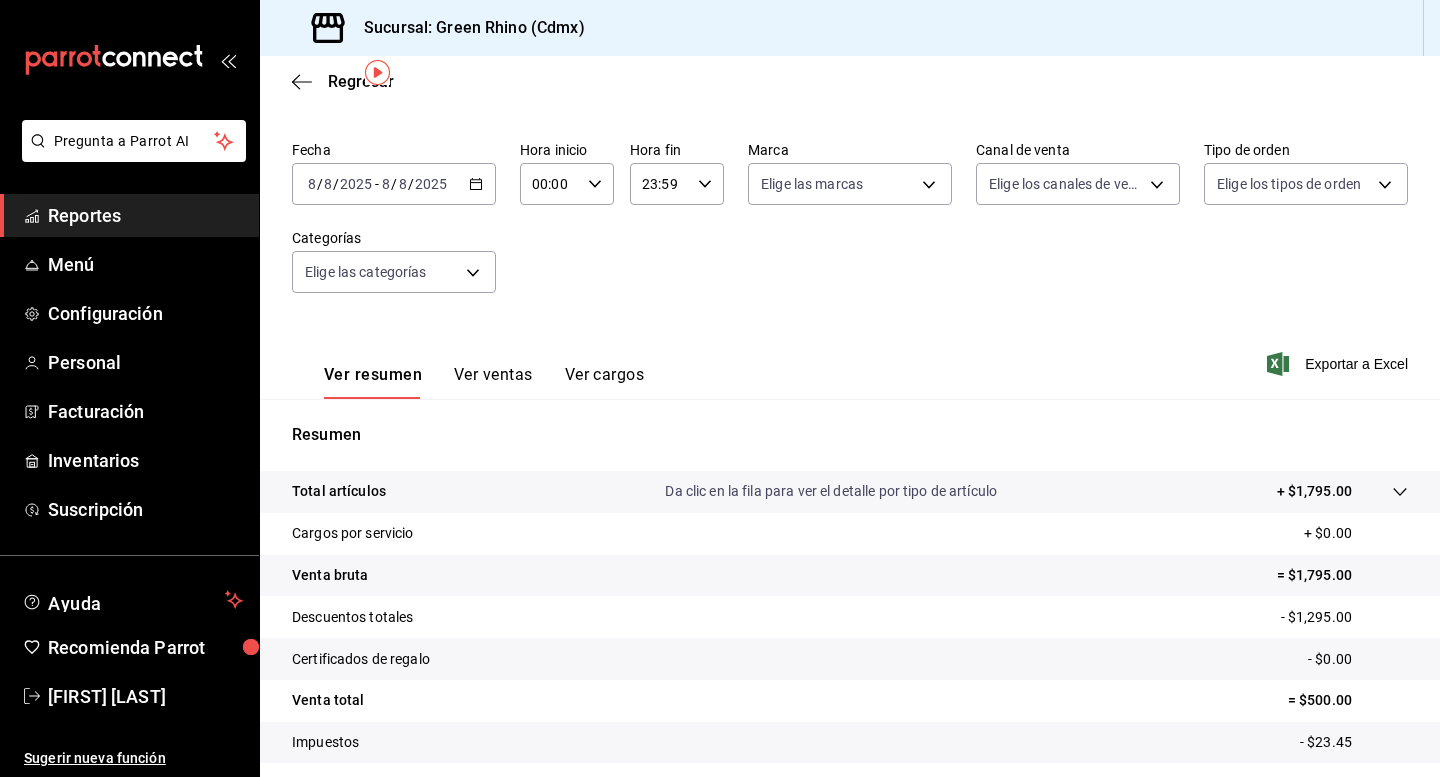 click on "Ver resumen Ver ventas Ver cargos" at bounding box center [468, 370] 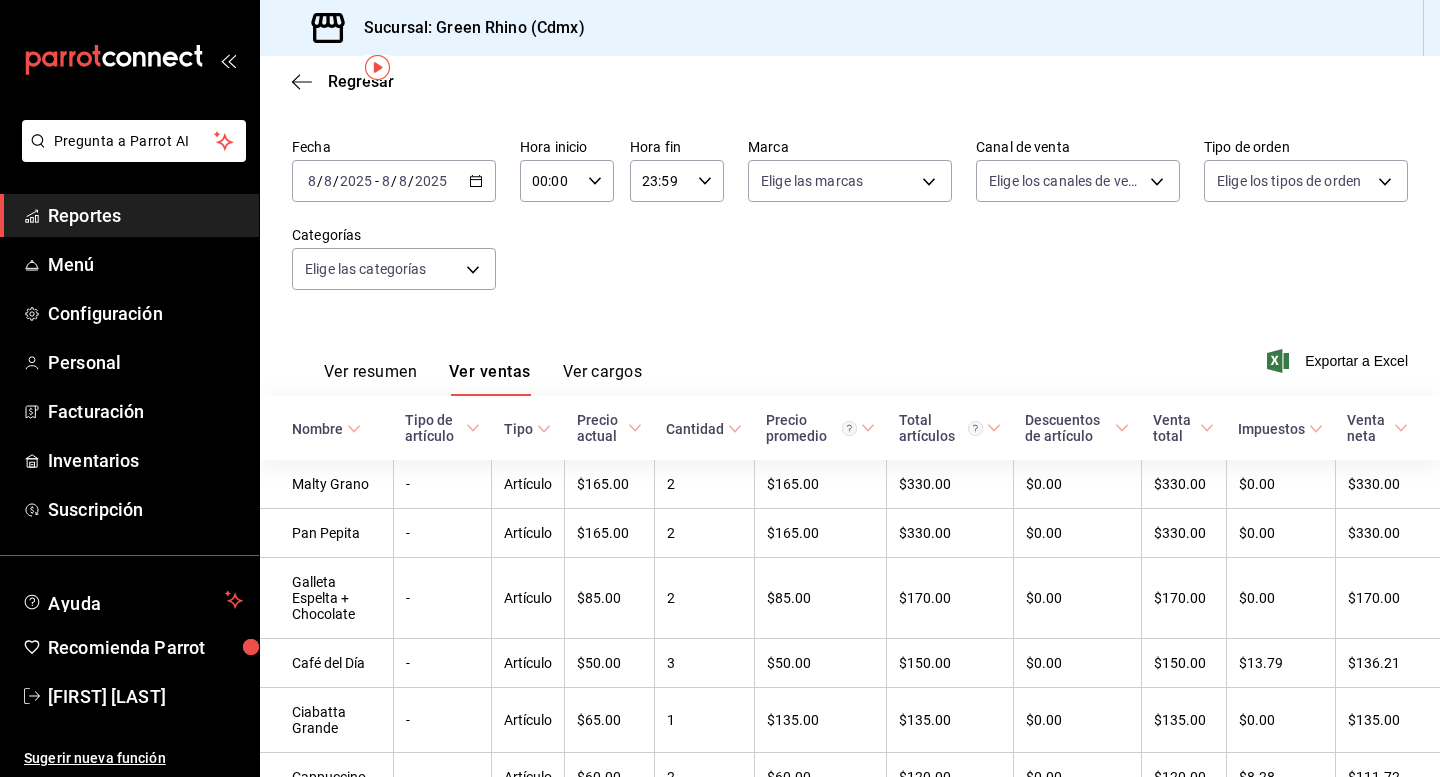 scroll, scrollTop: 70, scrollLeft: 0, axis: vertical 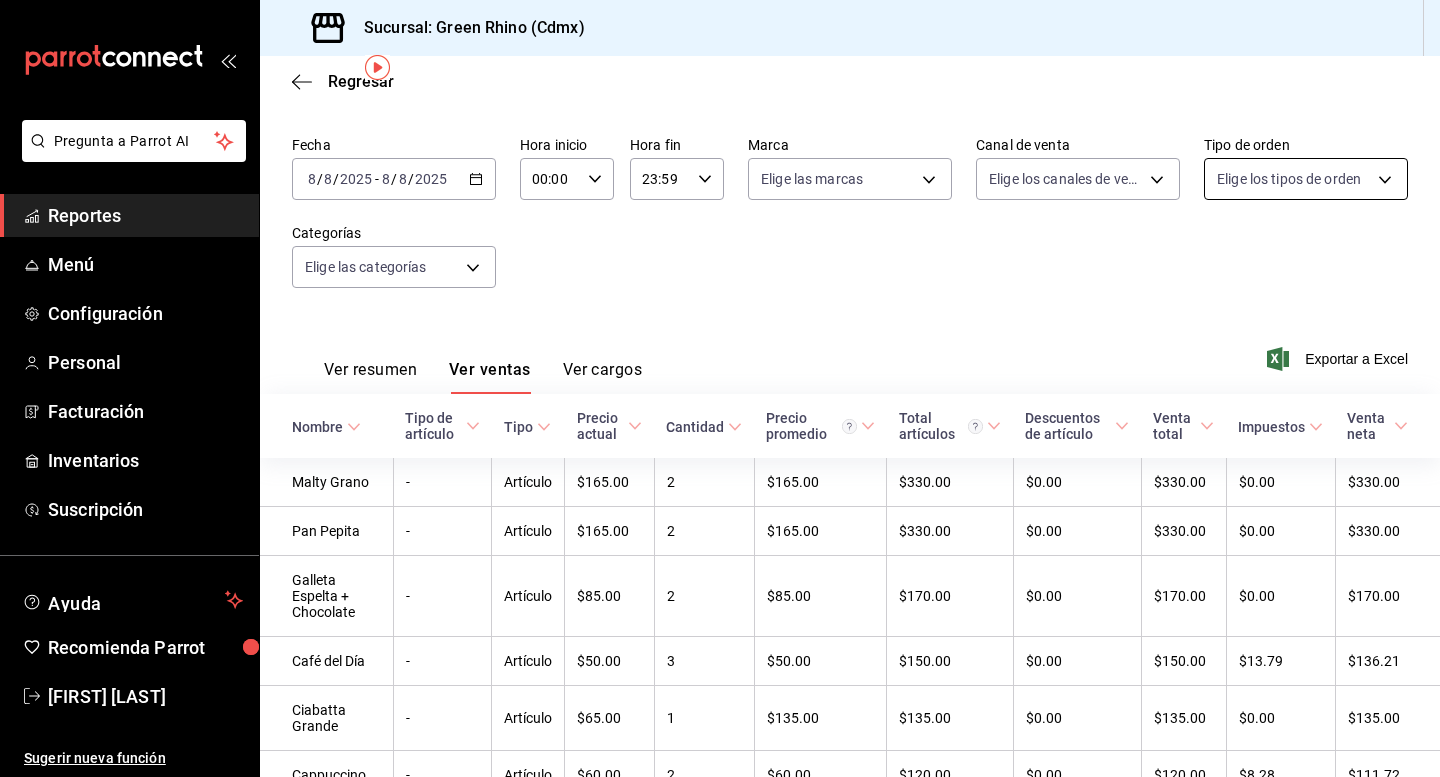 click on "Pregunta a Parrot AI Reportes   Menú   Configuración   Personal   Facturación   Inventarios   Suscripción   Ayuda Recomienda Parrot   Antonio Luengas   Sugerir nueva función   Sucursal: Green Rhino (Cdmx) Regresar Ventas Los artículos listados no incluyen descuentos de orden y el filtro de fechas está limitado a un máximo de 31 días. Fecha 2025-08-08 8 / 8 / 2025 - 2025-08-08 8 / 8 / 2025 Hora inicio 00:00 Hora inicio Hora fin 23:59 Hora fin Marca Elige las marcas Canal de venta Elige los canales de venta Tipo de orden Elige los tipos de orden Categorías Elige las categorías Ver resumen Ver ventas Ver cargos Exportar a Excel Nombre Tipo de artículo Tipo Precio actual Cantidad Precio promedio   Total artículos   Descuentos de artículo Venta total Impuestos Venta neta Malty Grano - Artículo $165.00 2 $165.00 $330.00 $0.00 $330.00 $0.00 $330.00 Pan Pepita - Artículo $165.00 2 $165.00 $330.00 $0.00 $330.00 $0.00 $330.00 Galleta Espelta + Chocolate - Artículo $85.00 2 $85.00 $170.00 $0.00 $170.00" at bounding box center (720, 388) 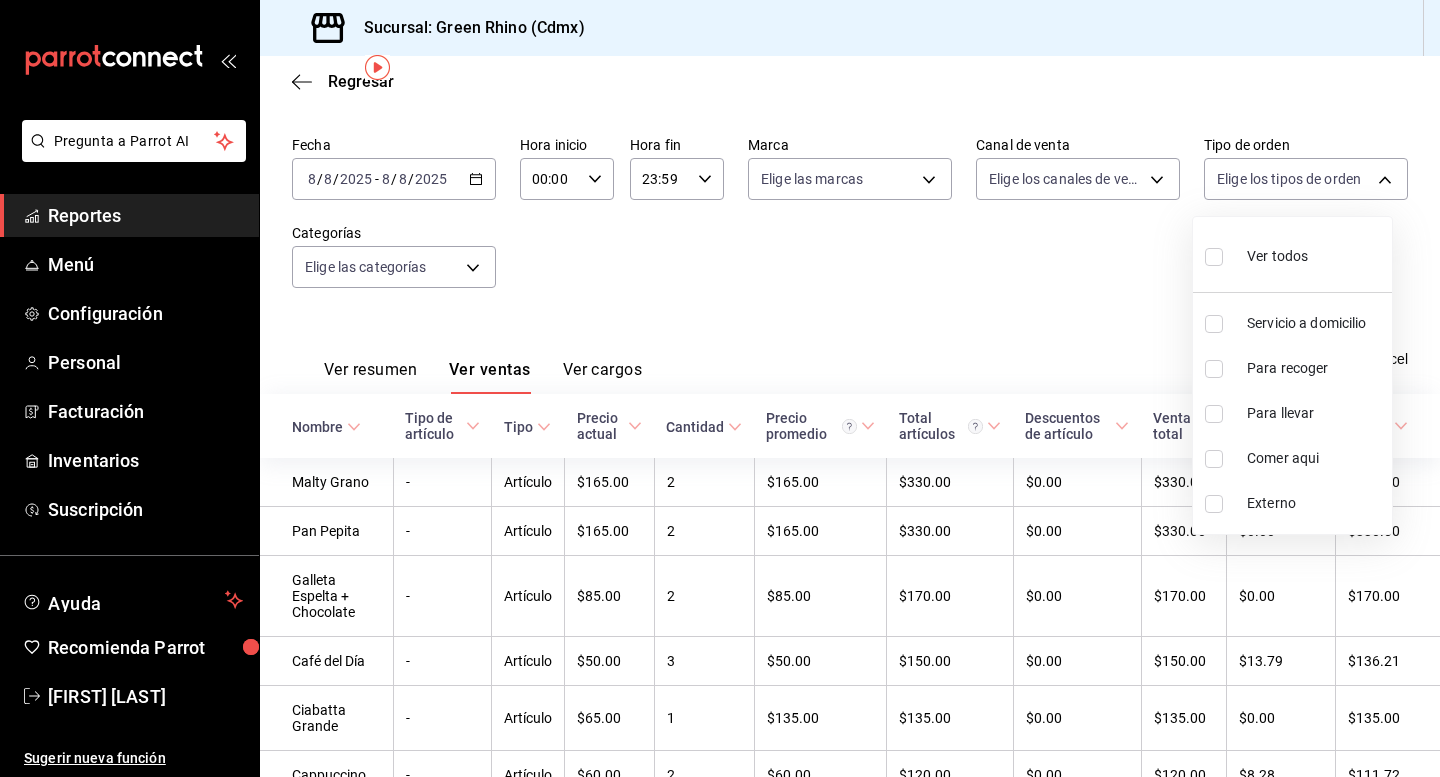 click at bounding box center (1214, 257) 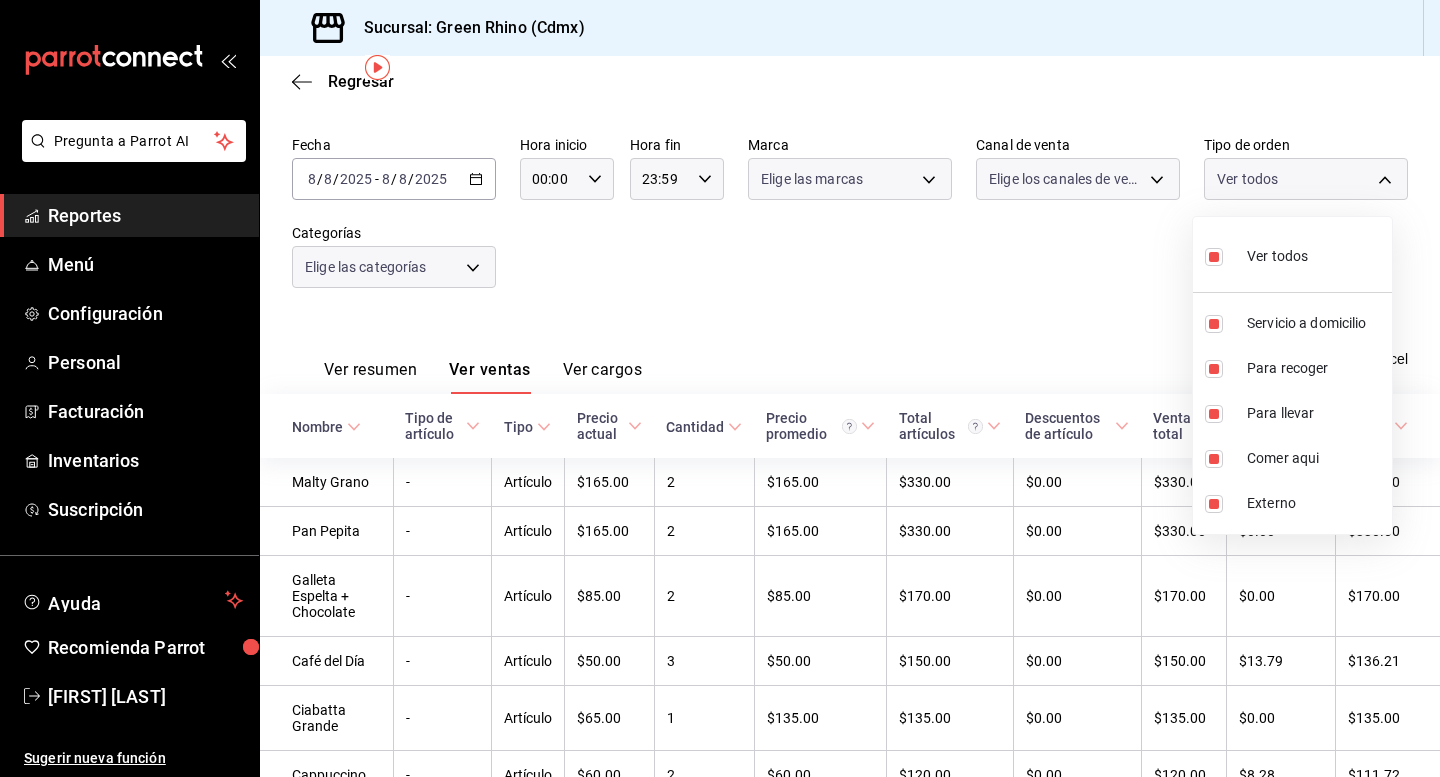 scroll, scrollTop: 0, scrollLeft: 0, axis: both 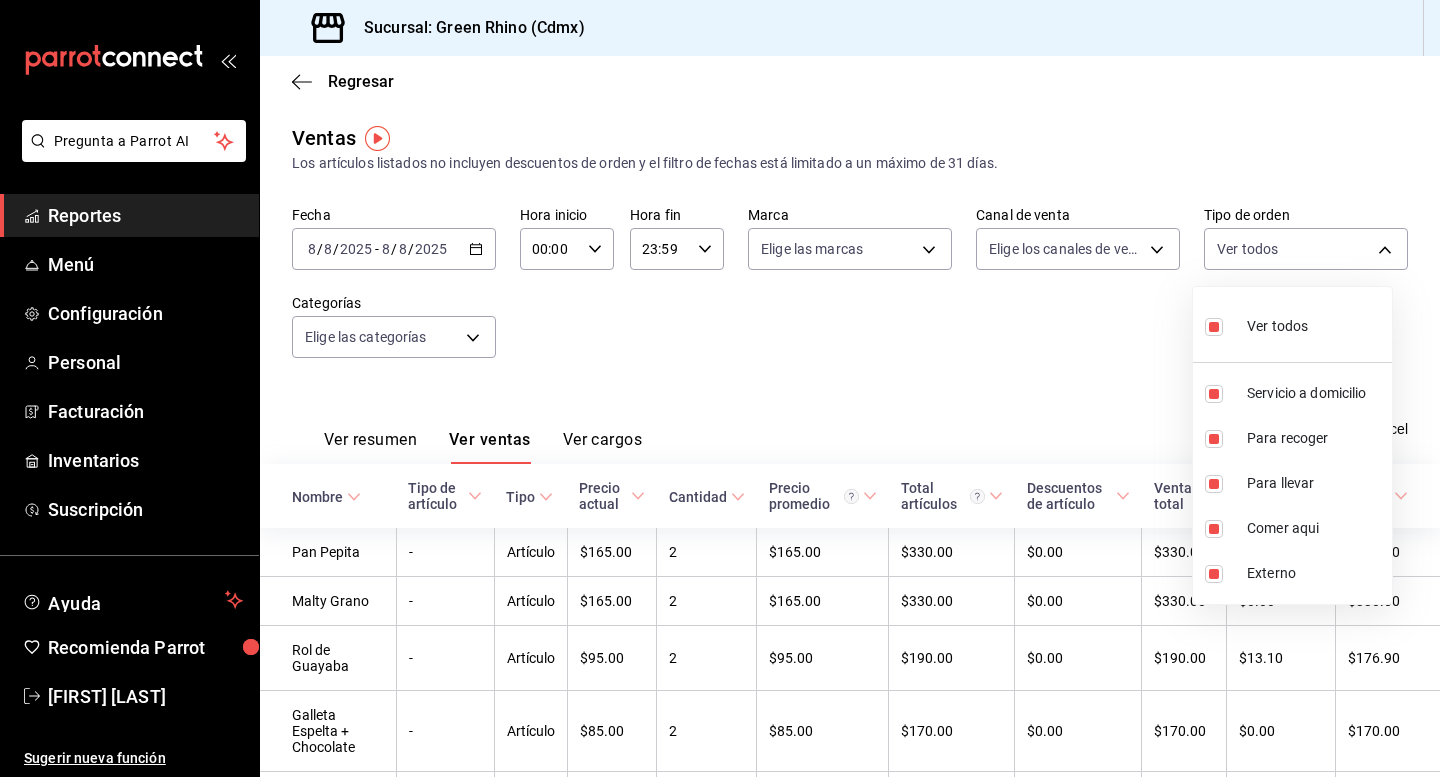 click at bounding box center [720, 388] 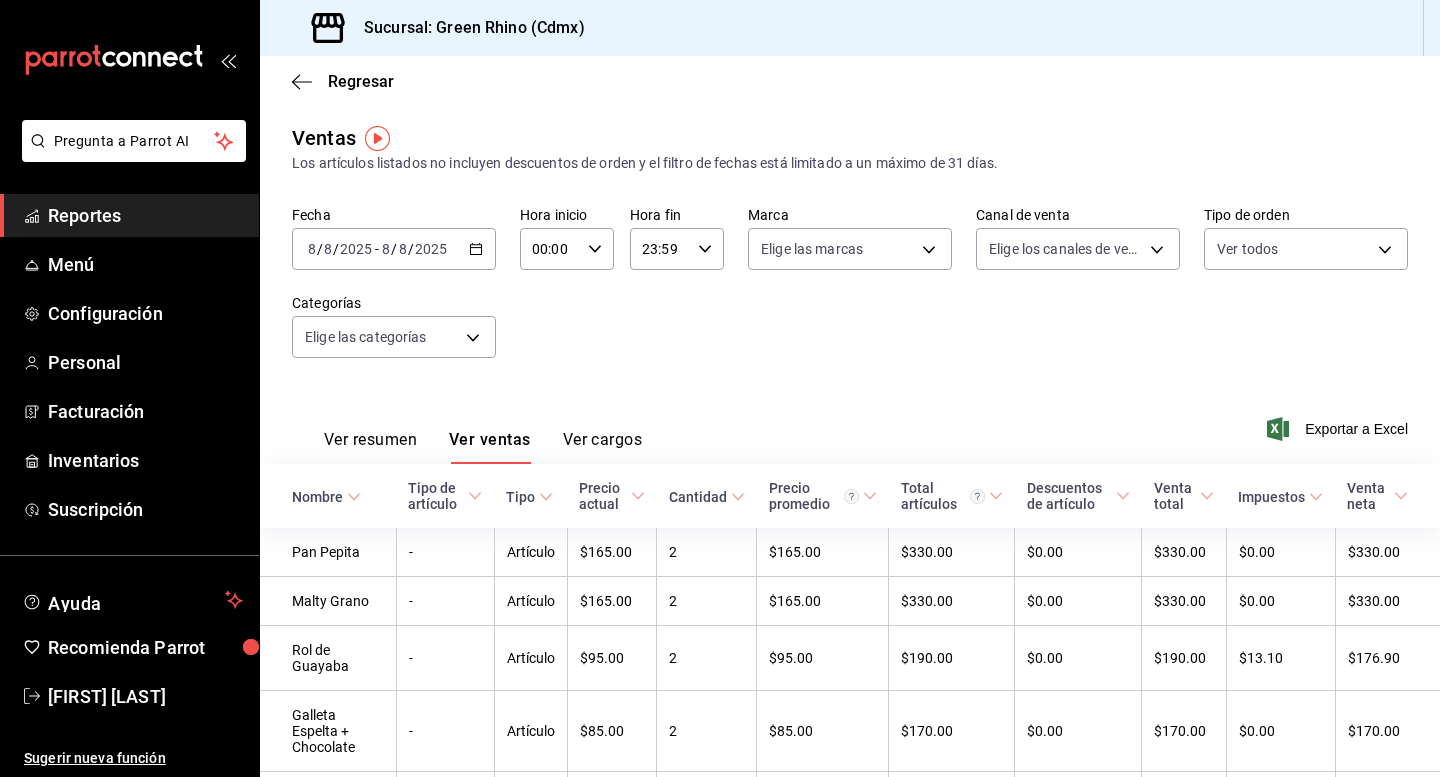 click on "Pregunta a Parrot AI Reportes   Menú   Configuración   Personal   Facturación   Inventarios   Suscripción   Ayuda Recomienda Parrot   Antonio Luengas   Sugerir nueva función   Sucursal: Green Rhino (Cdmx) Regresar Ventas Los artículos listados no incluyen descuentos de orden y el filtro de fechas está limitado a un máximo de 31 días. Fecha 2025-08-08 8 / 8 / 2025 - 2025-08-08 8 / 8 / 2025 Hora inicio 00:00 Hora inicio Hora fin 23:59 Hora fin Marca Elige las marcas Canal de venta Elige los canales de venta Tipo de orden Ver todos df7830c6-face-46e1-b510-7f4f10b4edf0,584f2879-f552-4f63-b3c1-6ffba0e01996,7346fba8-655c-48ca-9e20-3696f3c06271,28fc1f62-5e3c-43ec-9d63-d456fe708acb,EXTERNAL Categorías Elige las categorías Ver resumen Ver ventas Ver cargos Exportar a Excel Nombre Tipo de artículo Tipo Precio actual Cantidad Precio promedio   Total artículos   Descuentos de artículo Venta total Impuestos Venta neta Pan Pepita - Artículo $165.00 2 $165.00 $330.00 $0.00 $330.00 $0.00 $330.00 Malty Grano -" at bounding box center (720, 388) 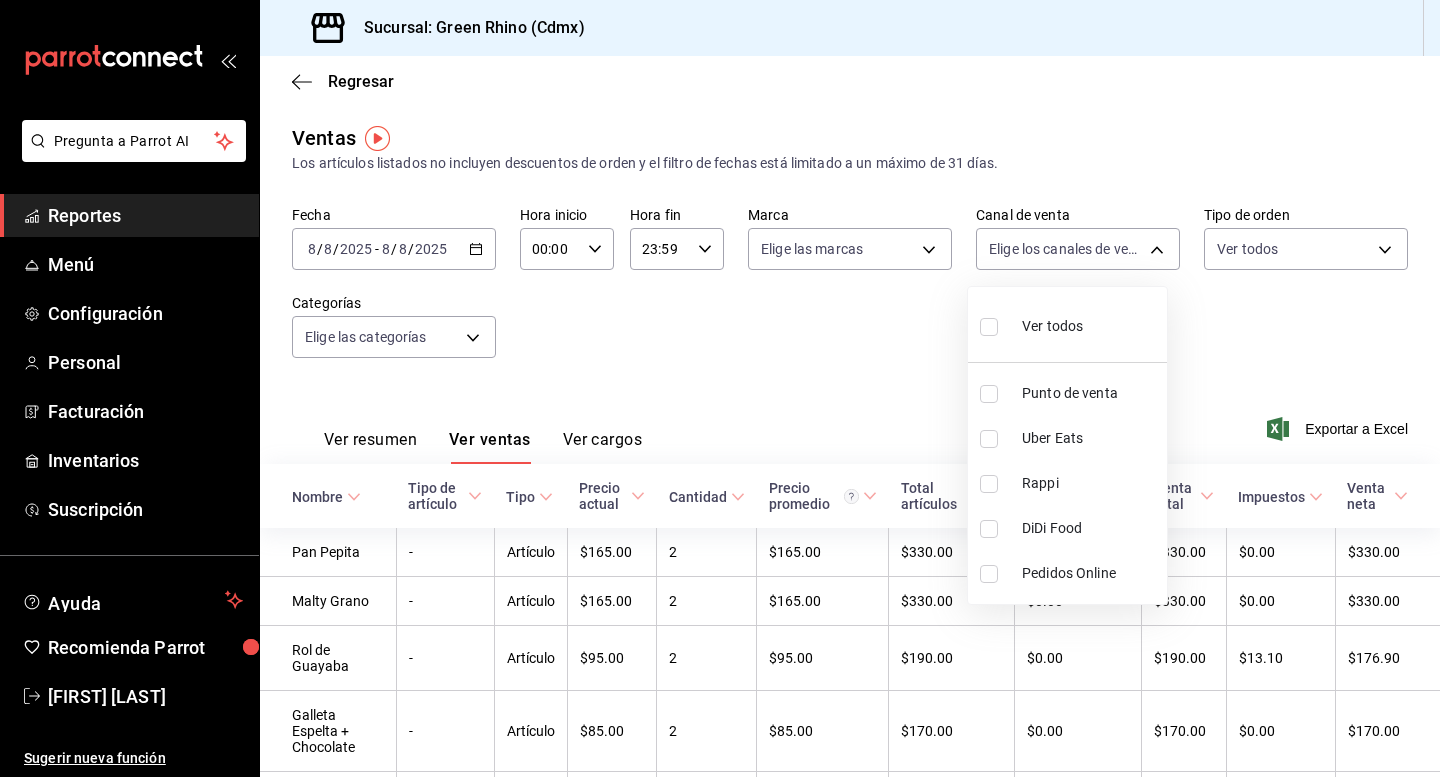 click on "Punto de venta" at bounding box center [1090, 393] 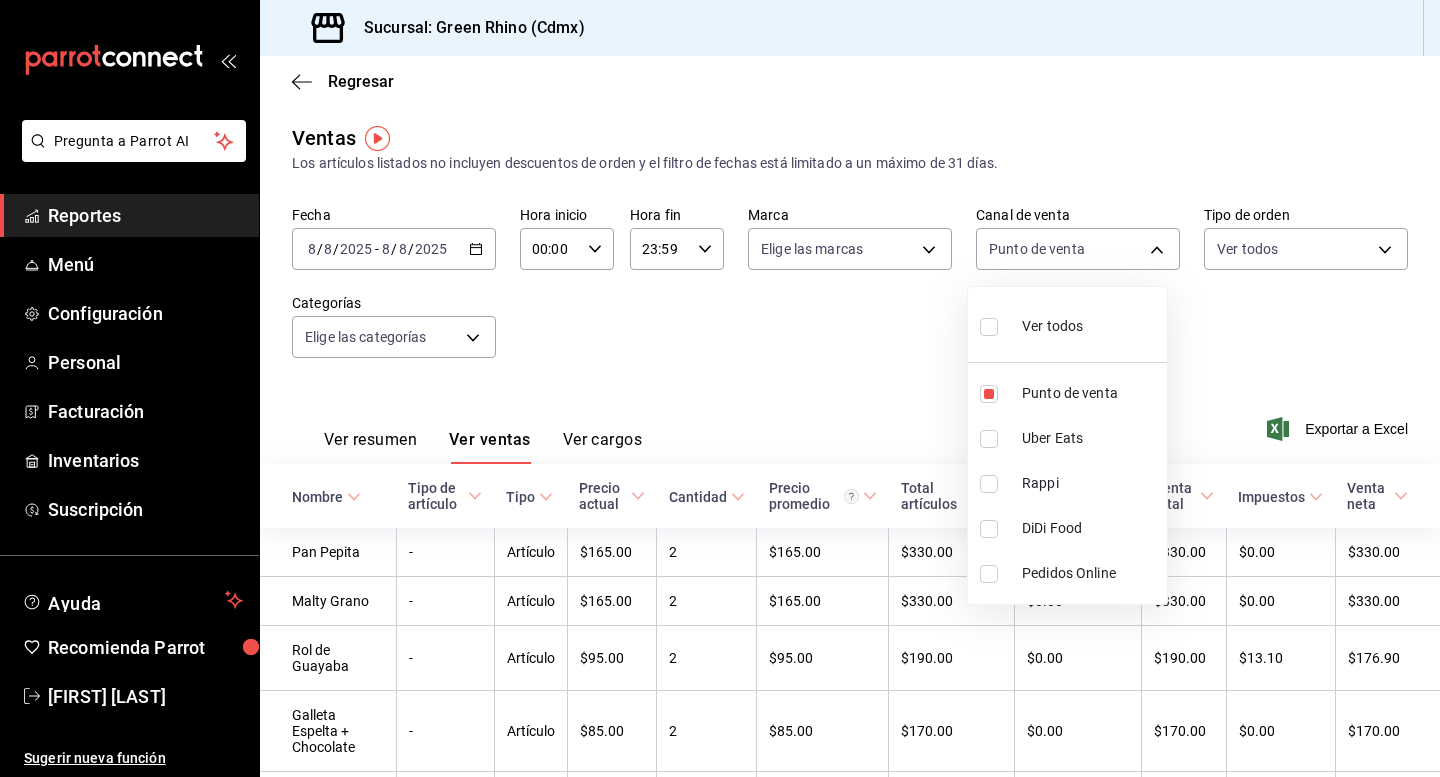 click at bounding box center [720, 388] 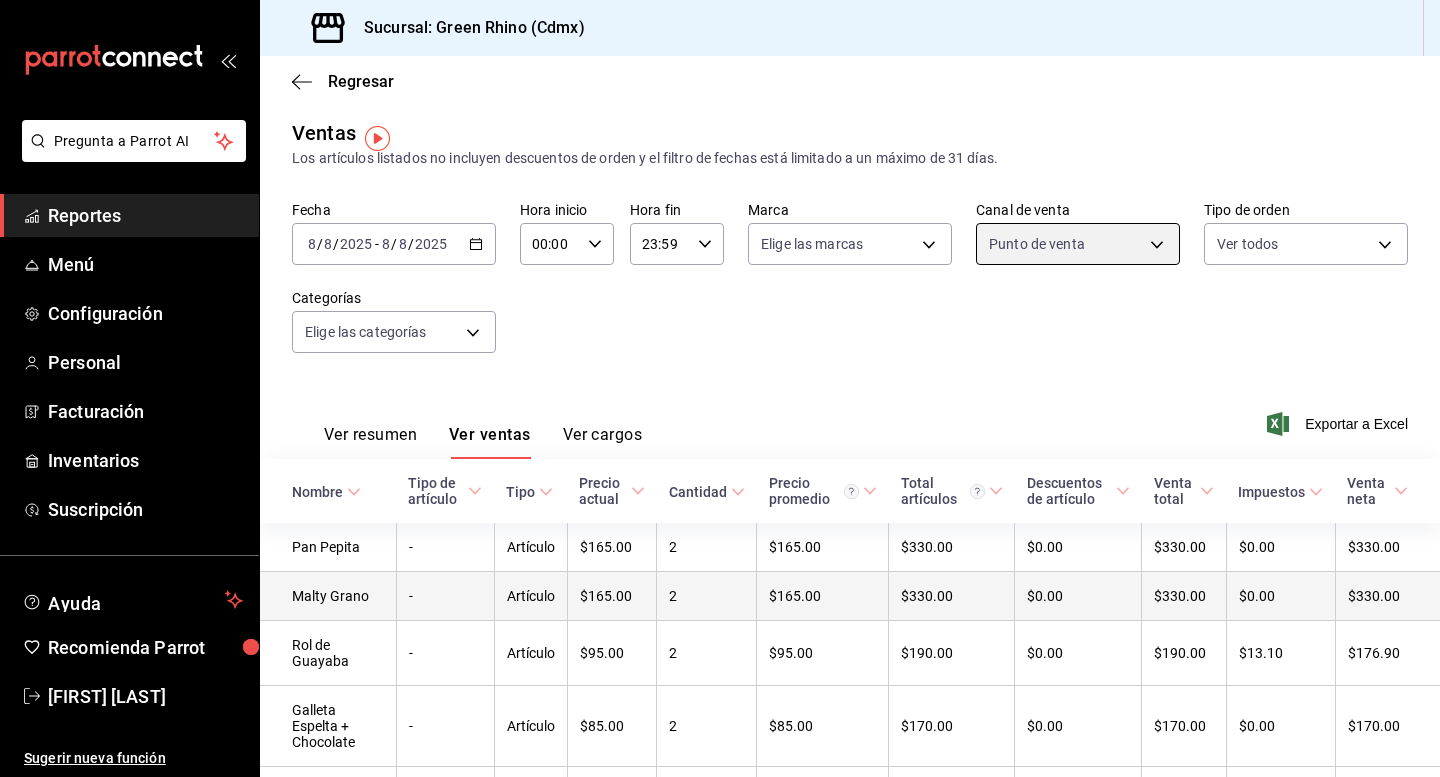 scroll, scrollTop: 0, scrollLeft: 0, axis: both 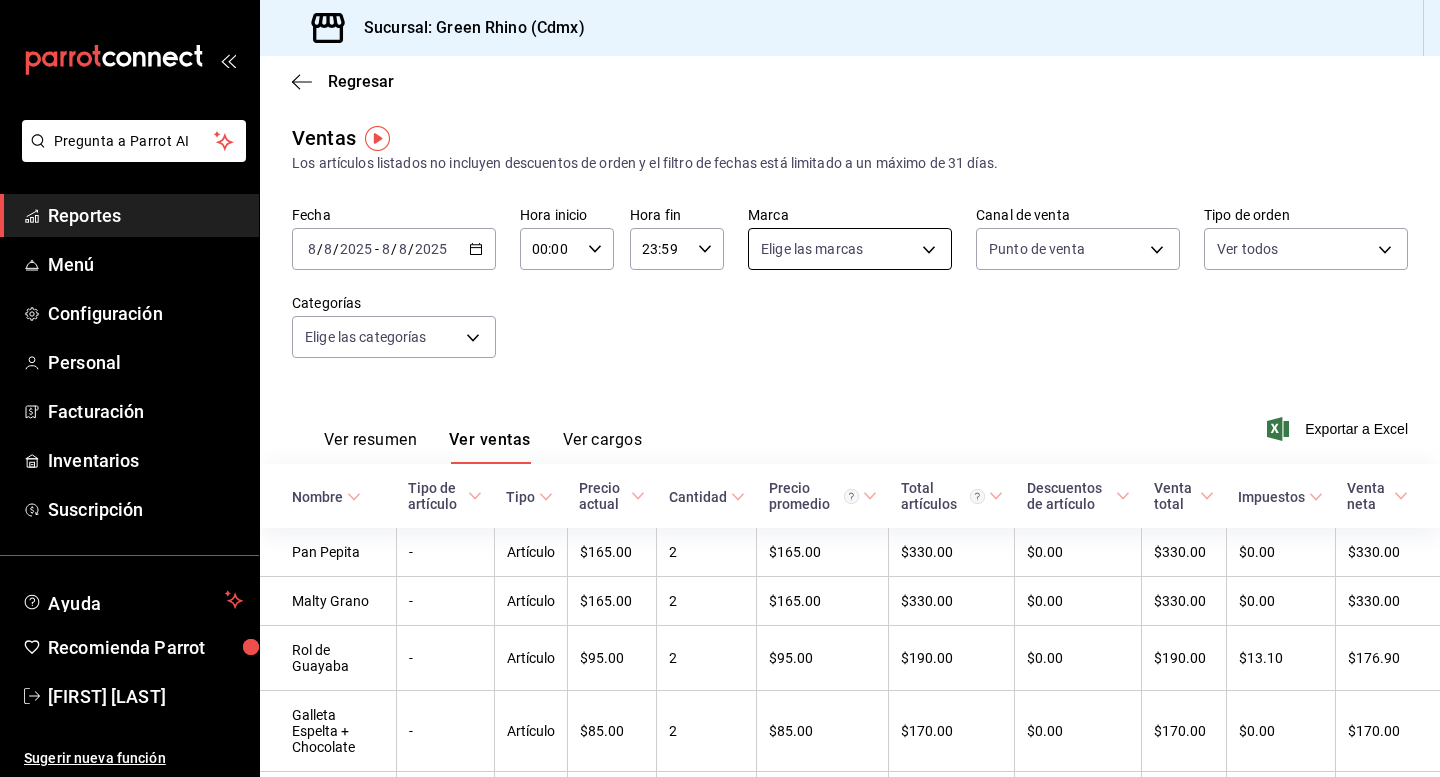 click on "Pregunta a Parrot AI Reportes   Menú   Configuración   Personal   Facturación   Inventarios   Suscripción   Ayuda Recomienda Parrot   Antonio Luengas   Sugerir nueva función   Sucursal: Green Rhino (Cdmx) Regresar Ventas Los artículos listados no incluyen descuentos de orden y el filtro de fechas está limitado a un máximo de 31 días. Fecha 2025-08-08 8 / 8 / 2025 - 2025-08-08 8 / 8 / 2025 Hora inicio 00:00 Hora inicio Hora fin 23:59 Hora fin Marca Elige las marcas Canal de venta Punto de venta PARROT Tipo de orden Ver todos df7830c6-face-46e1-b510-7f4f10b4edf0,584f2879-f552-4f63-b3c1-6ffba0e01996,7346fba8-655c-48ca-9e20-3696f3c06271,28fc1f62-5e3c-43ec-9d63-d456fe708acb,EXTERNAL Categorías Elige las categorías Ver resumen Ver ventas Ver cargos Exportar a Excel Nombre Tipo de artículo Tipo Precio actual Cantidad Precio promedio   Total artículos   Descuentos de artículo Venta total Impuestos Venta neta Pan Pepita - Artículo $165.00 2 $165.00 $330.00 $0.00 $330.00 $0.00 $330.00 Malty Grano - 2 - 2" at bounding box center (720, 388) 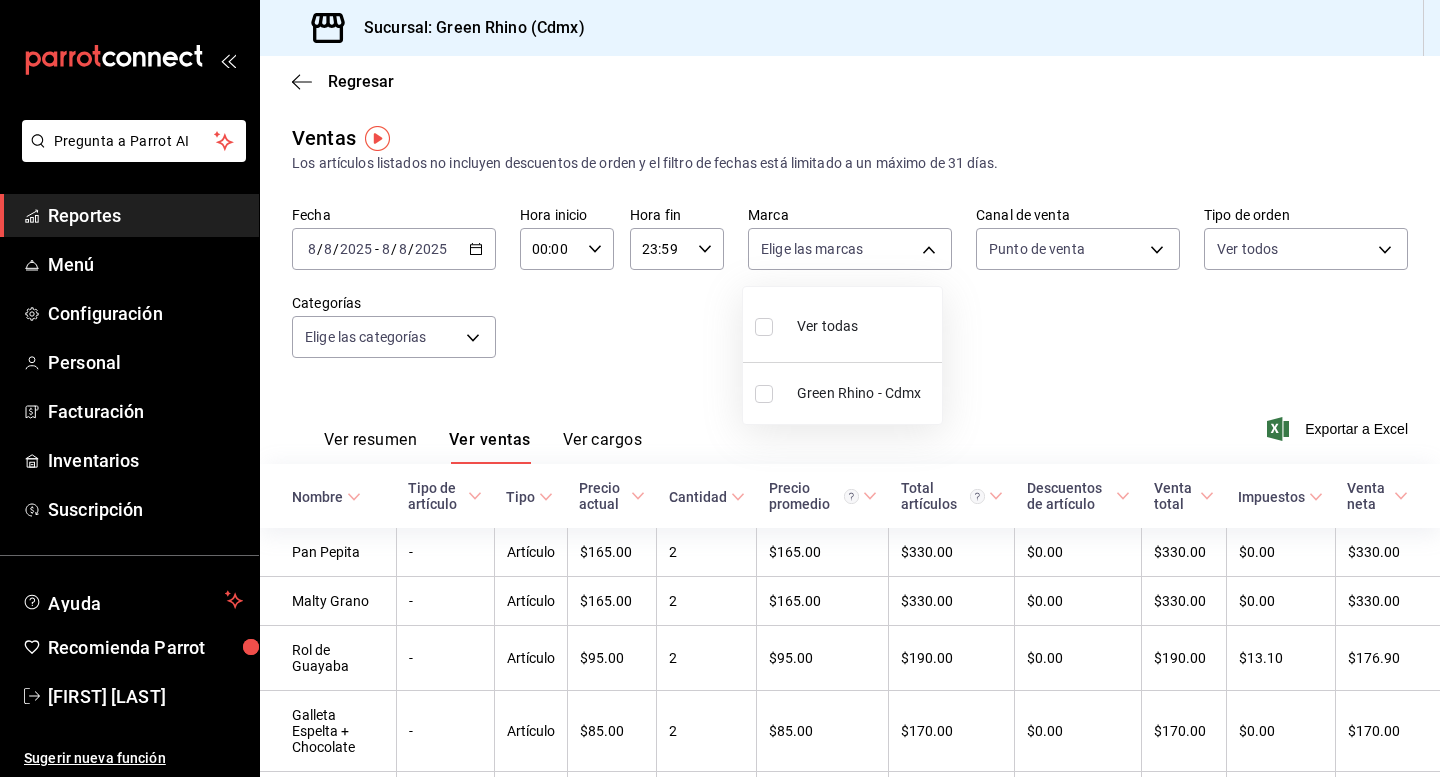 click at bounding box center (768, 394) 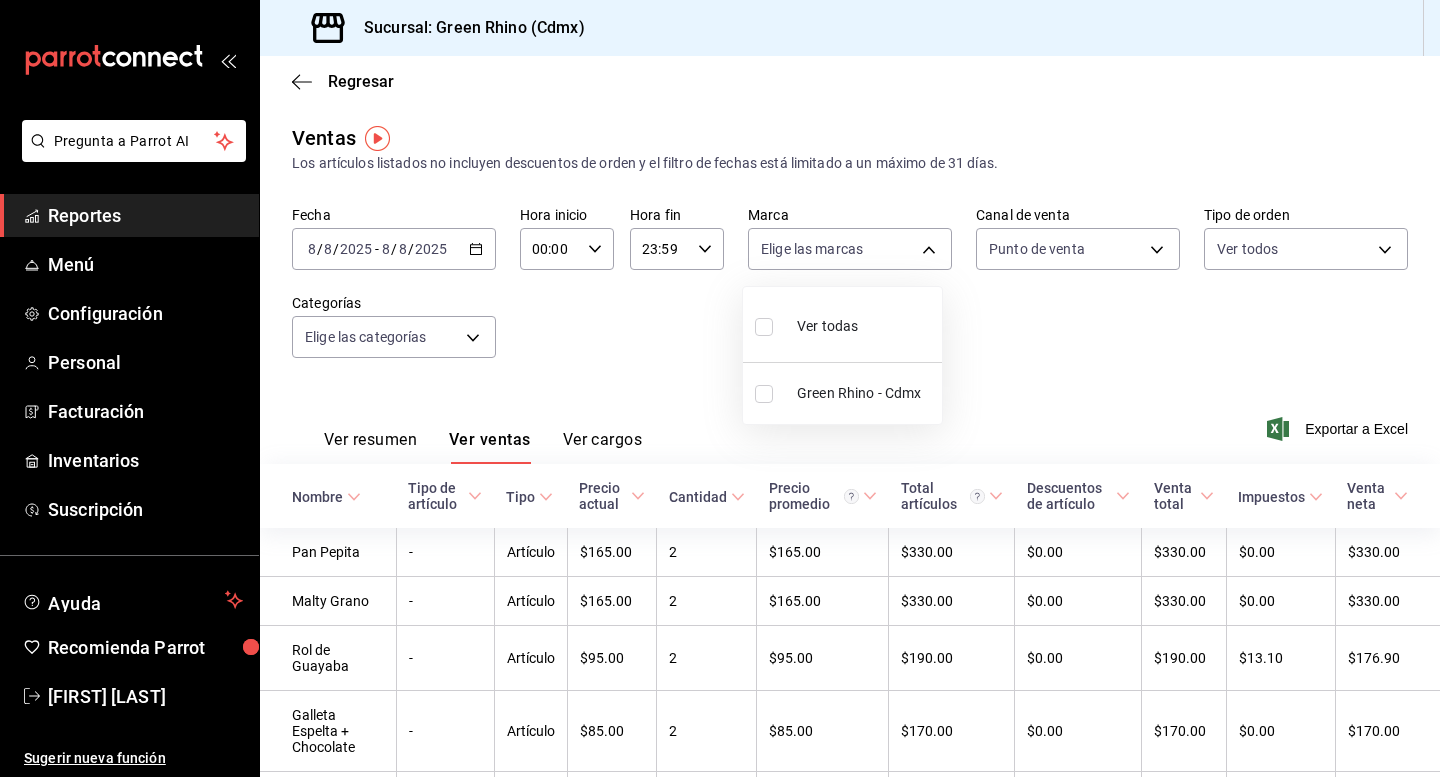 click at bounding box center (764, 394) 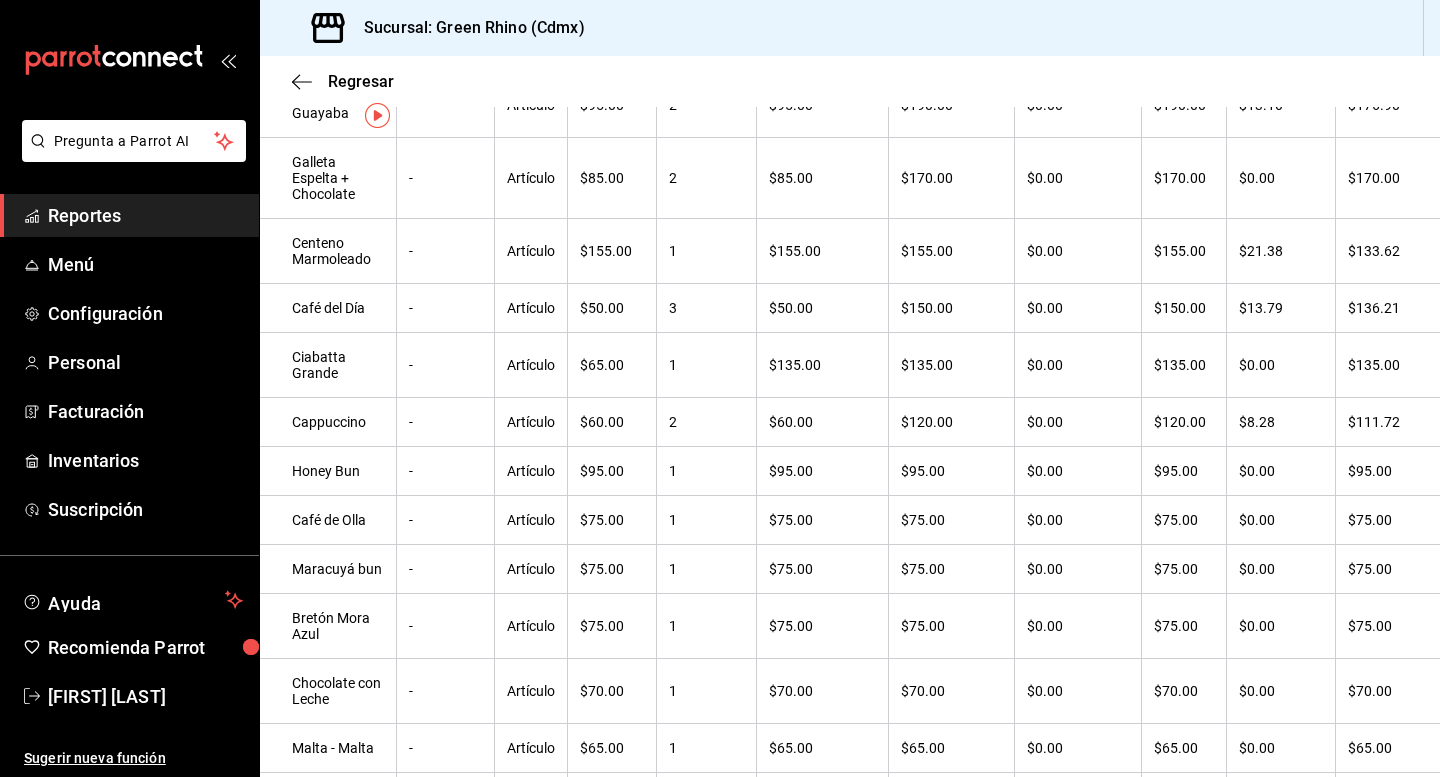 scroll, scrollTop: 0, scrollLeft: 0, axis: both 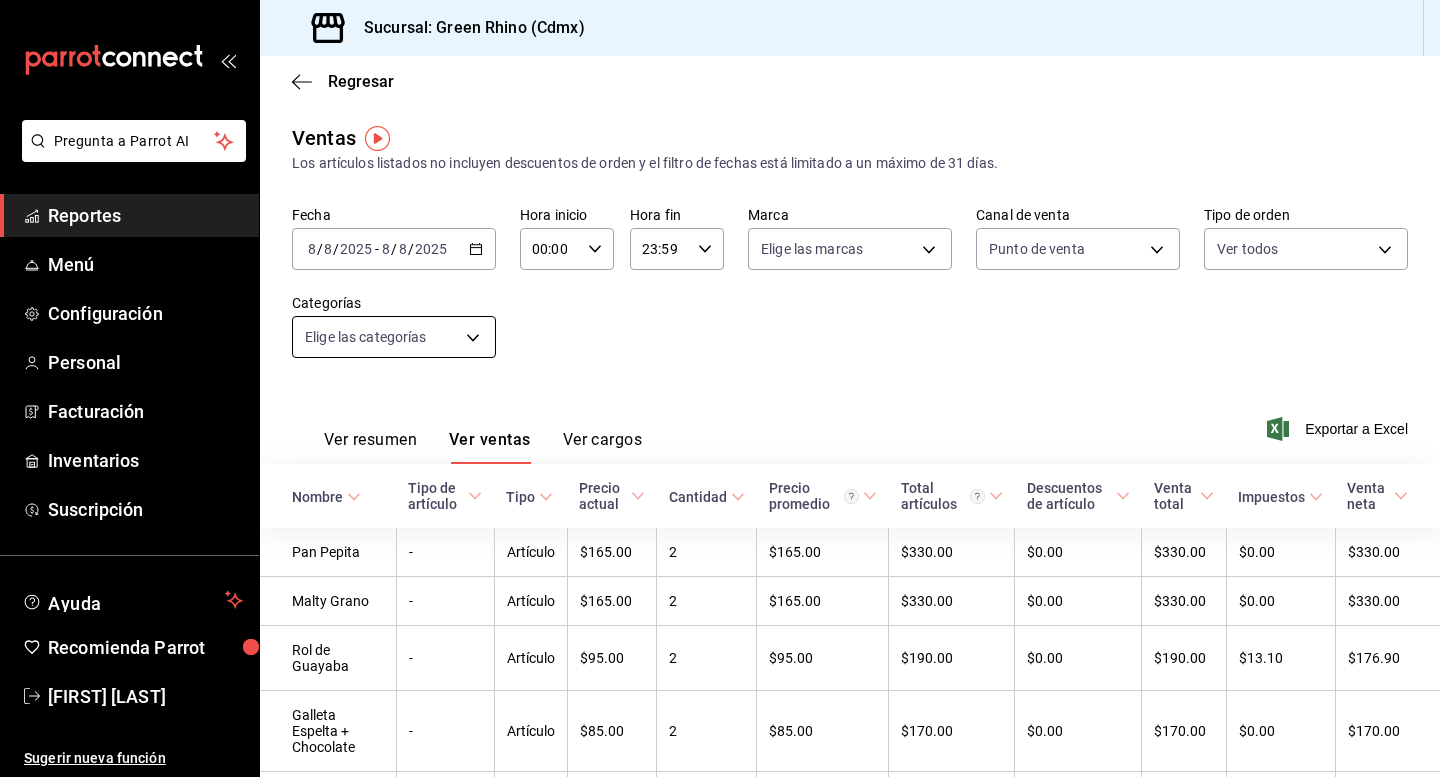 click on "Pregunta a Parrot AI Reportes   Menú   Configuración   Personal   Facturación   Inventarios   Suscripción   Ayuda Recomienda Parrot   Antonio Luengas   Sugerir nueva función   Sucursal: Green Rhino (Cdmx) Regresar Ventas Los artículos listados no incluyen descuentos de orden y el filtro de fechas está limitado a un máximo de 31 días. Fecha 2025-08-08 8 / 8 / 2025 - 2025-08-08 8 / 8 / 2025 Hora inicio 00:00 Hora inicio Hora fin 23:59 Hora fin Marca Elige las marcas Canal de venta Punto de venta PARROT Tipo de orden Ver todos df7830c6-face-46e1-b510-7f4f10b4edf0,584f2879-f552-4f63-b3c1-6ffba0e01996,7346fba8-655c-48ca-9e20-3696f3c06271,28fc1f62-5e3c-43ec-9d63-d456fe708acb,EXTERNAL Categorías Elige las categorías Ver resumen Ver ventas Ver cargos Exportar a Excel Nombre Tipo de artículo Tipo Precio actual Cantidad Precio promedio   Total artículos   Descuentos de artículo Venta total Impuestos Venta neta Pan Pepita - Artículo $165.00 2 $165.00 $330.00 $0.00 $330.00 $0.00 $330.00 Malty Grano - 2 - 2" at bounding box center (720, 388) 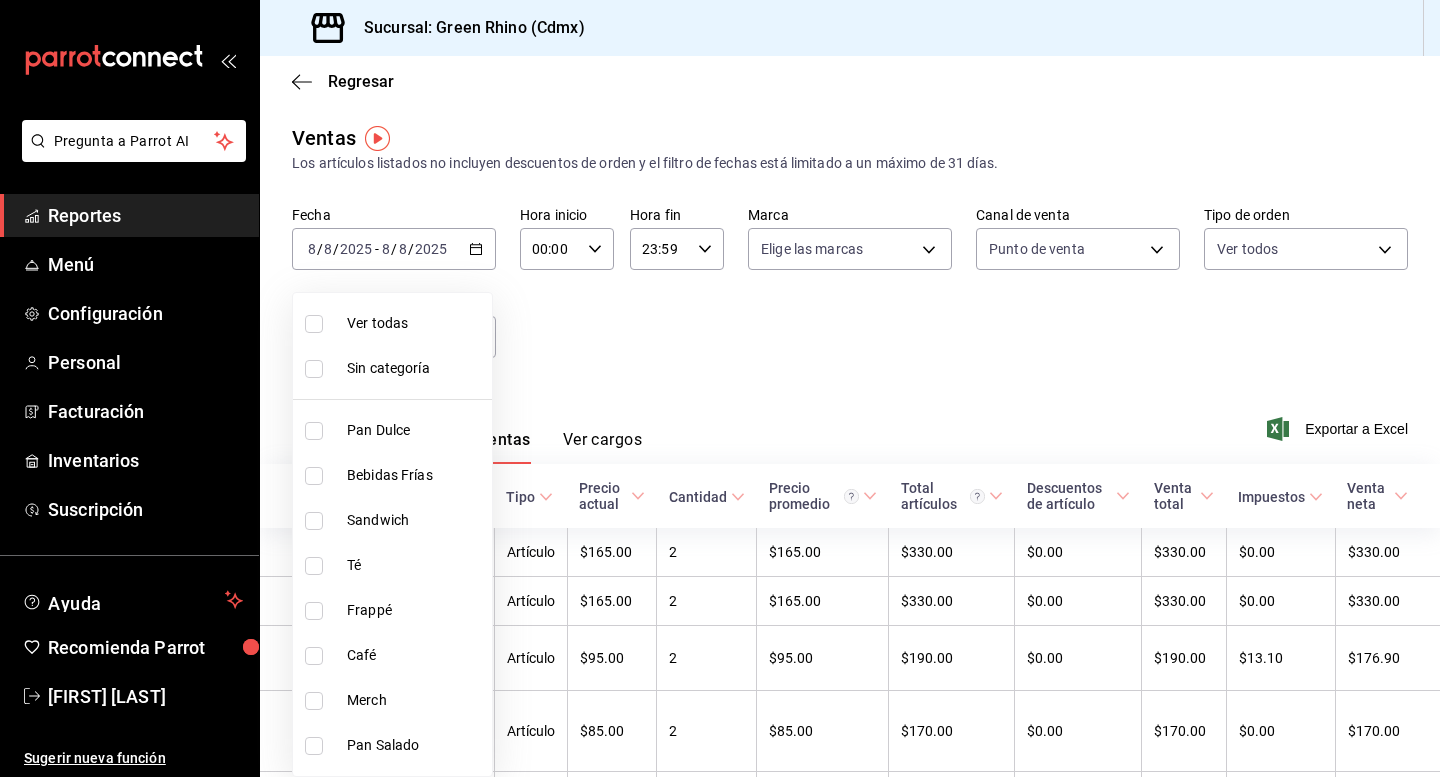 click at bounding box center [720, 388] 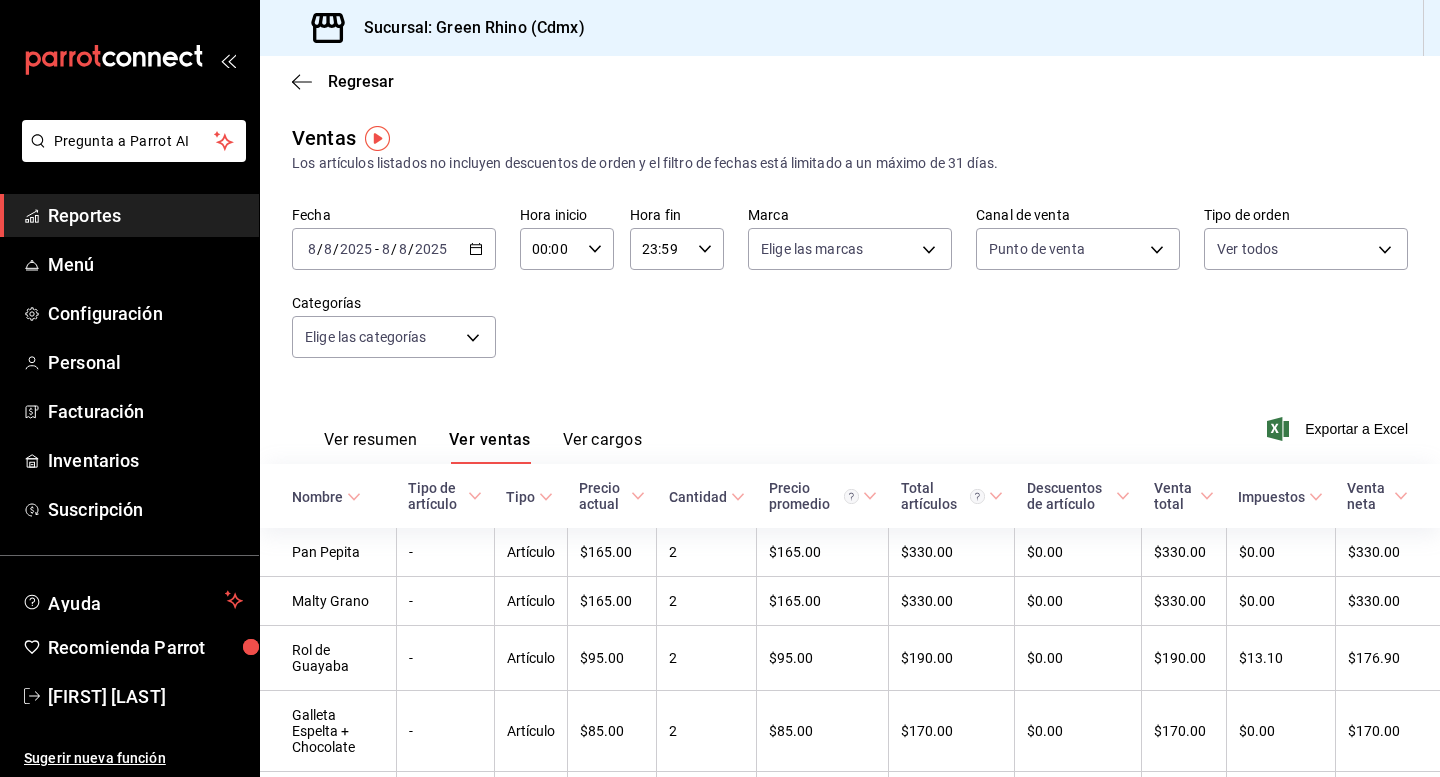 click on "Reportes" at bounding box center (145, 215) 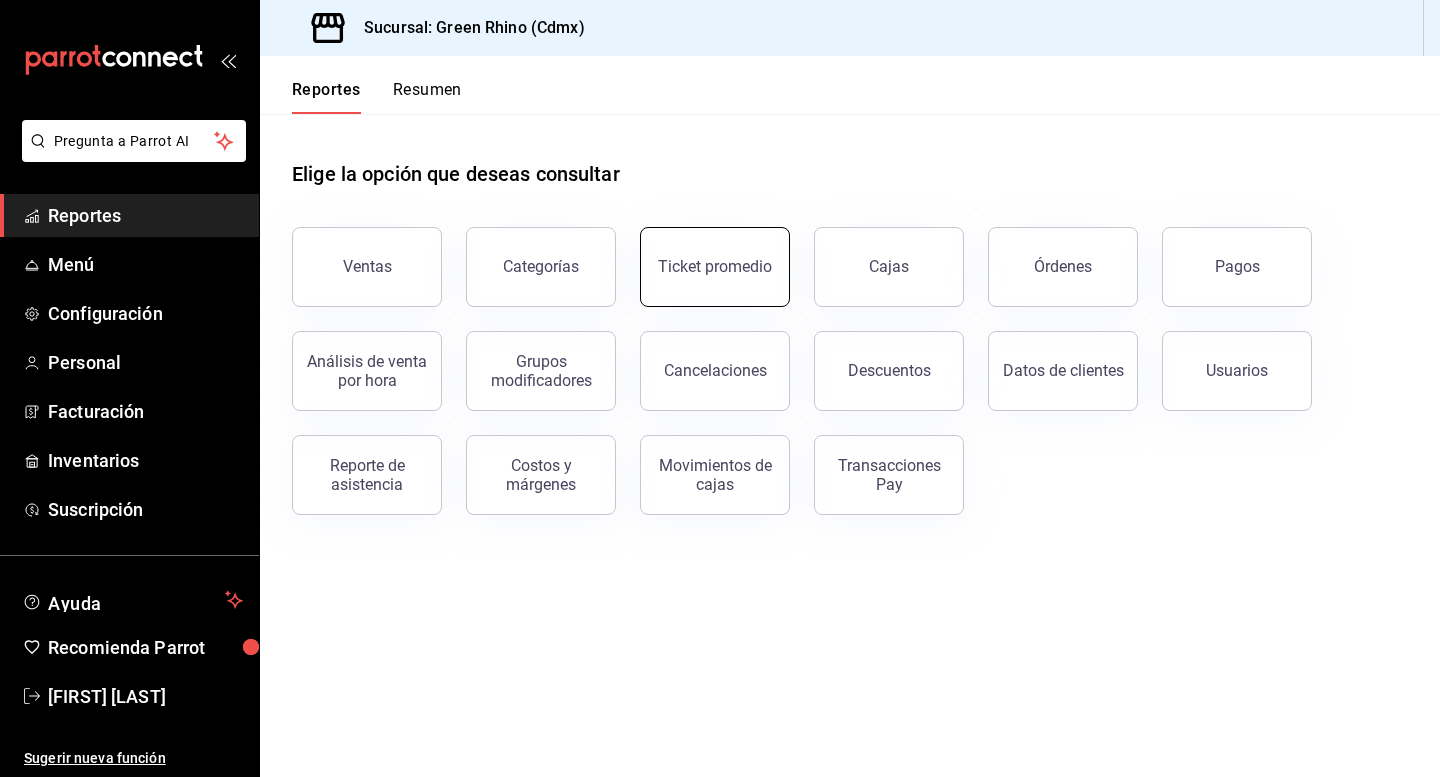 click on "Ticket promedio" at bounding box center [715, 267] 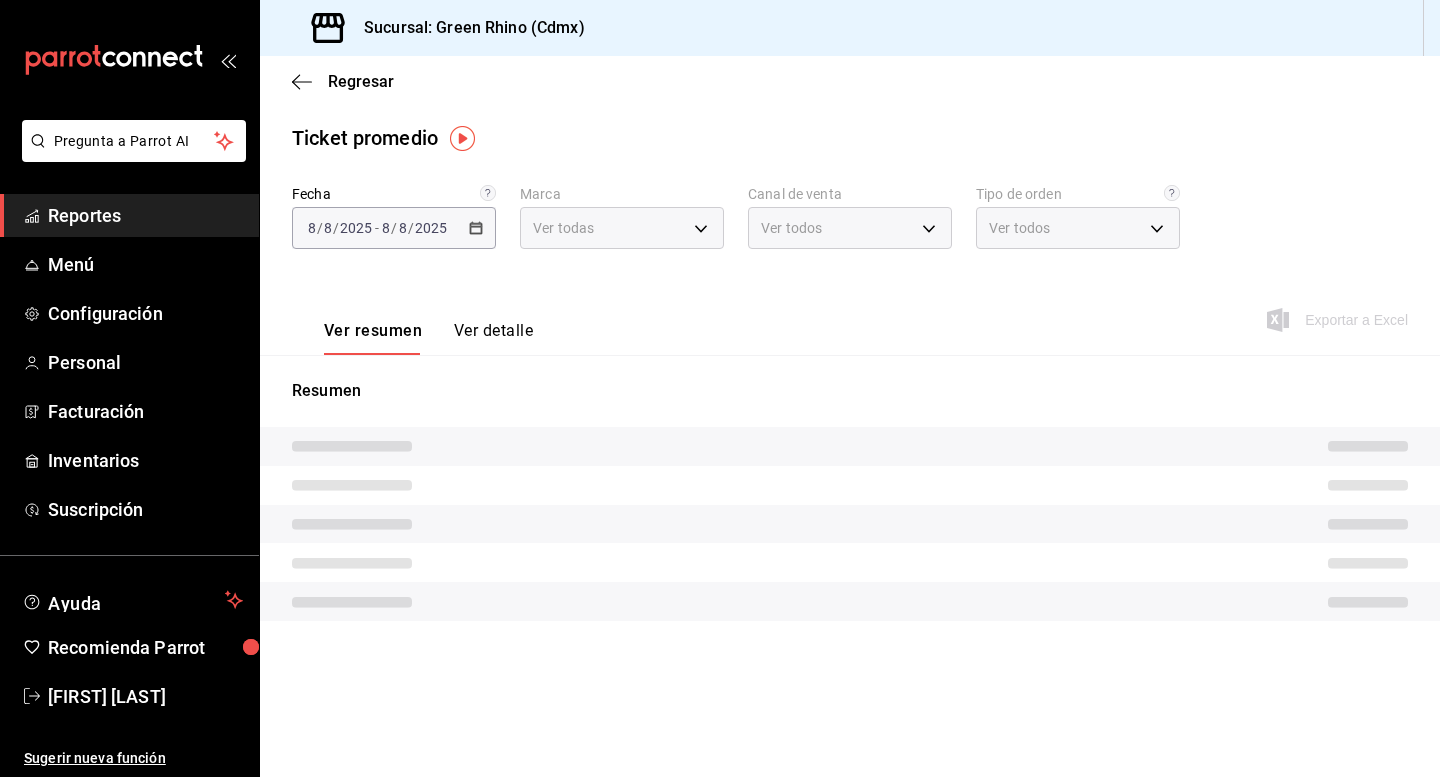 type on "a132321f-e3f1-4ec9-8484-95b8f08d7905" 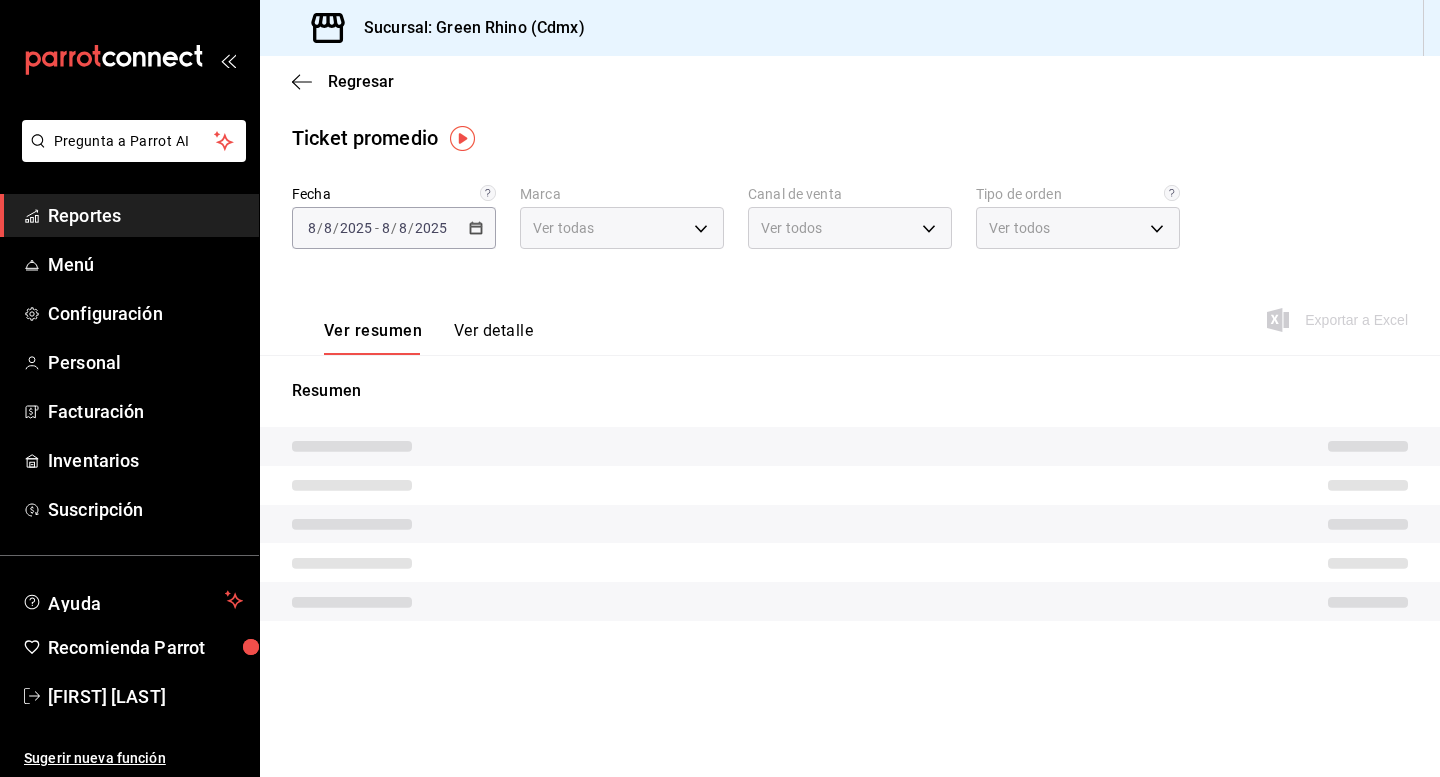 type on "df7830c6-face-46e1-b510-7f4f10b4edf0,584f2879-f552-4f63-b3c1-6ffba0e01996,7346fba8-655c-48ca-9e20-3696f3c06271,28fc1f62-5e3c-43ec-9d63-d456fe708acb,EXTERNAL" 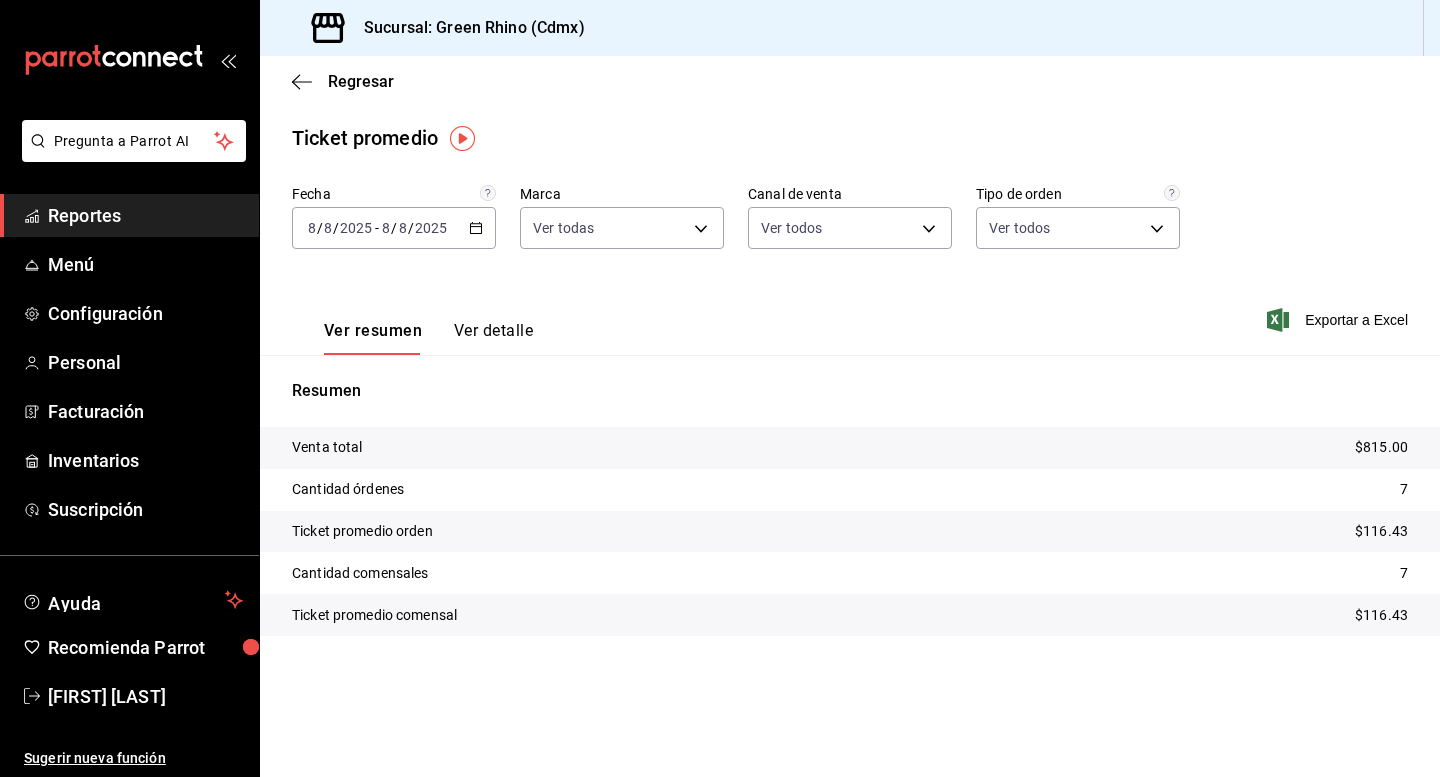 click on "Venta total $815.00" at bounding box center (850, 448) 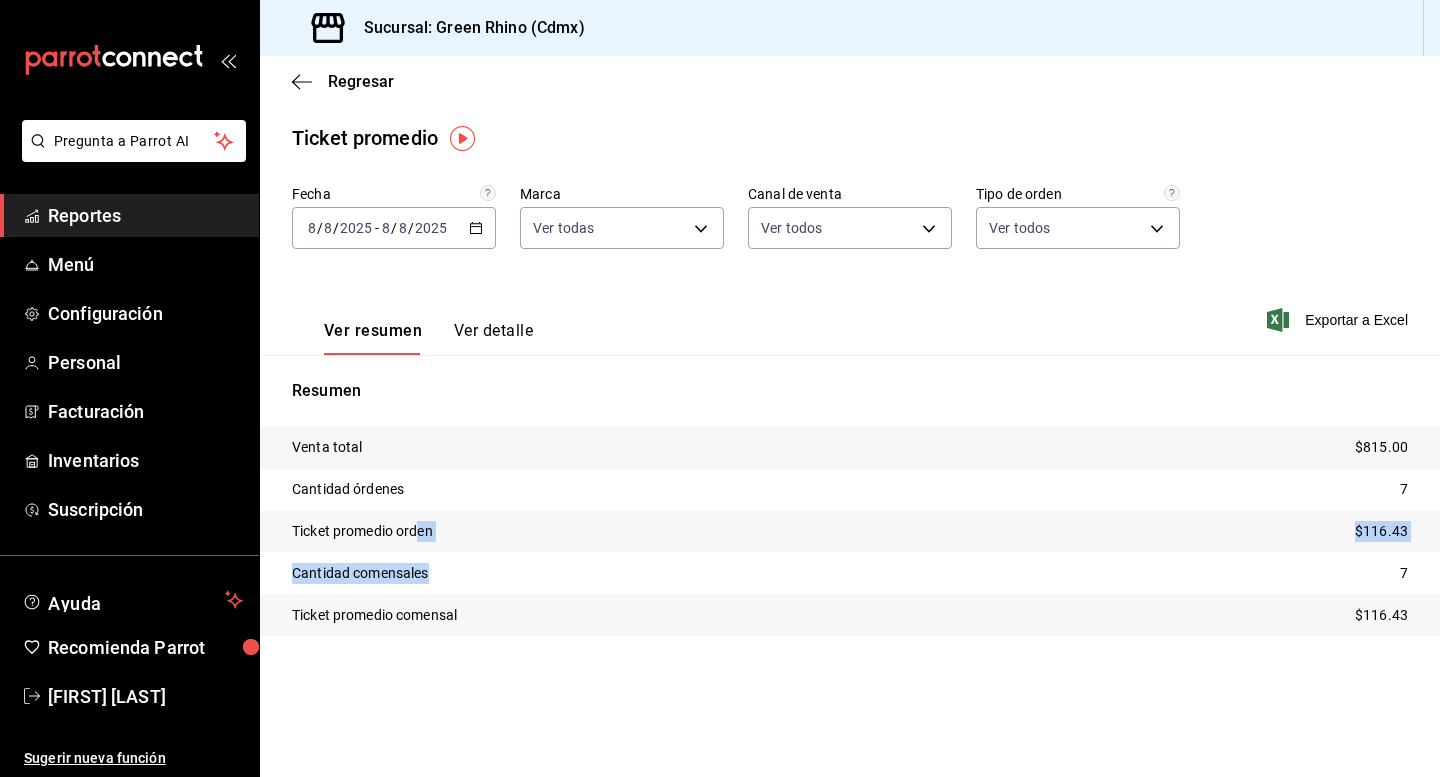 drag, startPoint x: 418, startPoint y: 530, endPoint x: 438, endPoint y: 568, distance: 42.941822 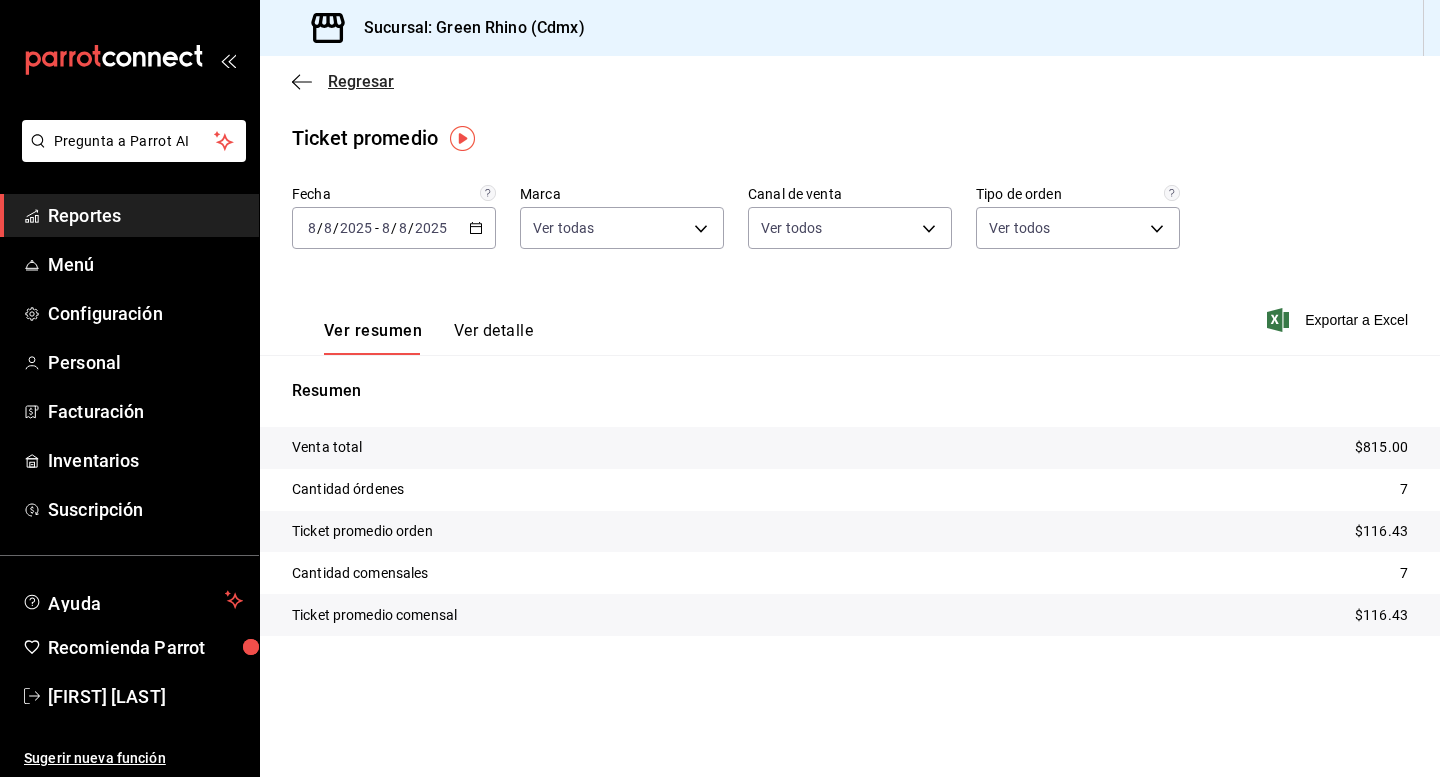 click on "Regresar" at bounding box center [361, 81] 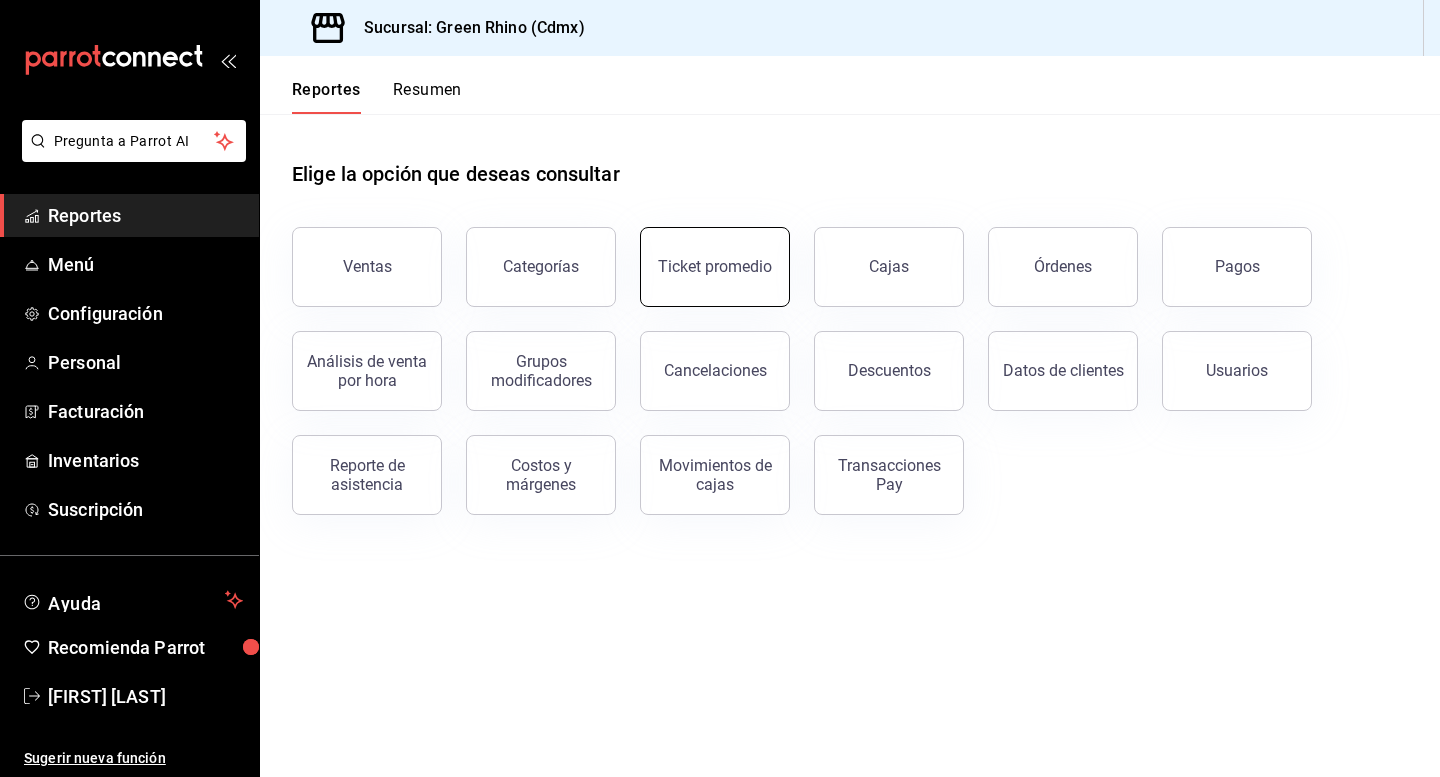 click on "Ticket promedio" at bounding box center [715, 267] 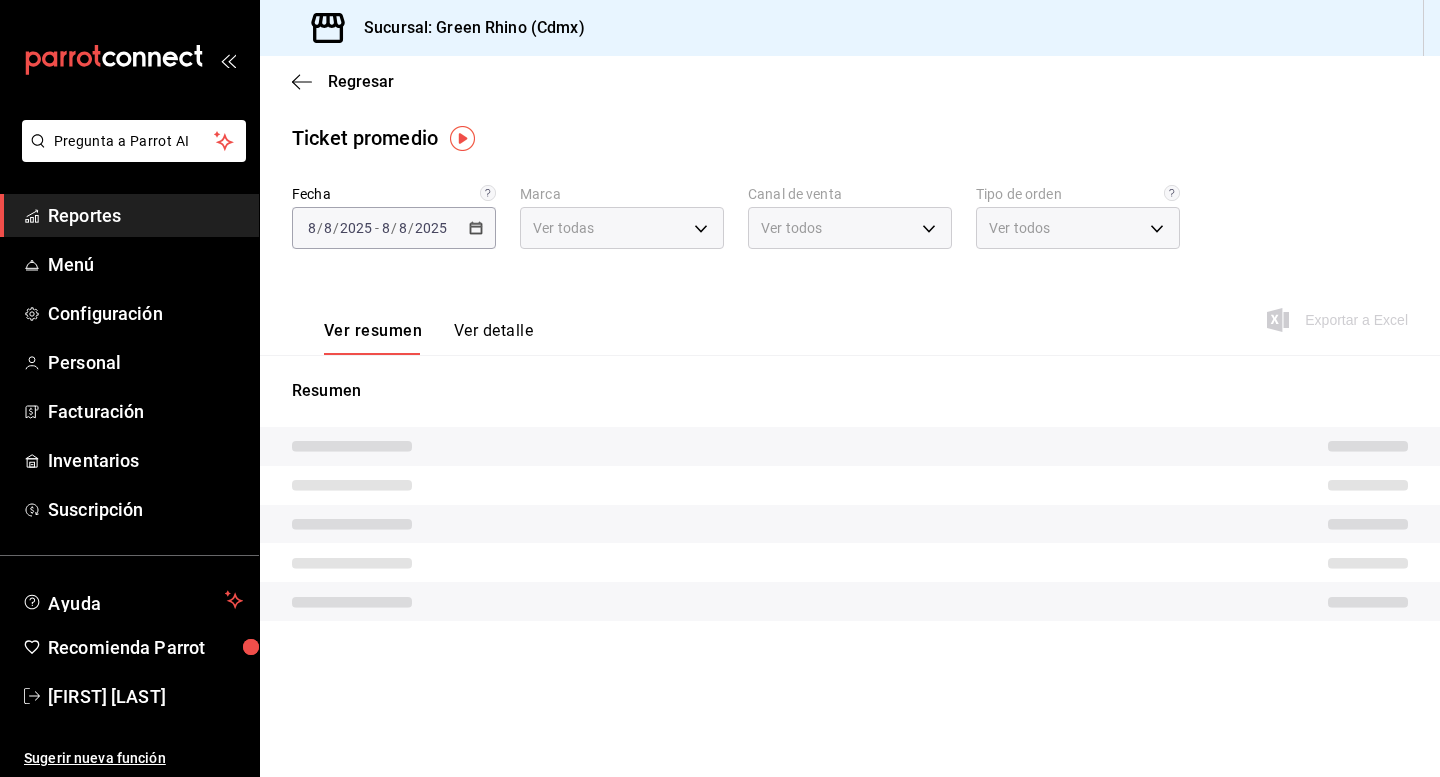 type on "a132321f-e3f1-4ec9-8484-95b8f08d7905" 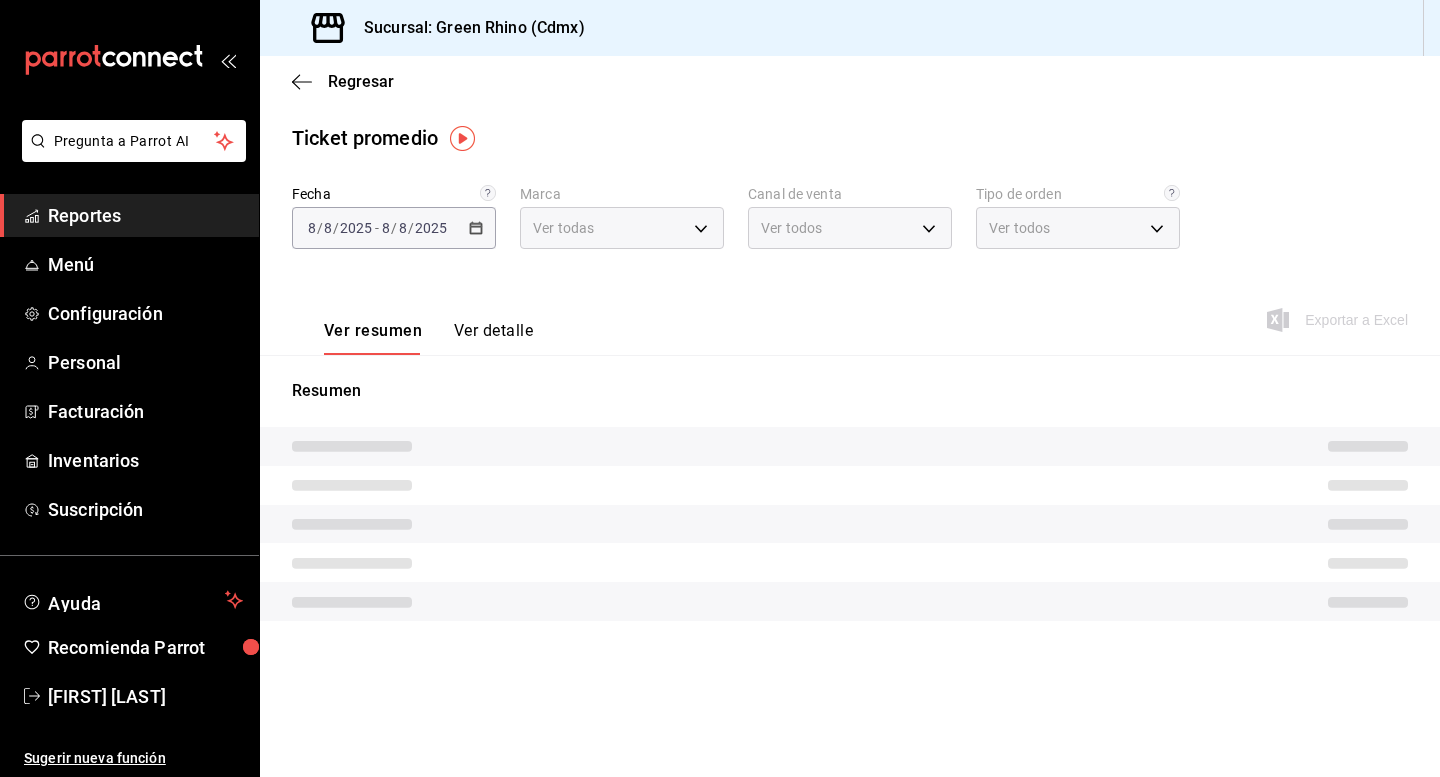 type on "PARROT,UBER_EATS,RAPPI,DIDI_FOOD,ONLINE" 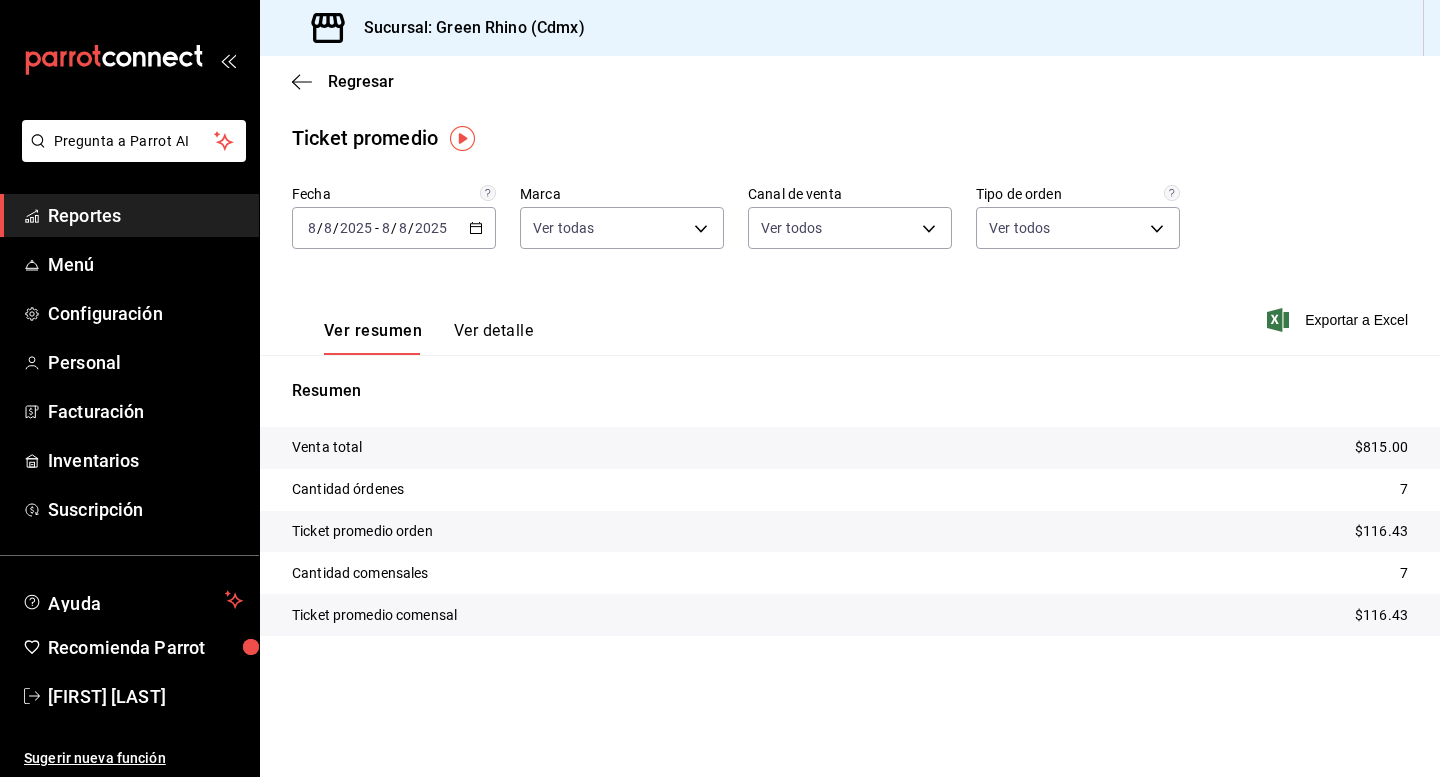 click on "Ver detalle" at bounding box center [493, 338] 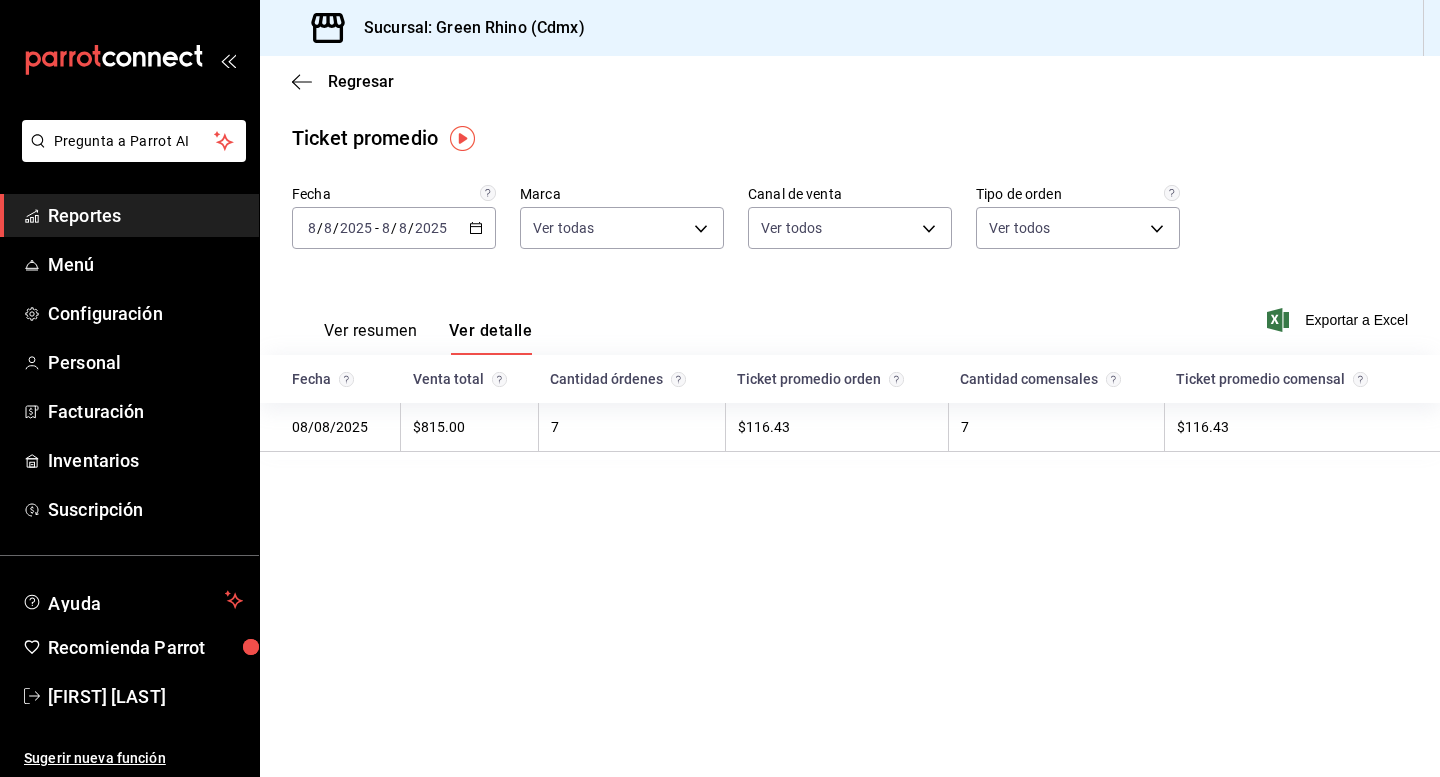 click on "Regresar Ticket promedio   Fecha 2025-08-08 8 / 8 / 2025 - 2025-08-08 8 / 8 / 2025 Marca Ver todas a132321f-e3f1-4ec9-8484-95b8f08d7905 Canal de venta Ver todos PARROT,UBER_EATS,RAPPI,DIDI_FOOD,ONLINE   Tipo de orden Ver todos df7830c6-face-46e1-b510-7f4f10b4edf0,584f2879-f552-4f63-b3c1-6ffba0e01996,7346fba8-655c-48ca-9e20-3696f3c06271,28fc1f62-5e3c-43ec-9d63-d456fe708acb,EXTERNAL Ver resumen Ver detalle Exportar a Excel Fecha   Venta total   Cantidad órdenes   Ticket promedio orden   Cantidad comensales   Ticket promedio comensal   08/08/2025 $815.00 7 $116.43 7 $116.43" at bounding box center (850, 416) 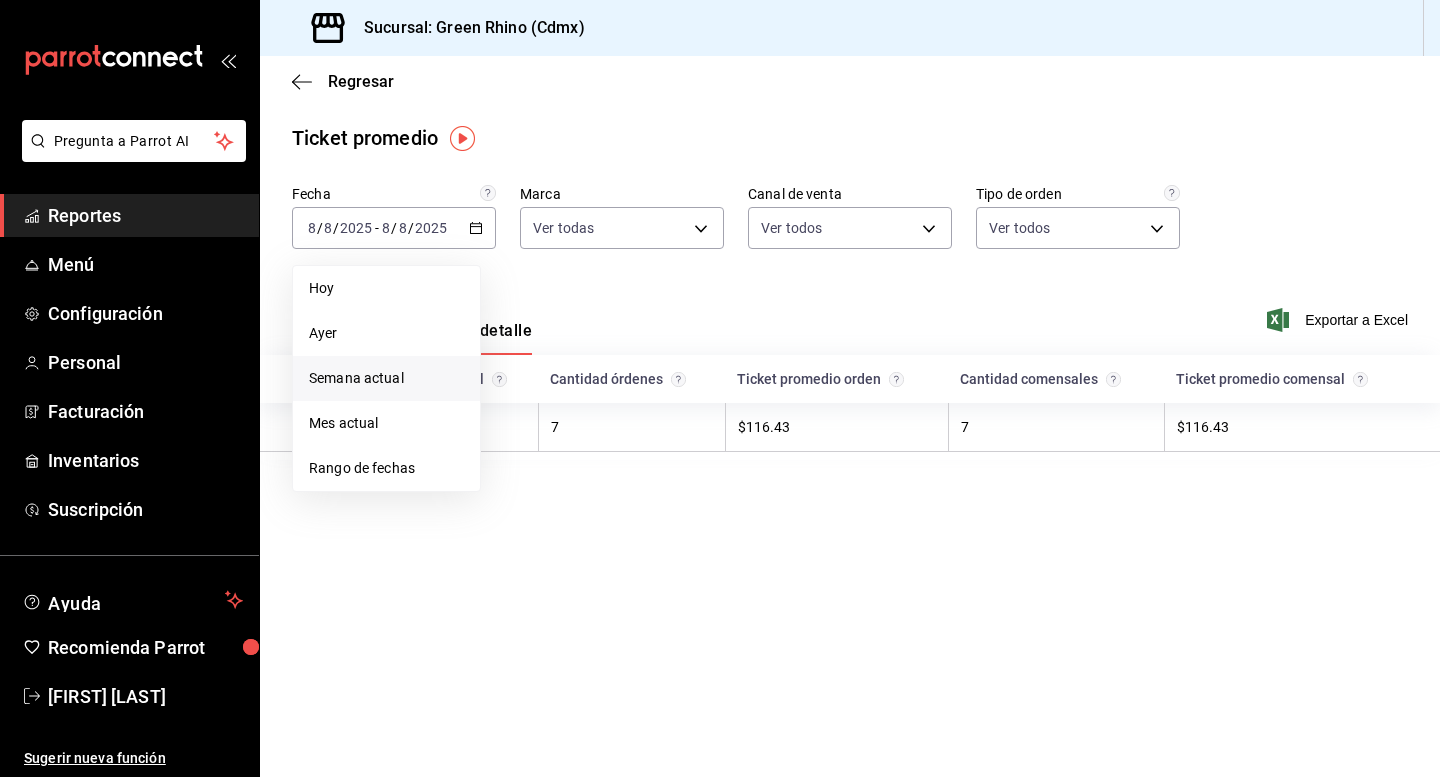 click on "Semana actual" at bounding box center [386, 378] 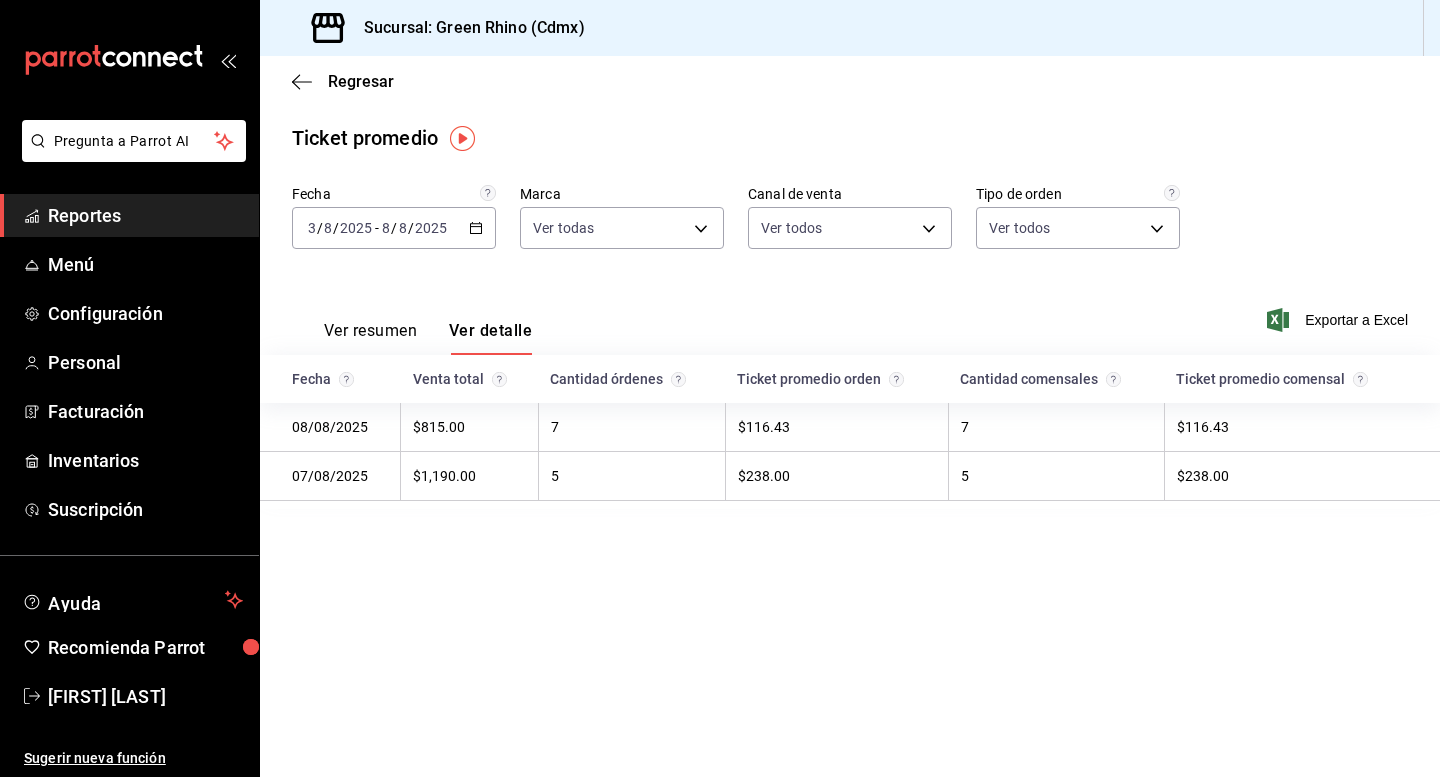 click 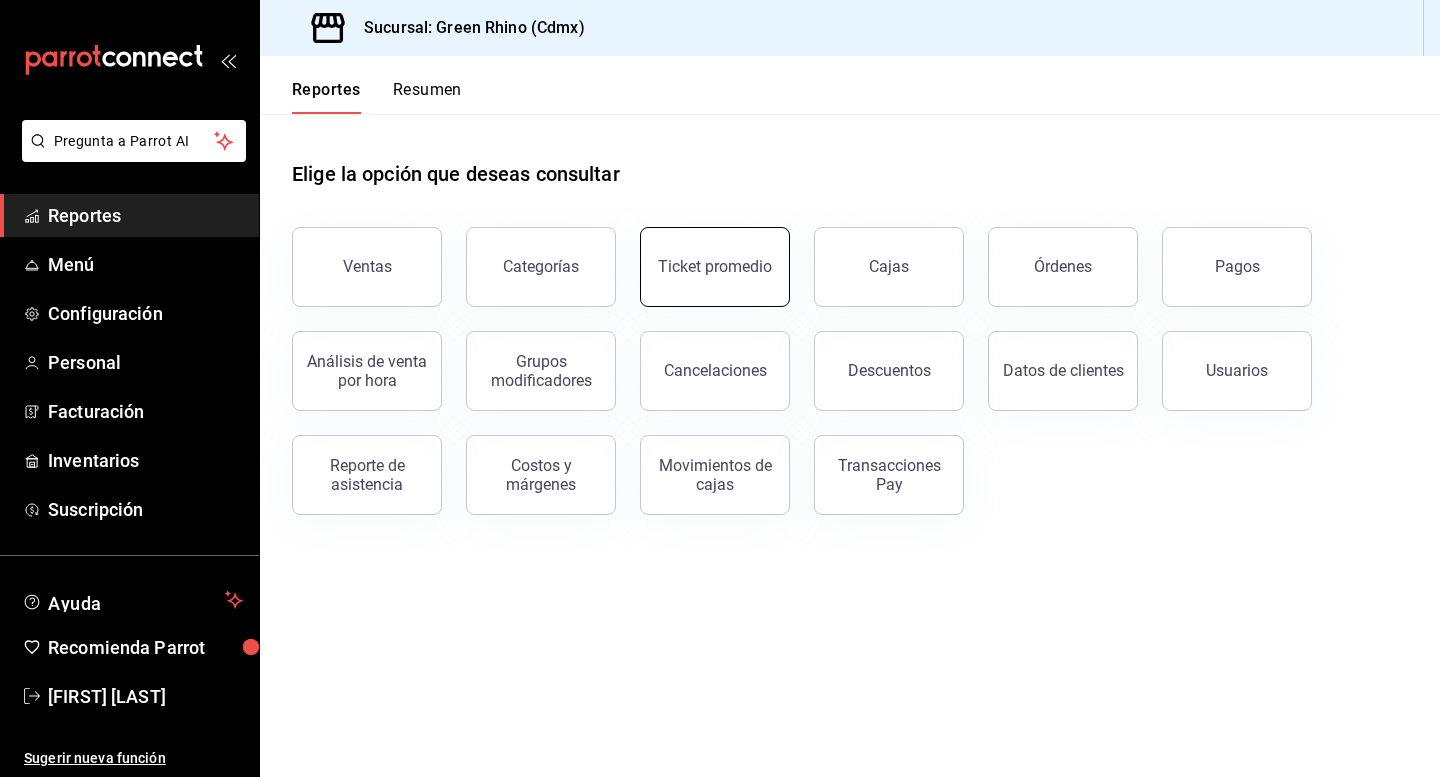 click on "Ticket promedio" at bounding box center (715, 267) 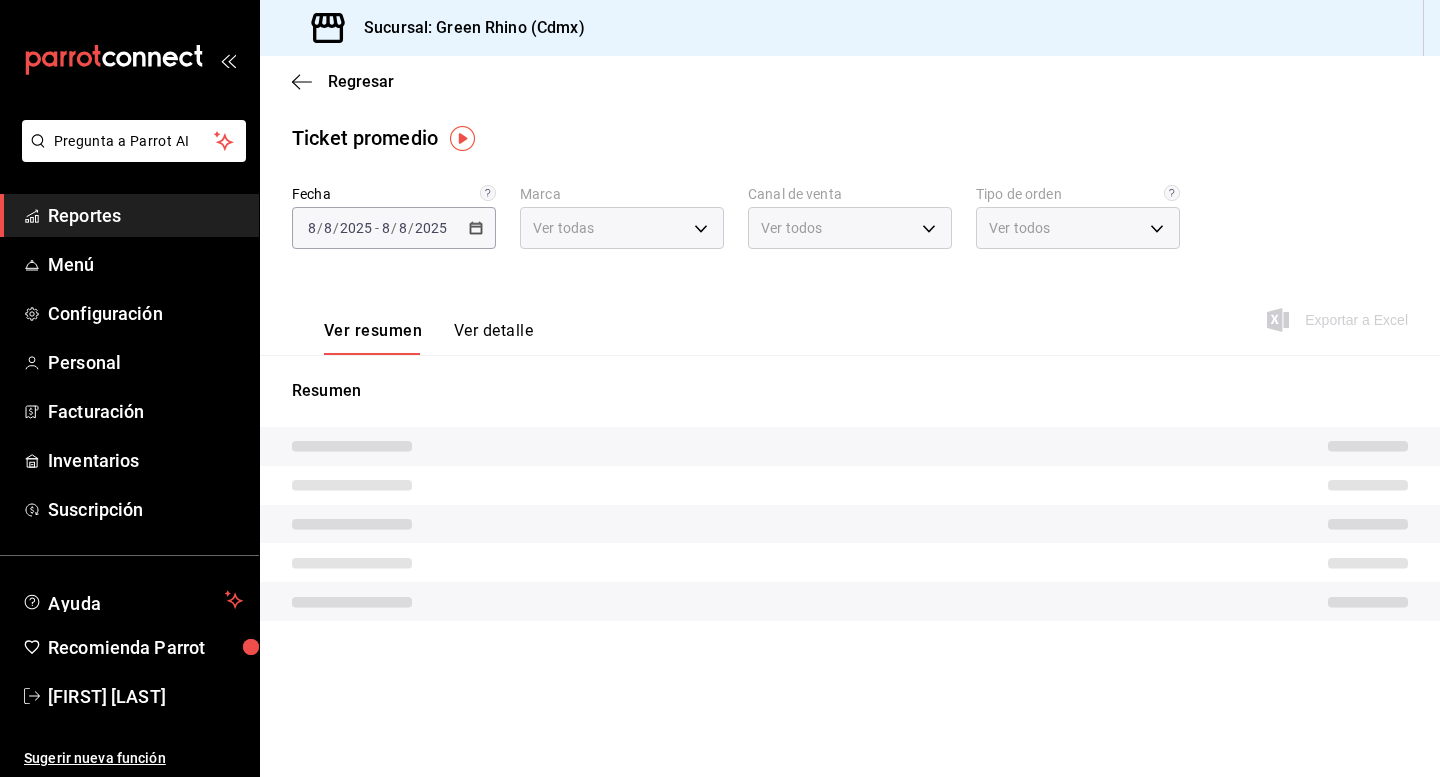 type on "a132321f-e3f1-4ec9-8484-95b8f08d7905" 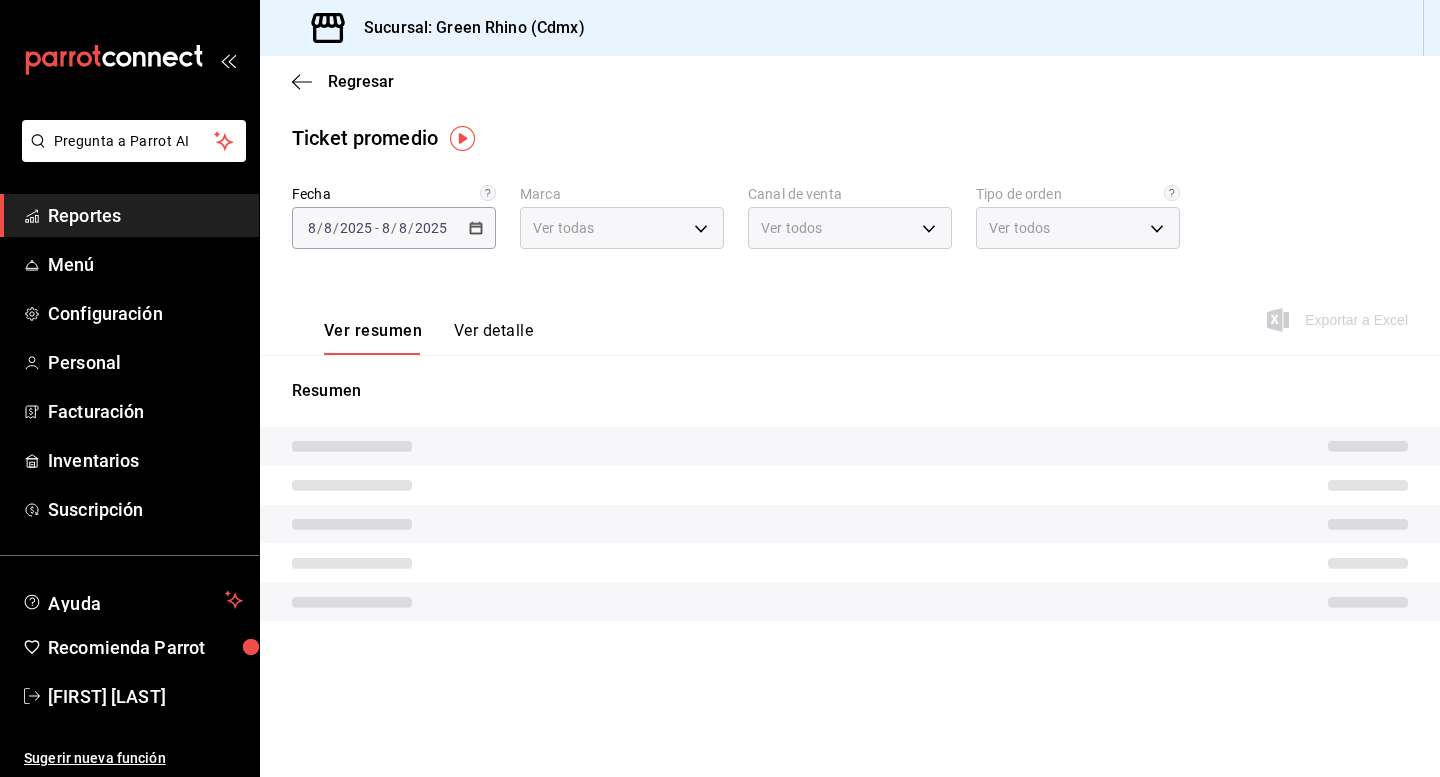 type on "df7830c6-face-46e1-b510-7f4f10b4edf0,584f2879-f552-4f63-b3c1-6ffba0e01996,7346fba8-655c-48ca-9e20-3696f3c06271,28fc1f62-5e3c-43ec-9d63-d456fe708acb,EXTERNAL" 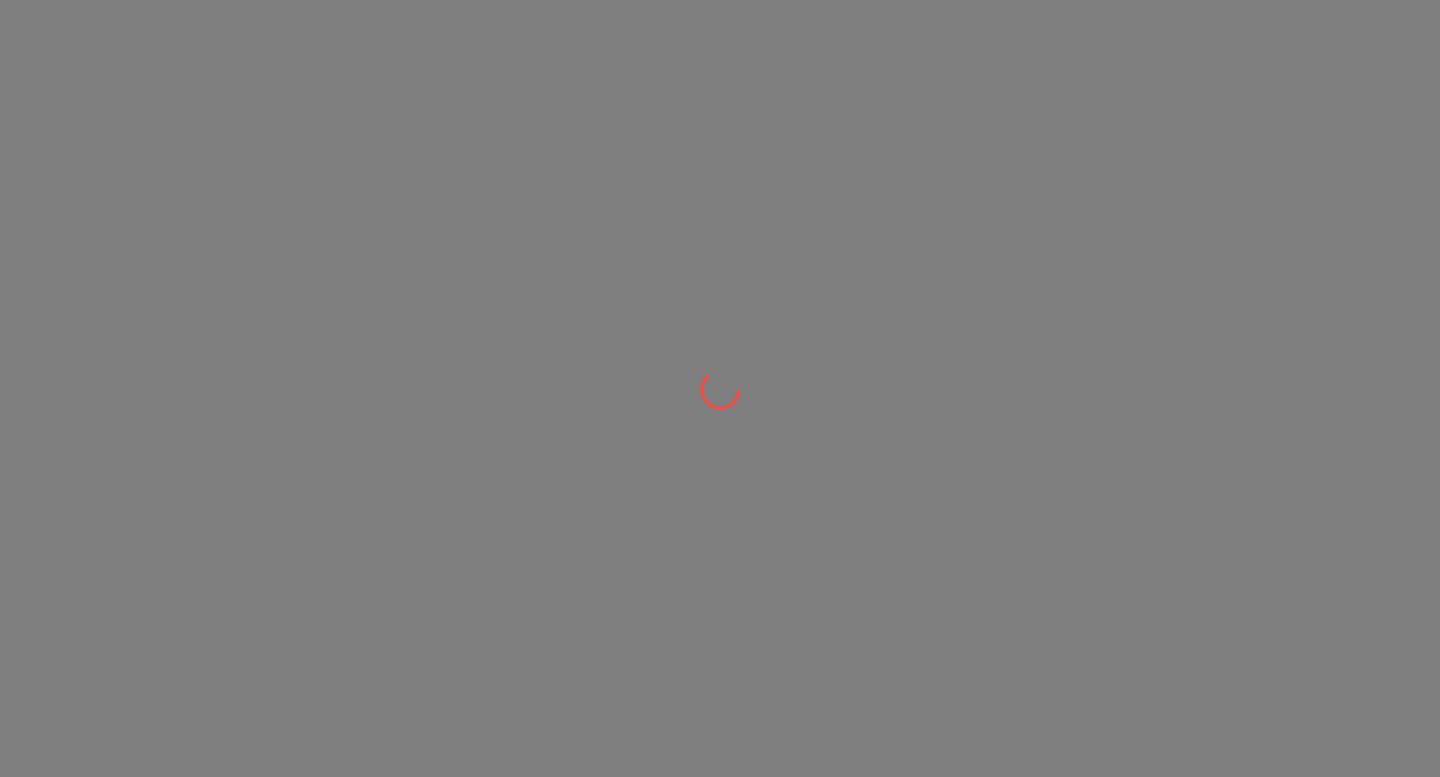 scroll, scrollTop: 0, scrollLeft: 0, axis: both 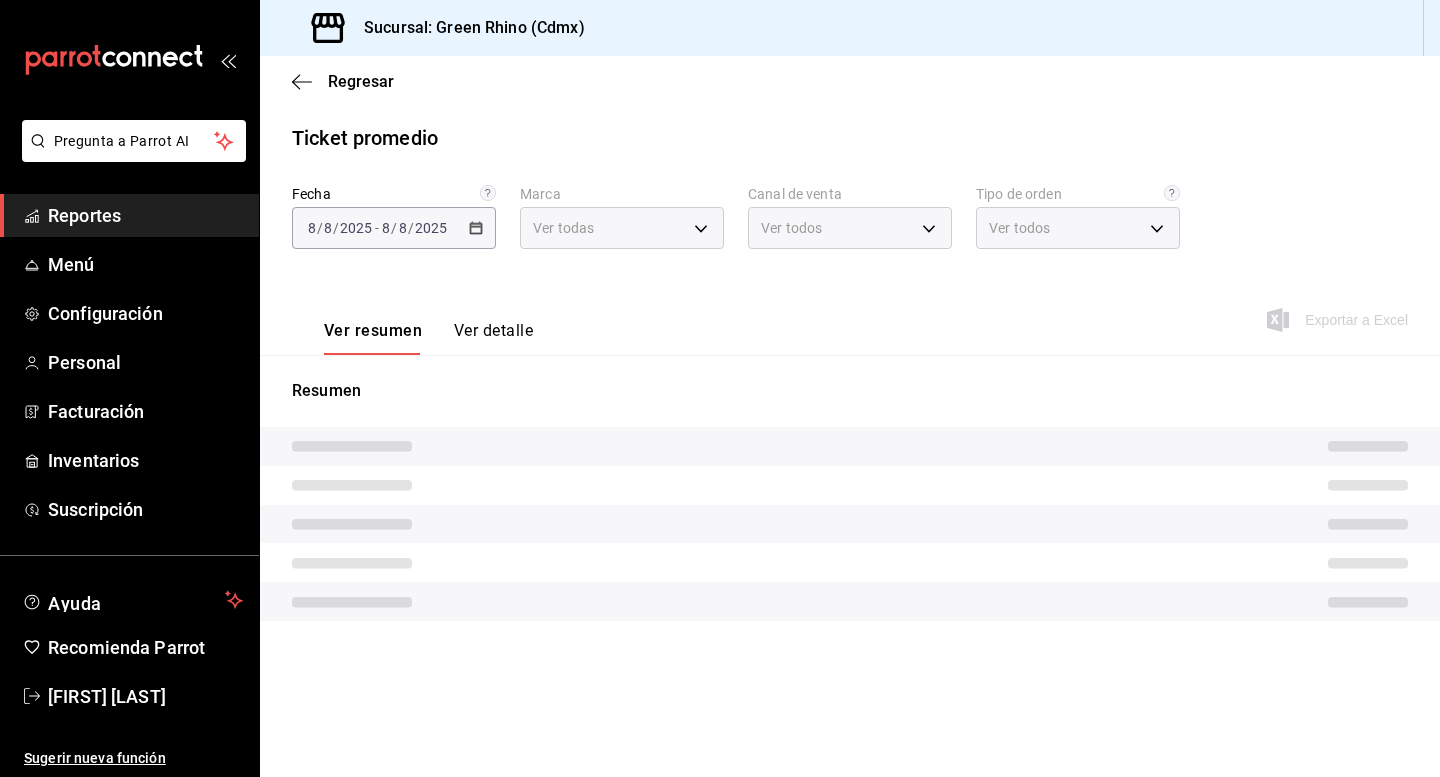 type on "a132321f-e3f1-4ec9-8484-95b8f08d7905" 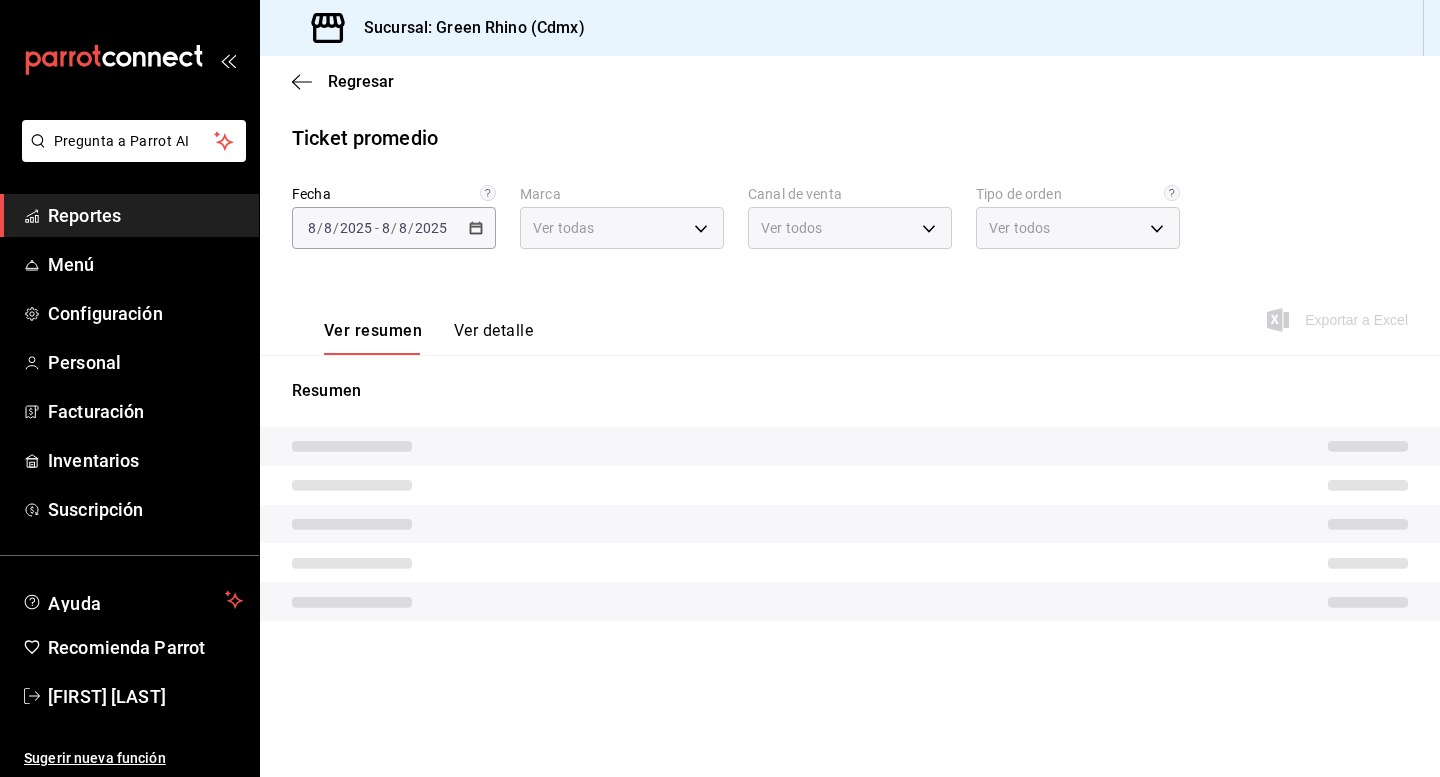 type on "df7830c6-face-46e1-b510-7f4f10b4edf0,584f2879-f552-4f63-b3c1-6ffba0e01996,7346fba8-655c-48ca-9e20-3696f3c06271,28fc1f62-5e3c-43ec-9d63-d456fe708acb,EXTERNAL" 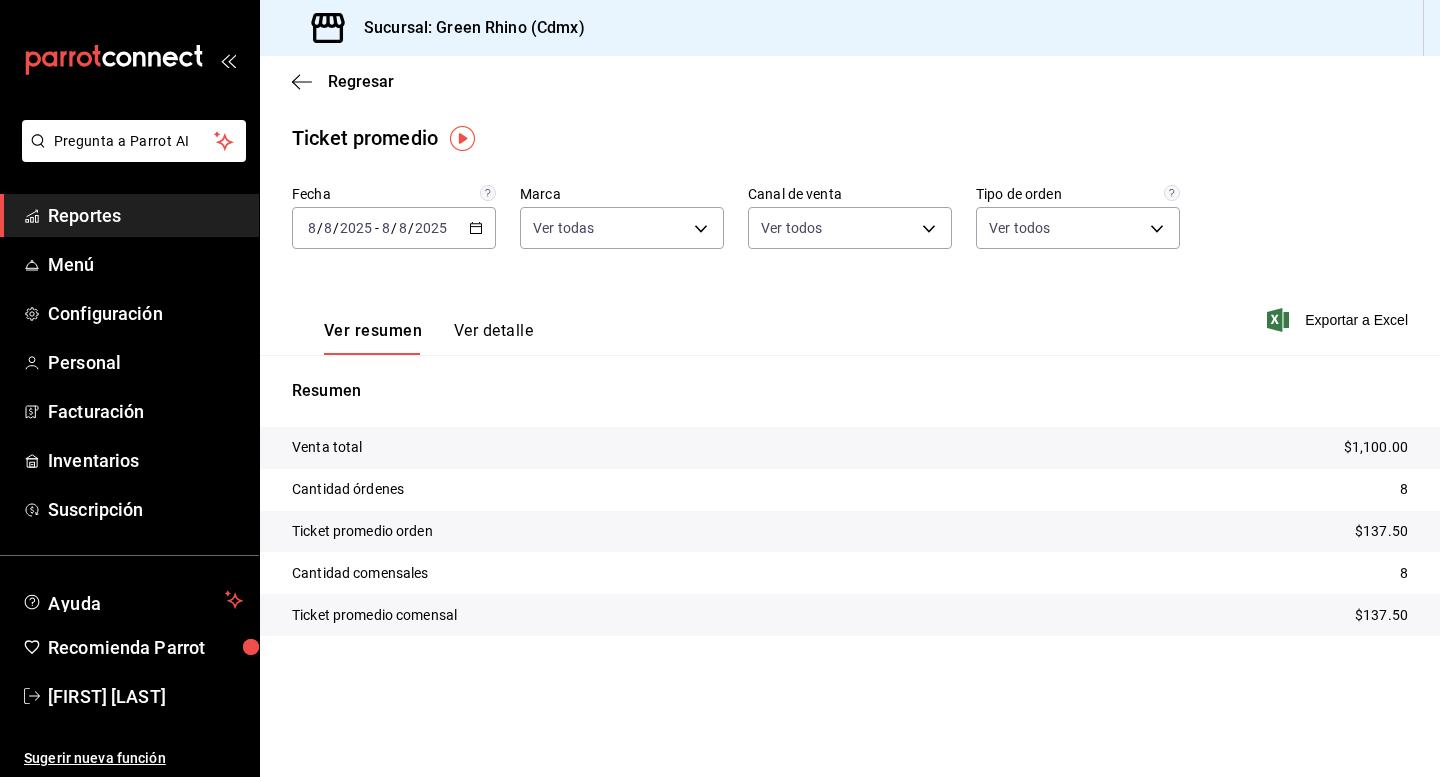 click on "Regresar" at bounding box center (850, 81) 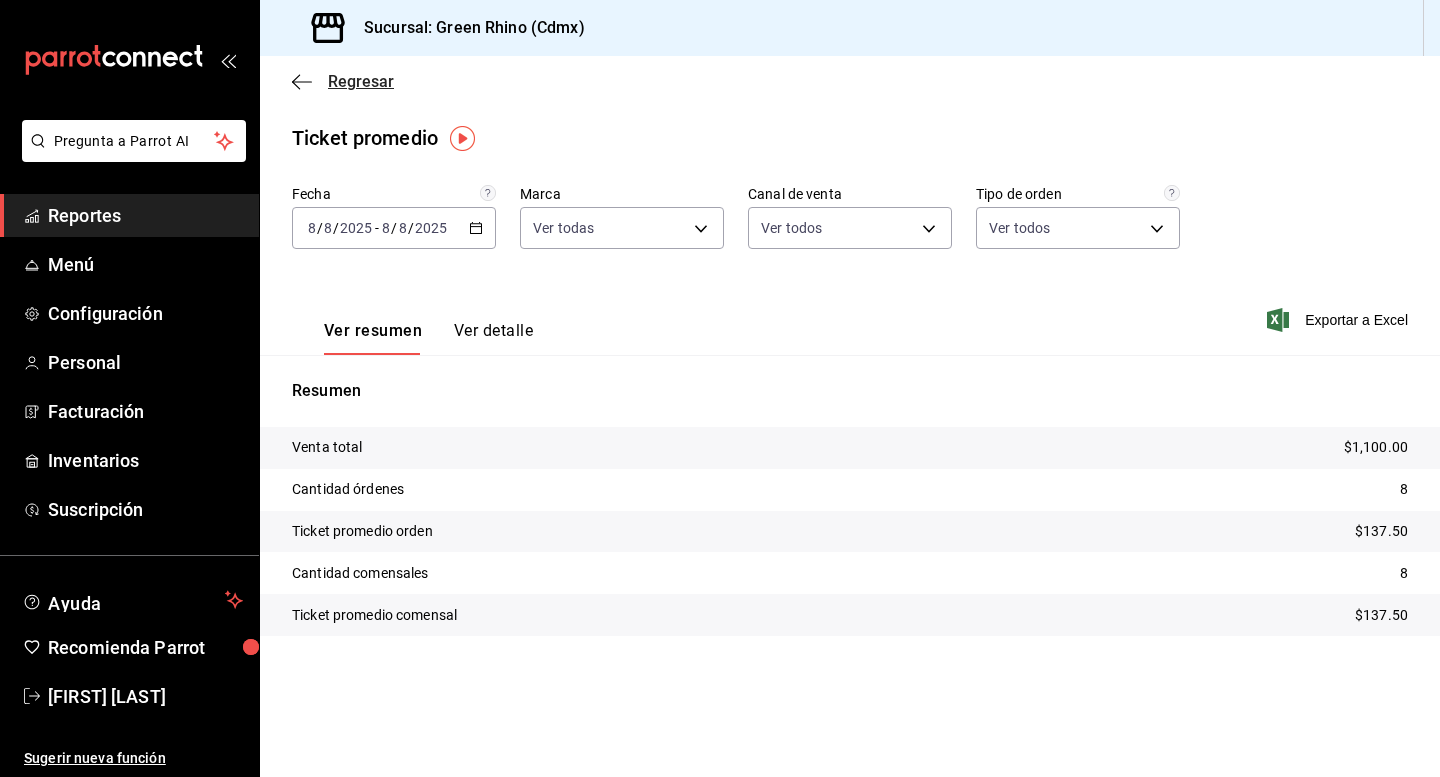 click on "Regresar" at bounding box center [343, 81] 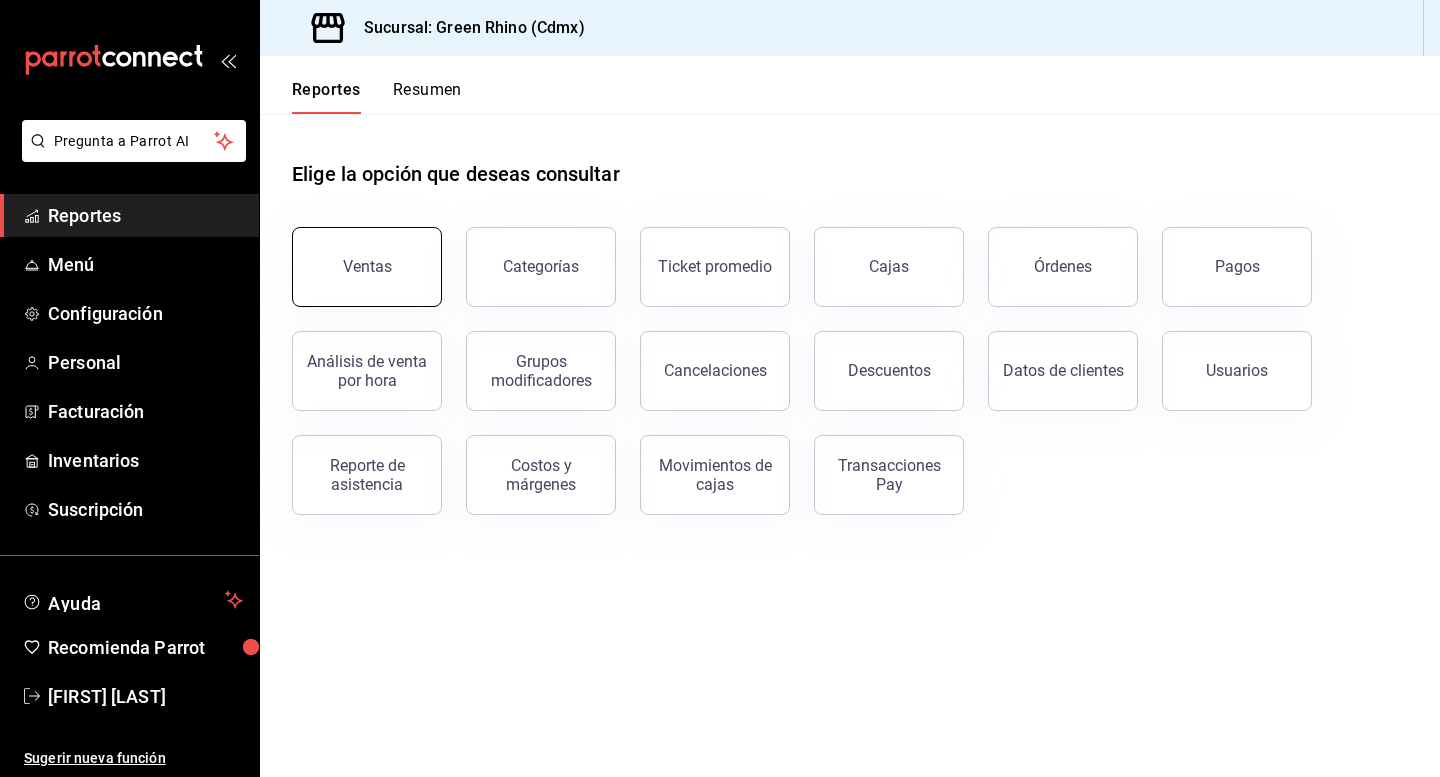 click on "Ventas" at bounding box center (367, 267) 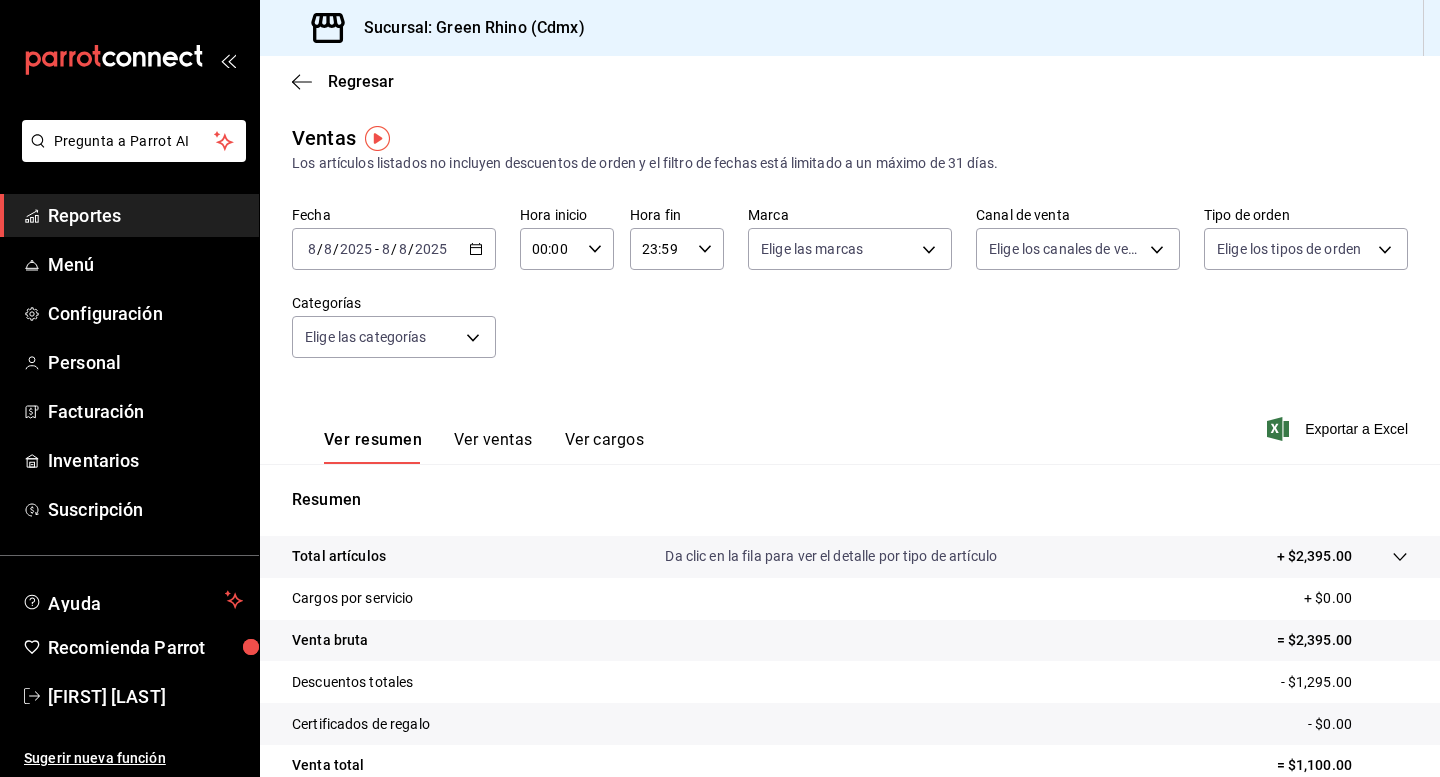 scroll, scrollTop: 2, scrollLeft: 0, axis: vertical 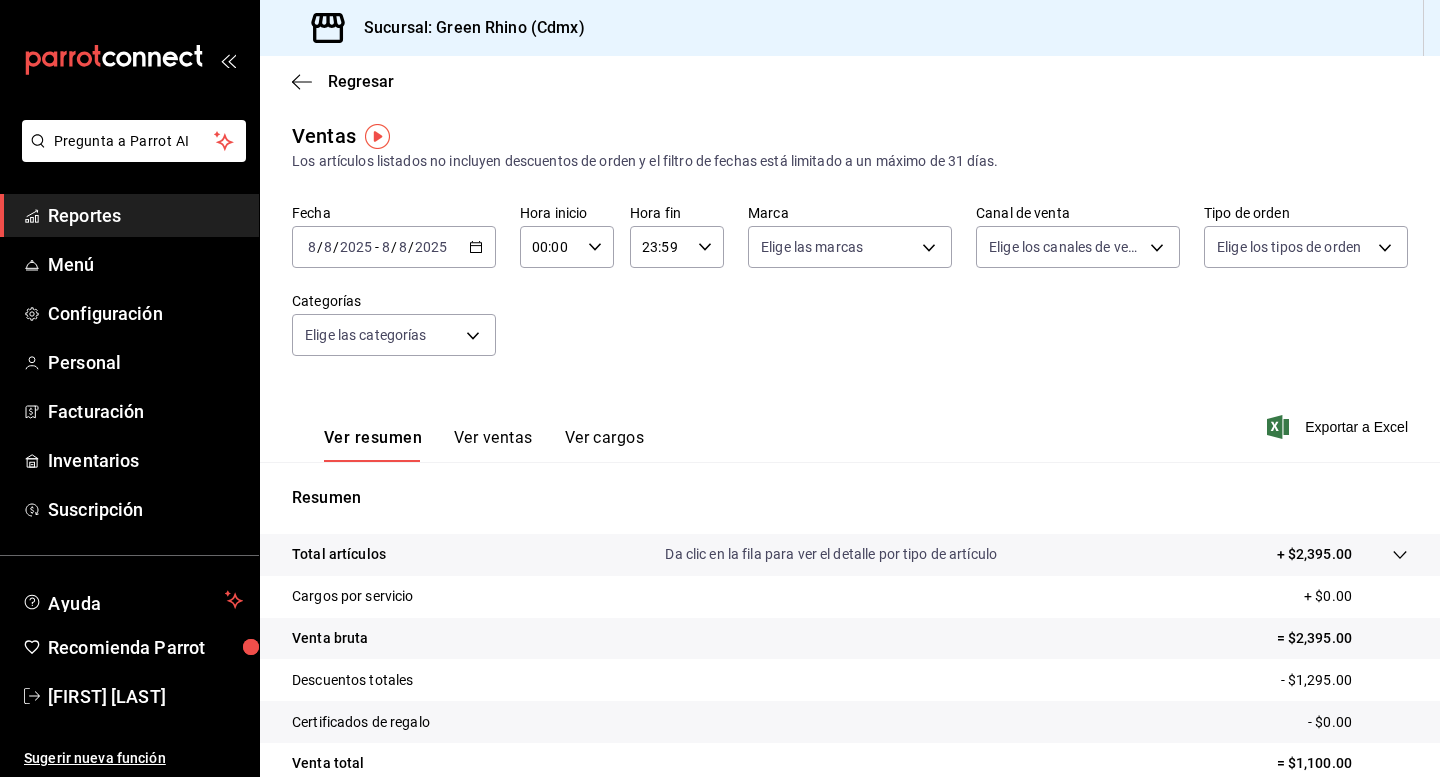 click on "Ver resumen Ver ventas Ver cargos" at bounding box center (468, 433) 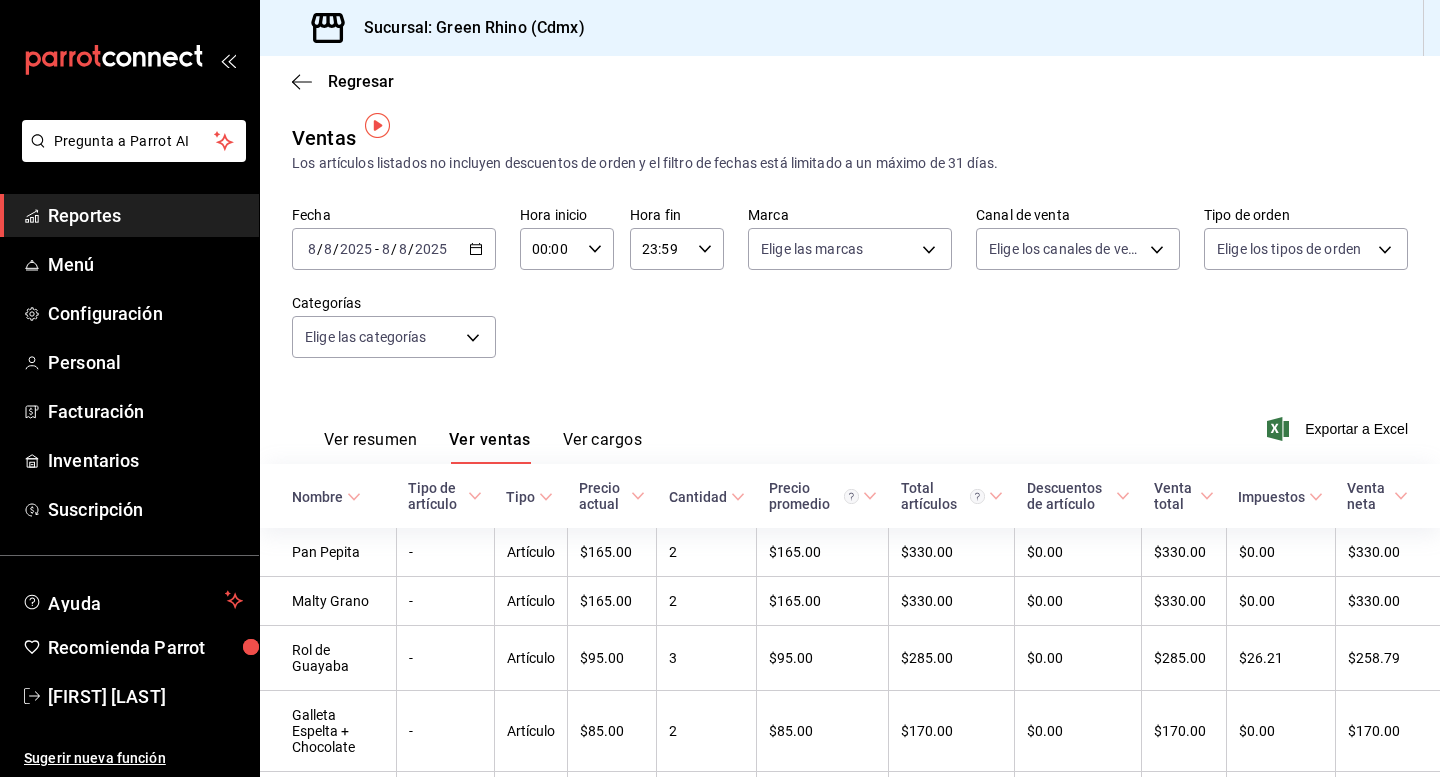 scroll, scrollTop: 30, scrollLeft: 0, axis: vertical 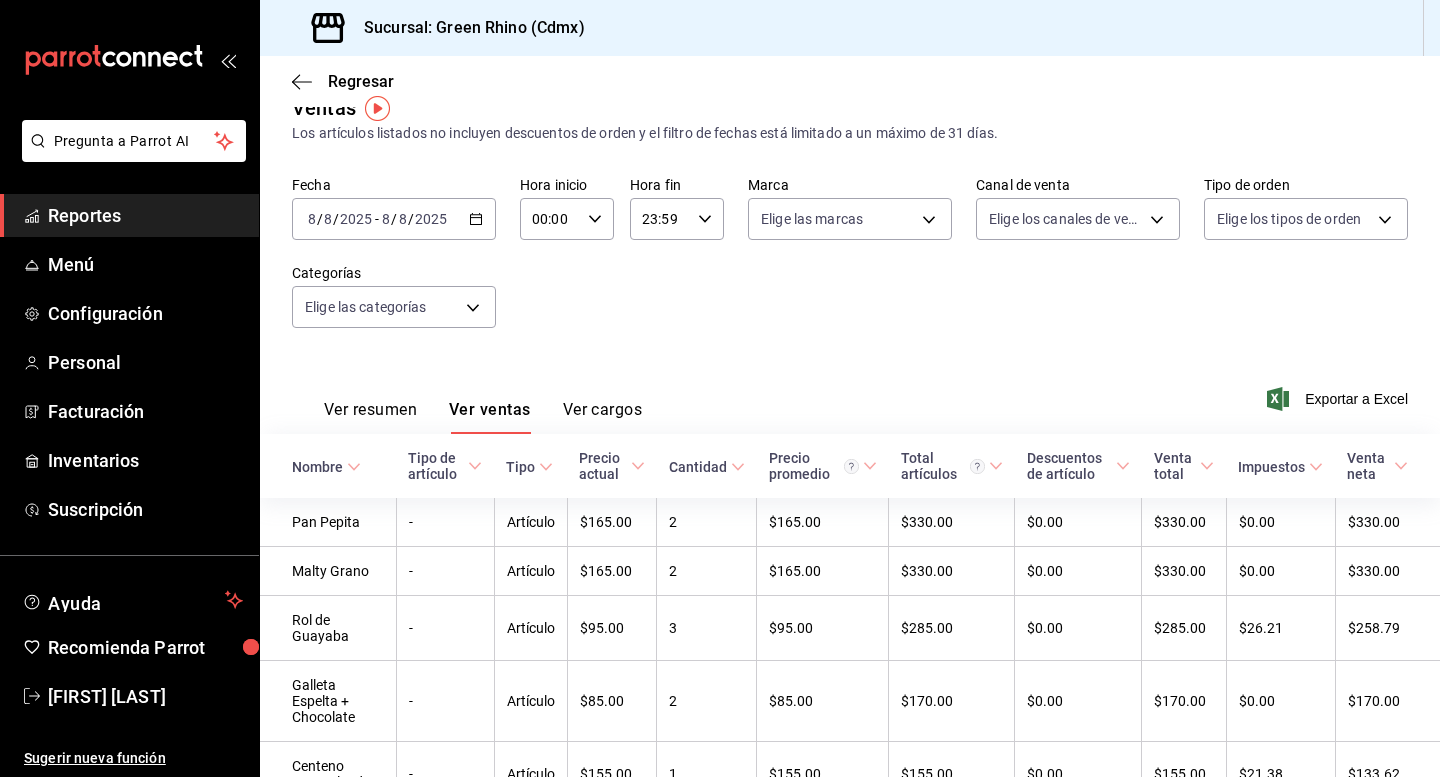 click on "Ver resumen Ver ventas Ver cargos" at bounding box center (467, 405) 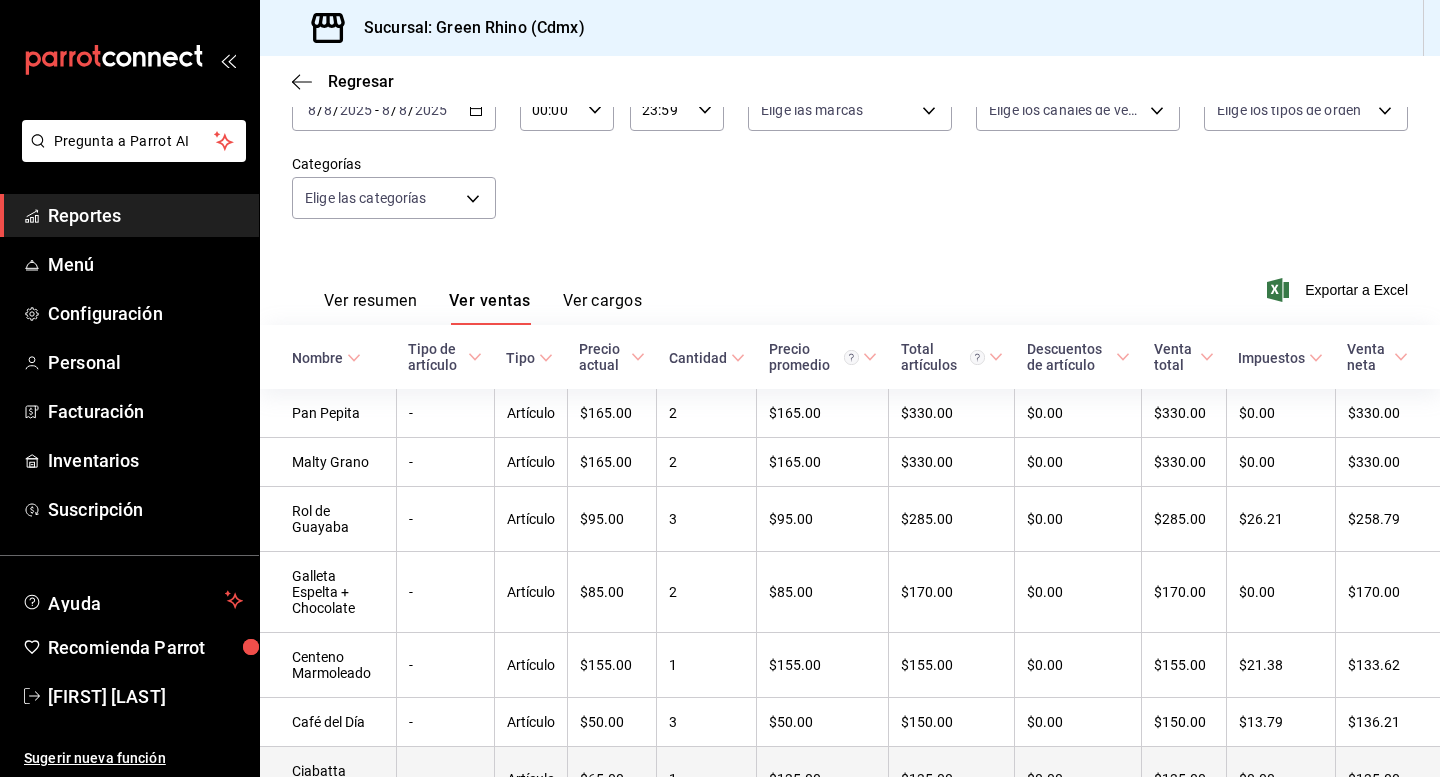 scroll, scrollTop: 0, scrollLeft: 0, axis: both 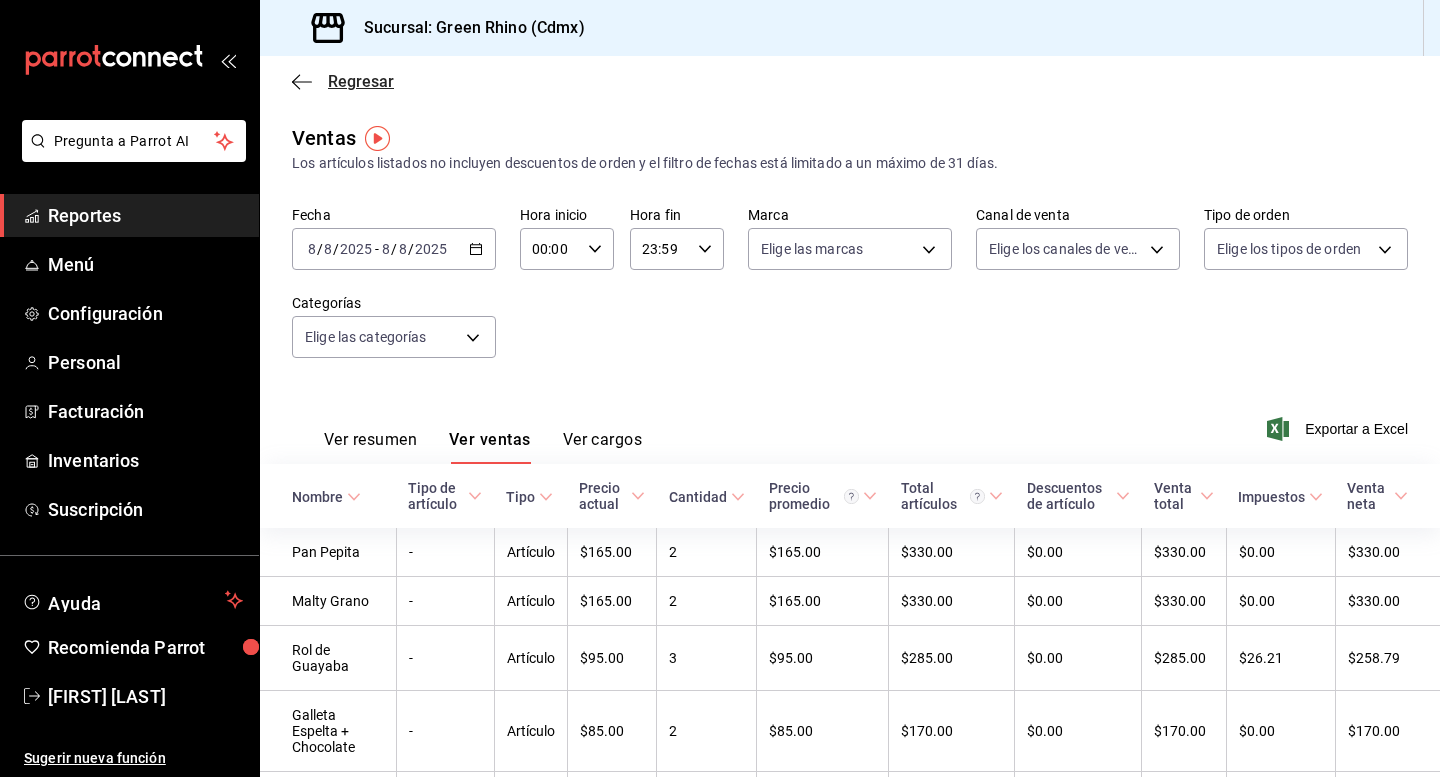 click on "Regresar" at bounding box center (361, 81) 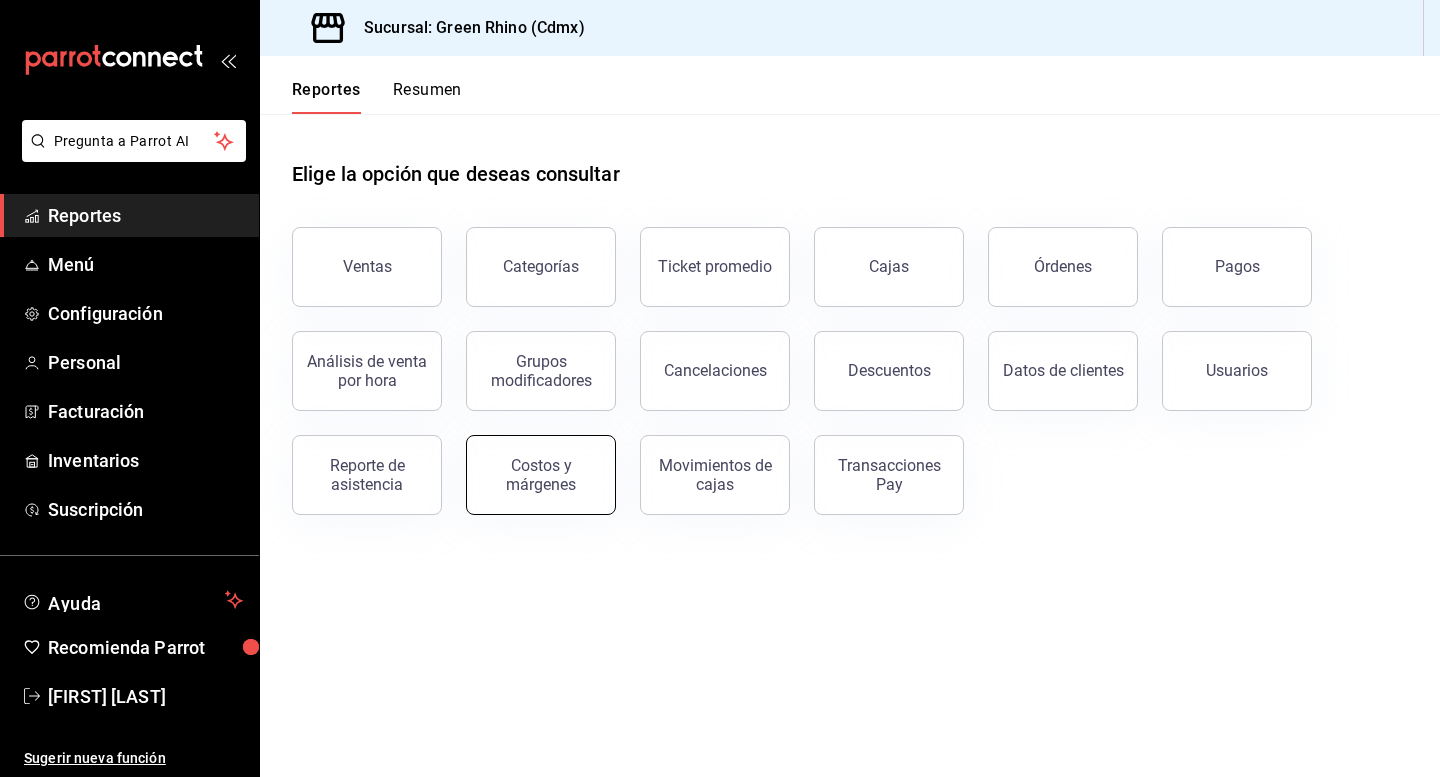 click on "Costos y márgenes" at bounding box center [541, 475] 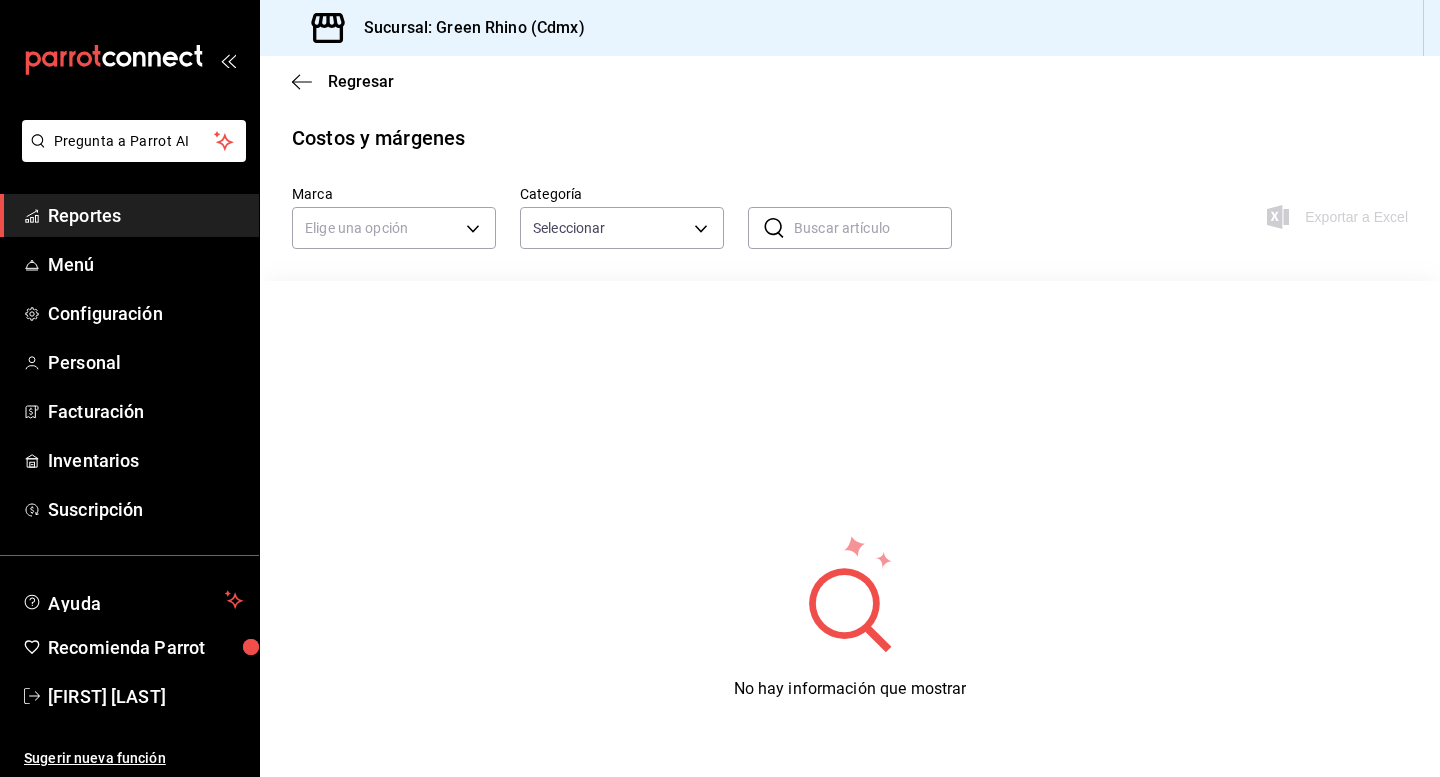 click on "Regresar" at bounding box center [850, 81] 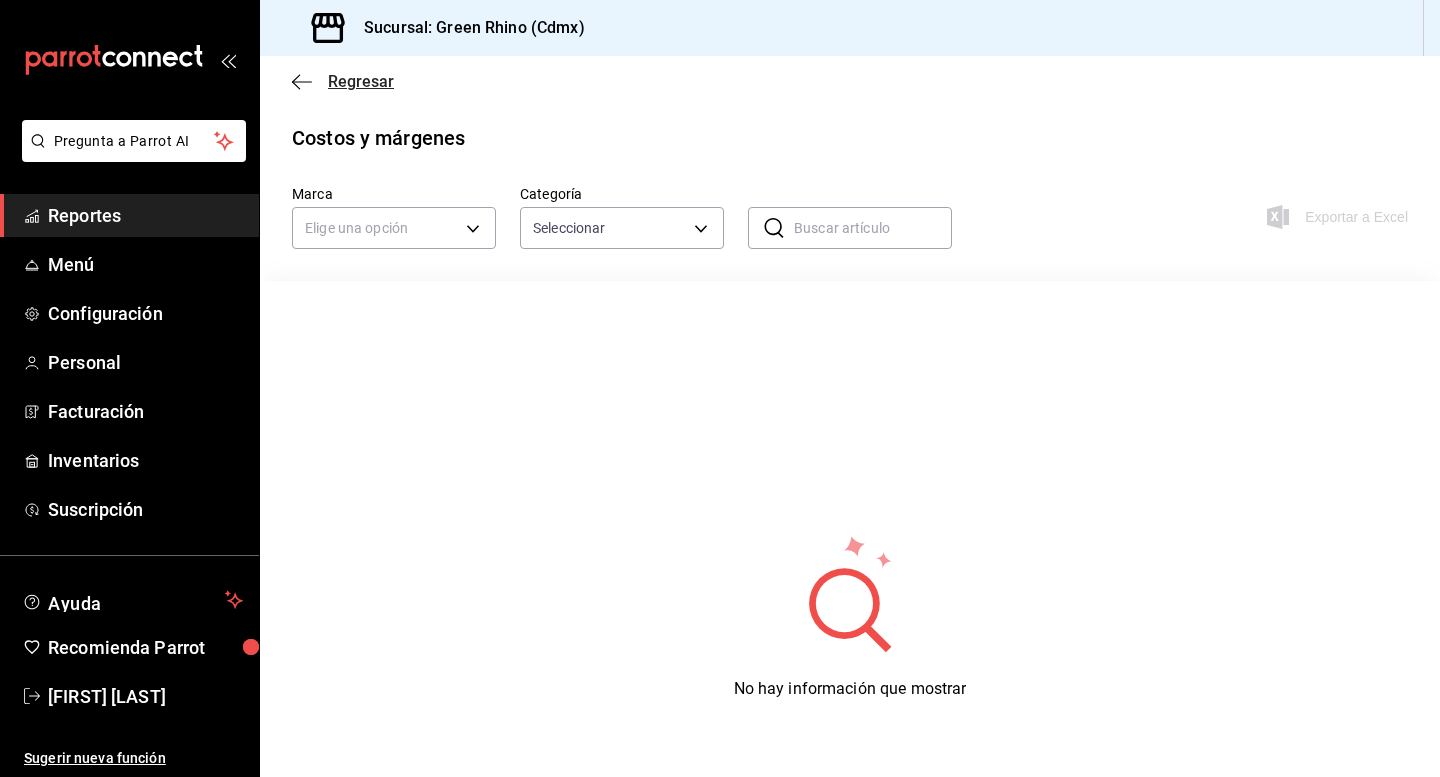click 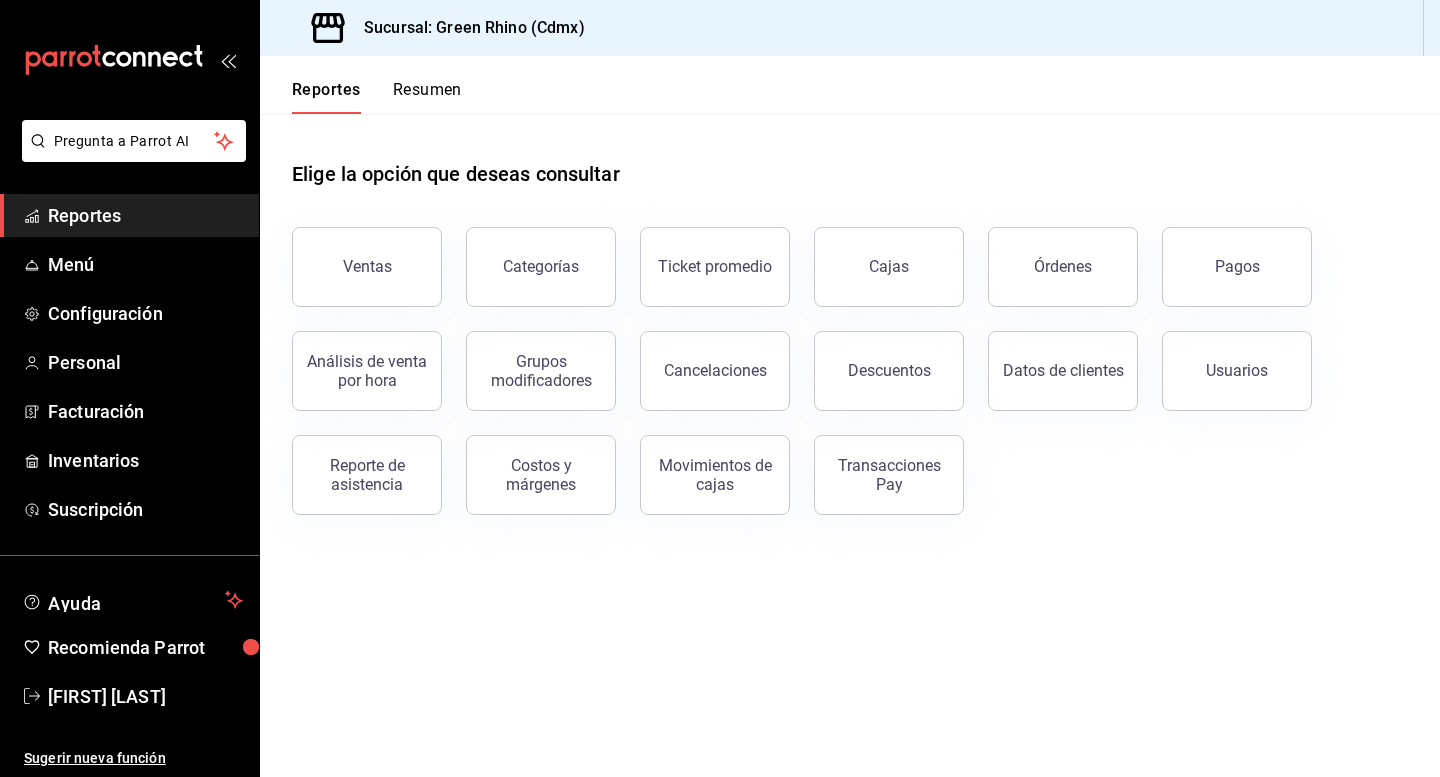 click on "Elige la opción que deseas consultar Ventas Categorías Ticket promedio Cajas Órdenes Pagos Análisis de venta por hora Grupos modificadores Cancelaciones Descuentos Datos de clientes Usuarios Reporte de asistencia Costos y márgenes Movimientos de cajas Transacciones Pay" at bounding box center [850, 330] 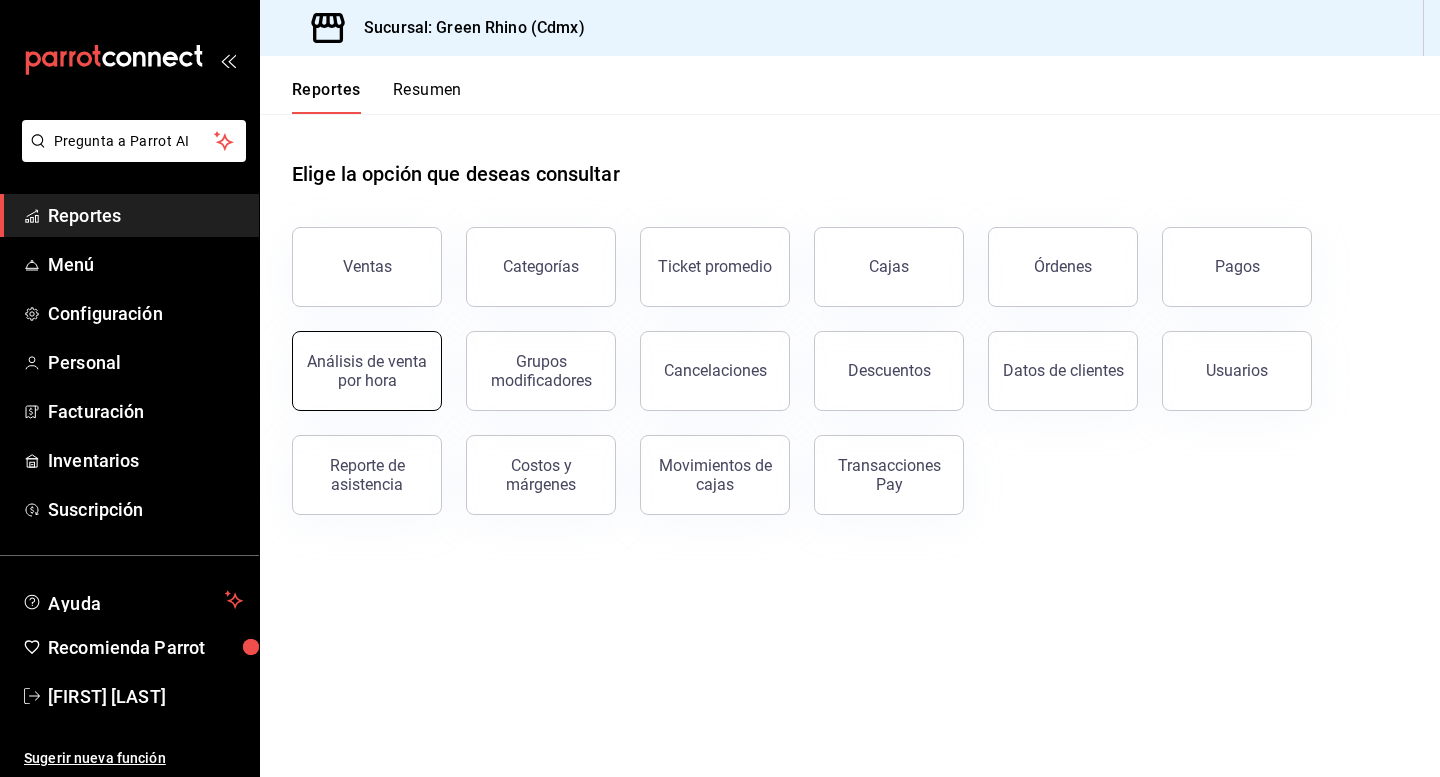 click on "Análisis de venta por hora" at bounding box center (367, 371) 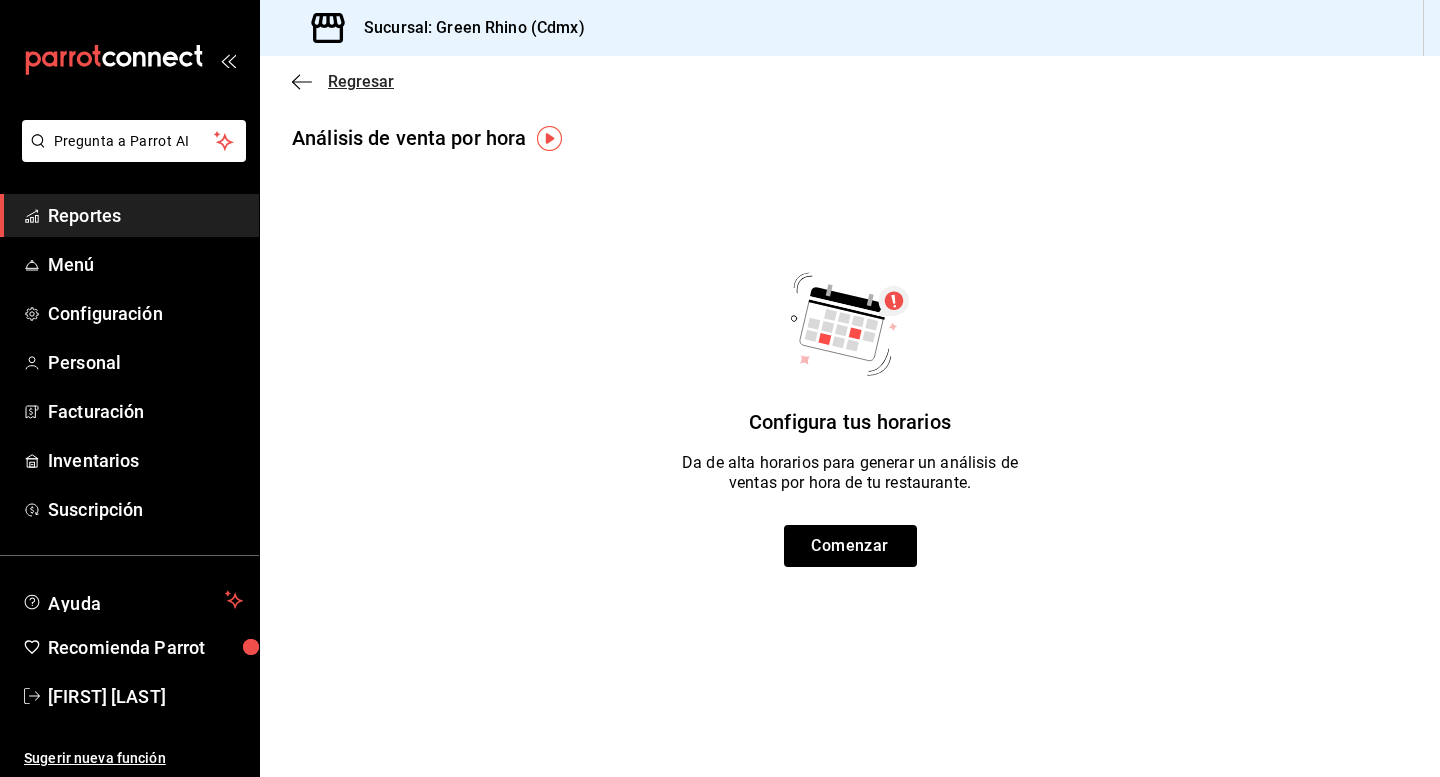 click on "Regresar" at bounding box center (343, 81) 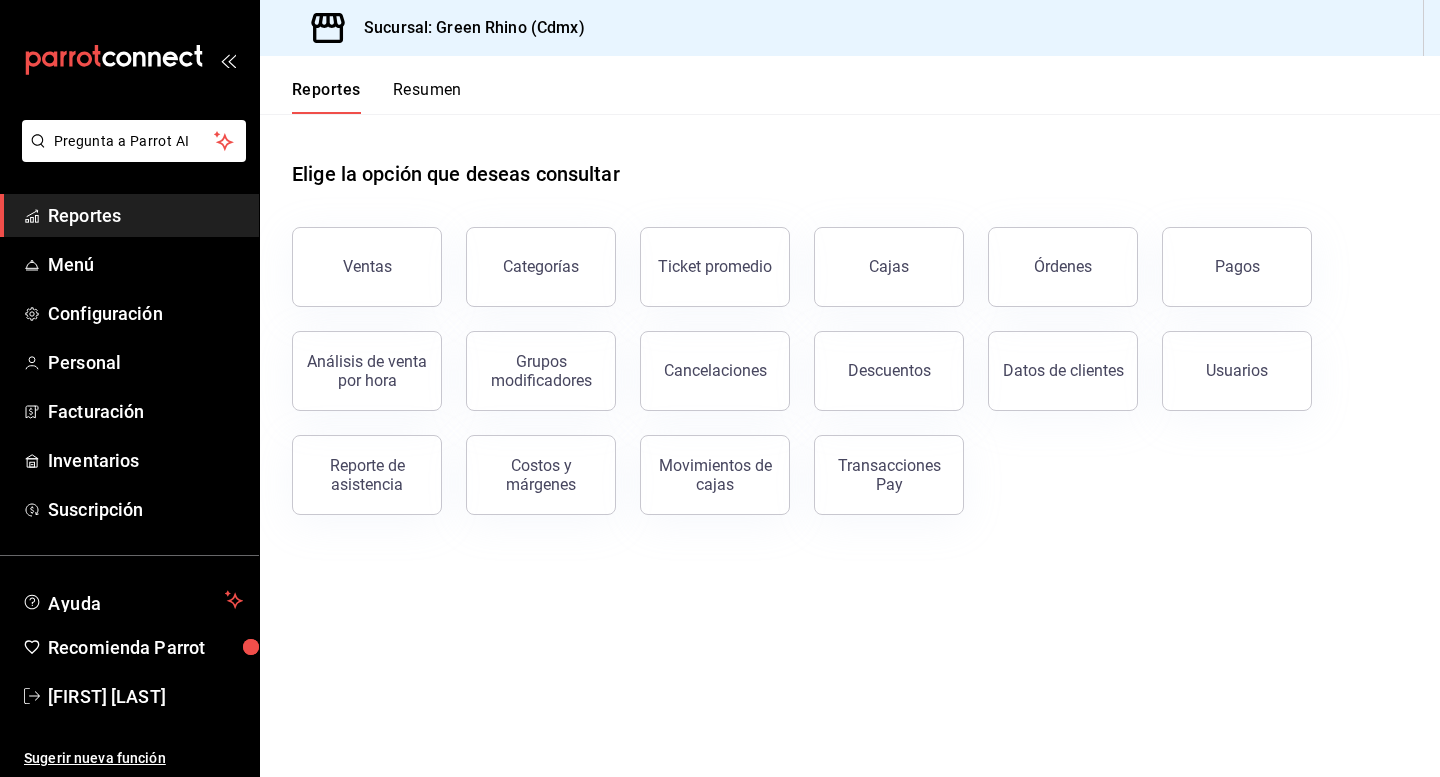 click on "Resumen" at bounding box center [427, 97] 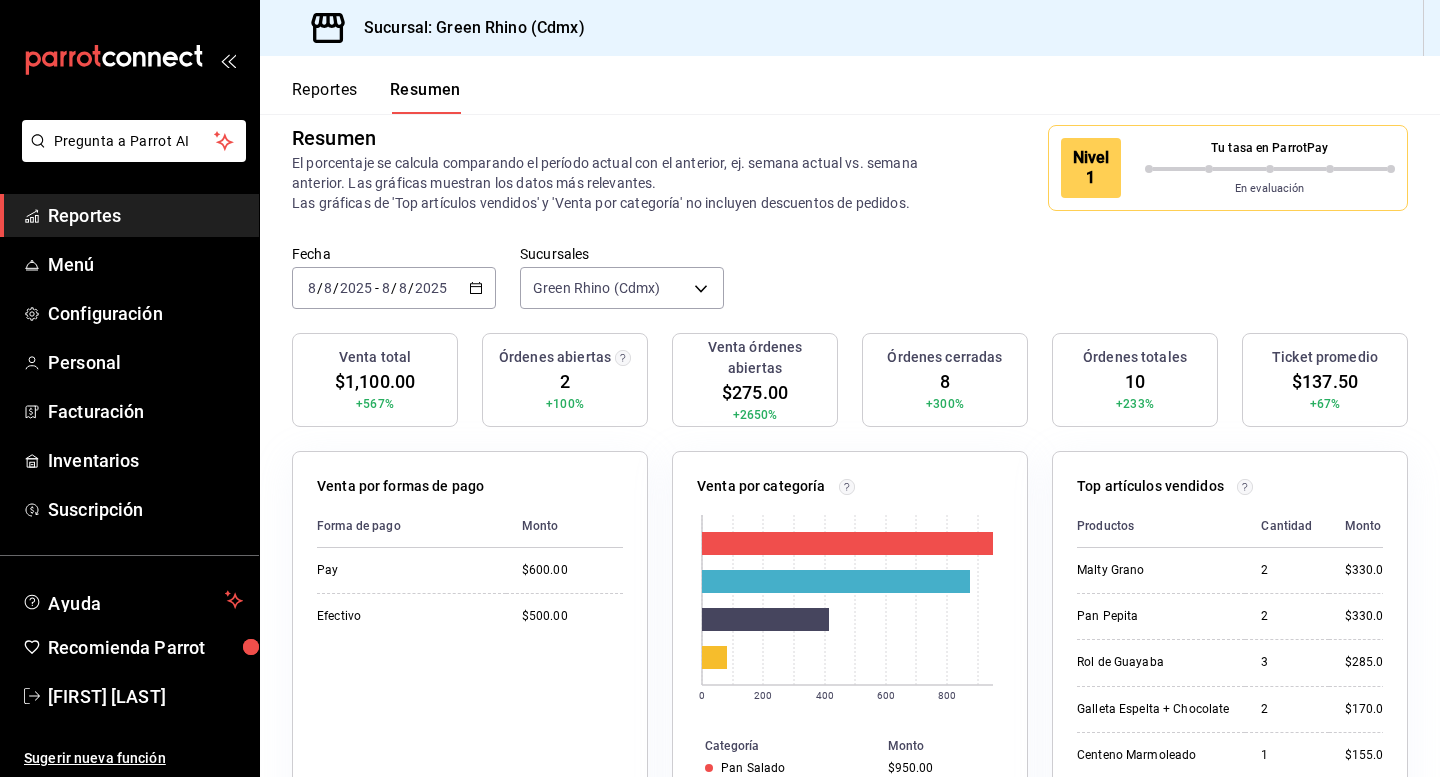 scroll, scrollTop: 16, scrollLeft: 0, axis: vertical 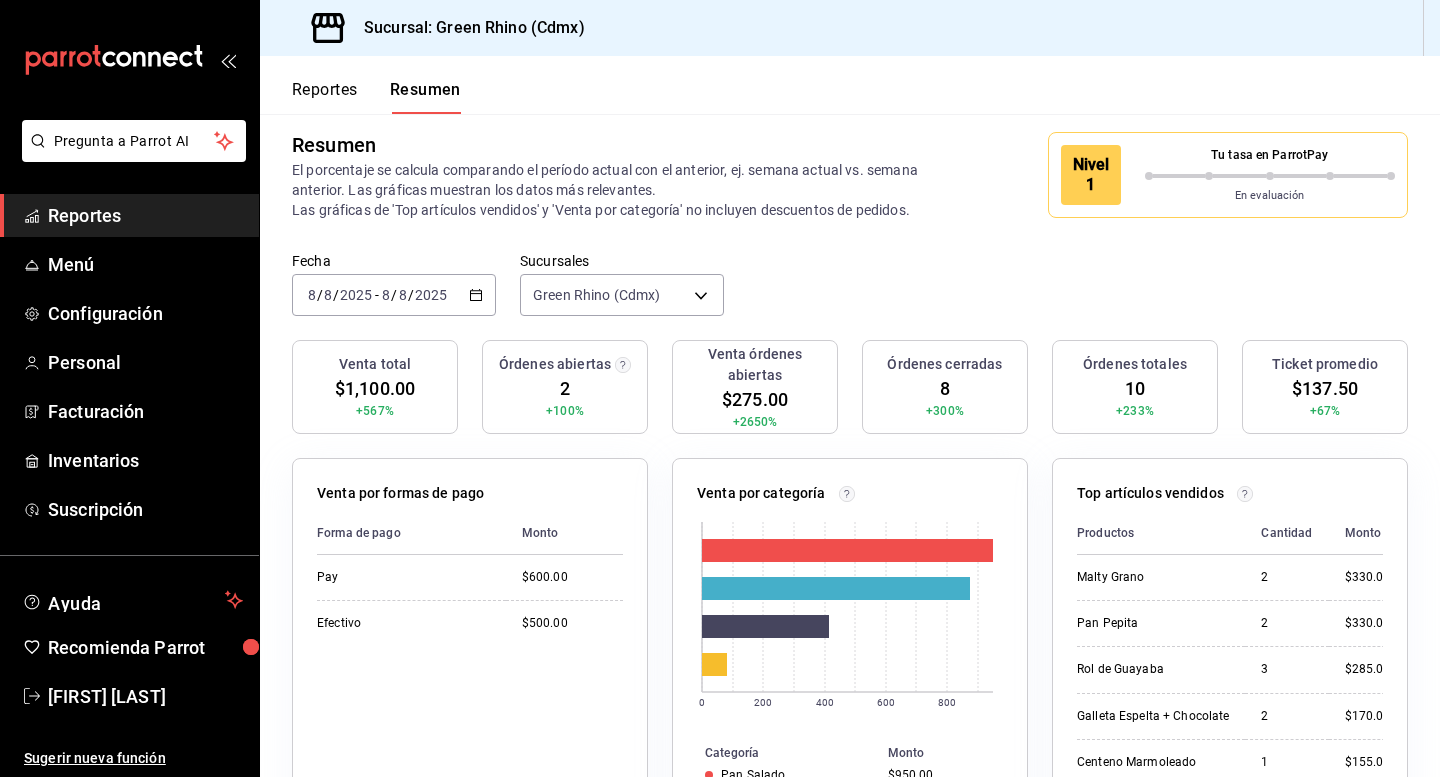 click on "Reportes" at bounding box center (145, 215) 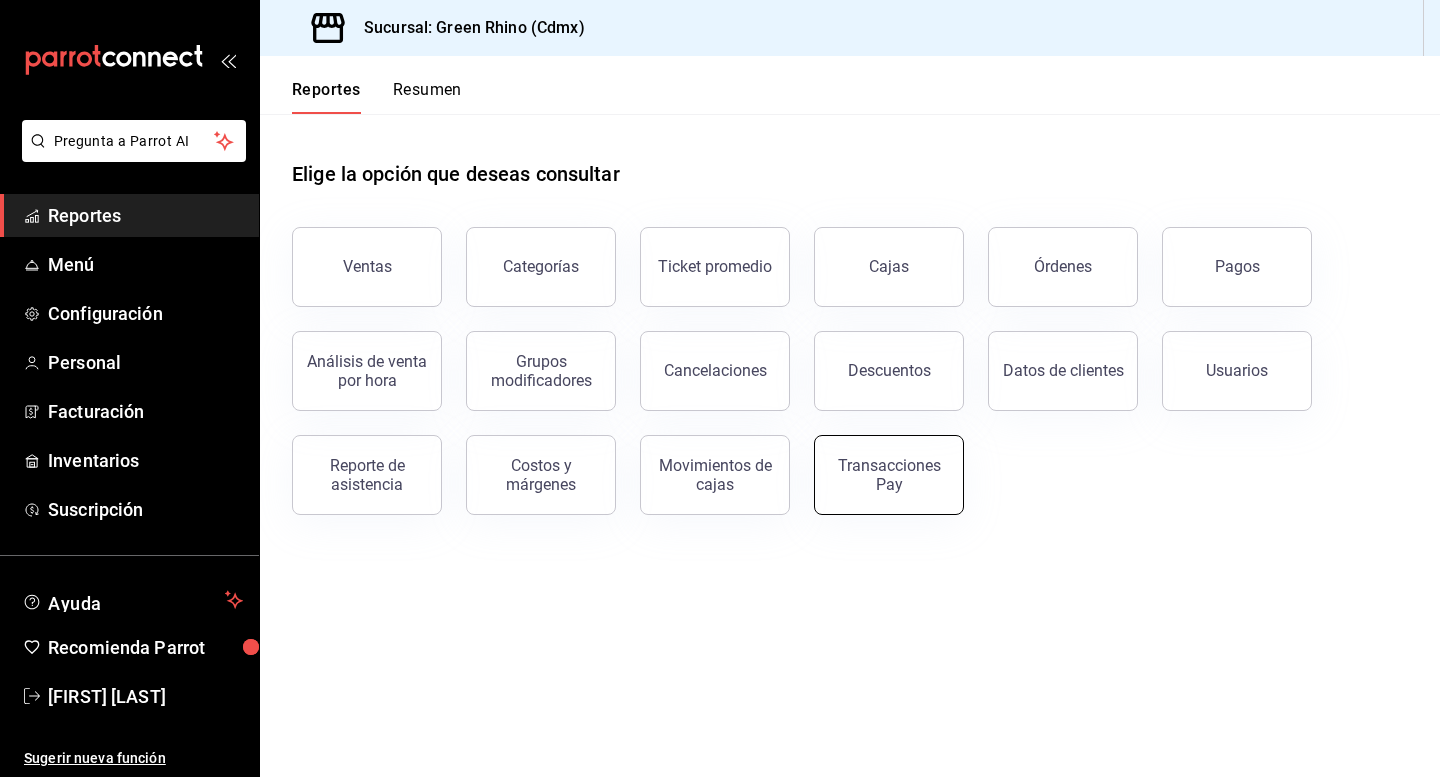 click on "Transacciones Pay" at bounding box center (889, 475) 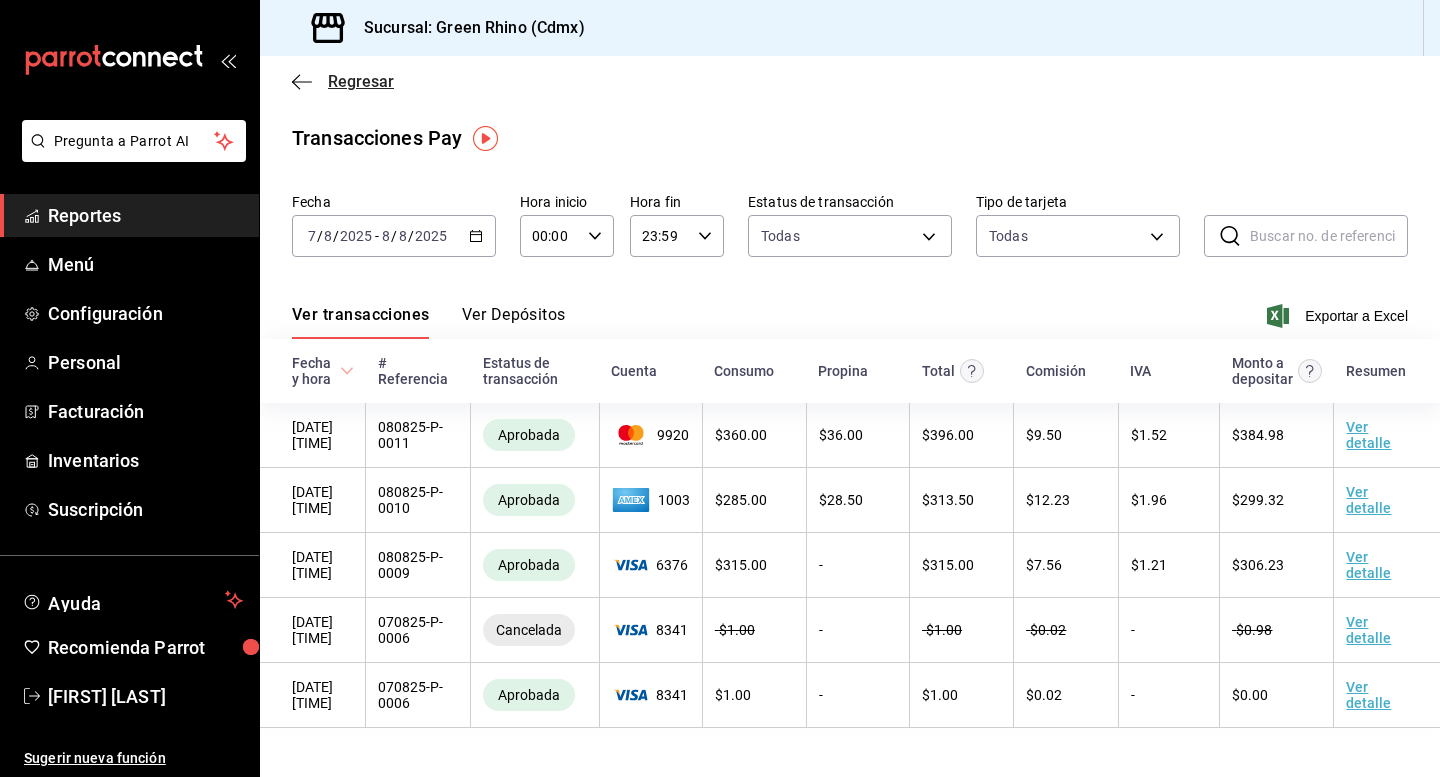 click on "Regresar" at bounding box center (361, 81) 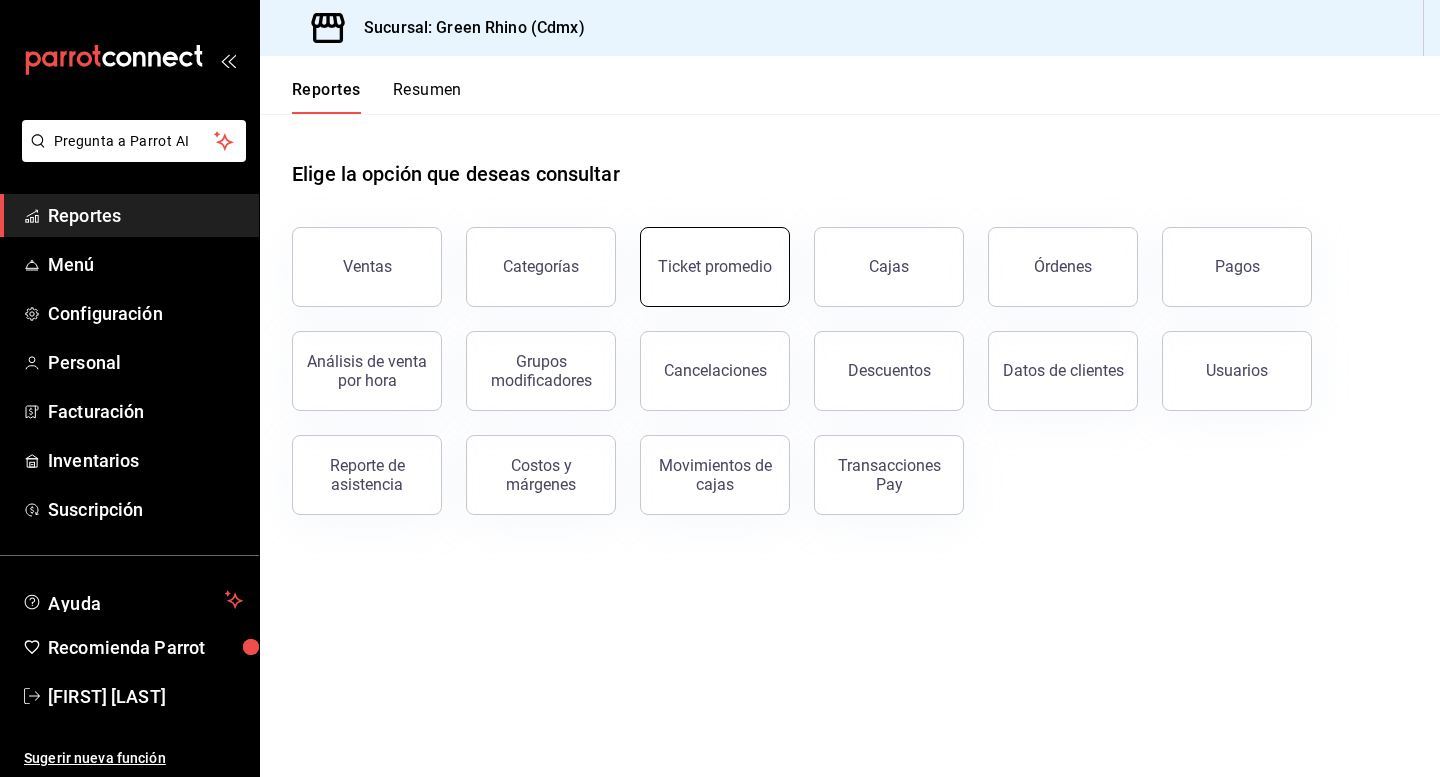click on "Ticket promedio" at bounding box center (715, 267) 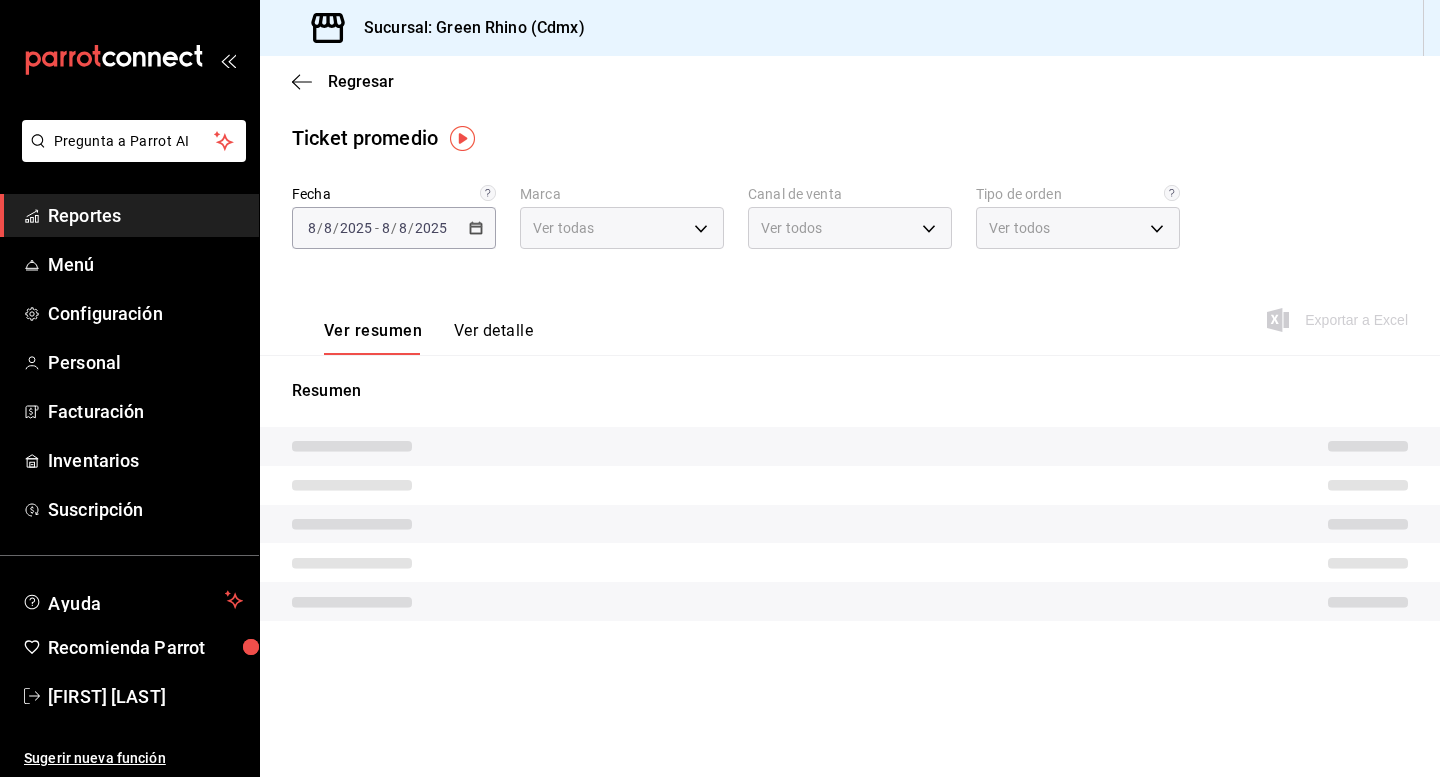 type on "a132321f-e3f1-4ec9-8484-95b8f08d7905" 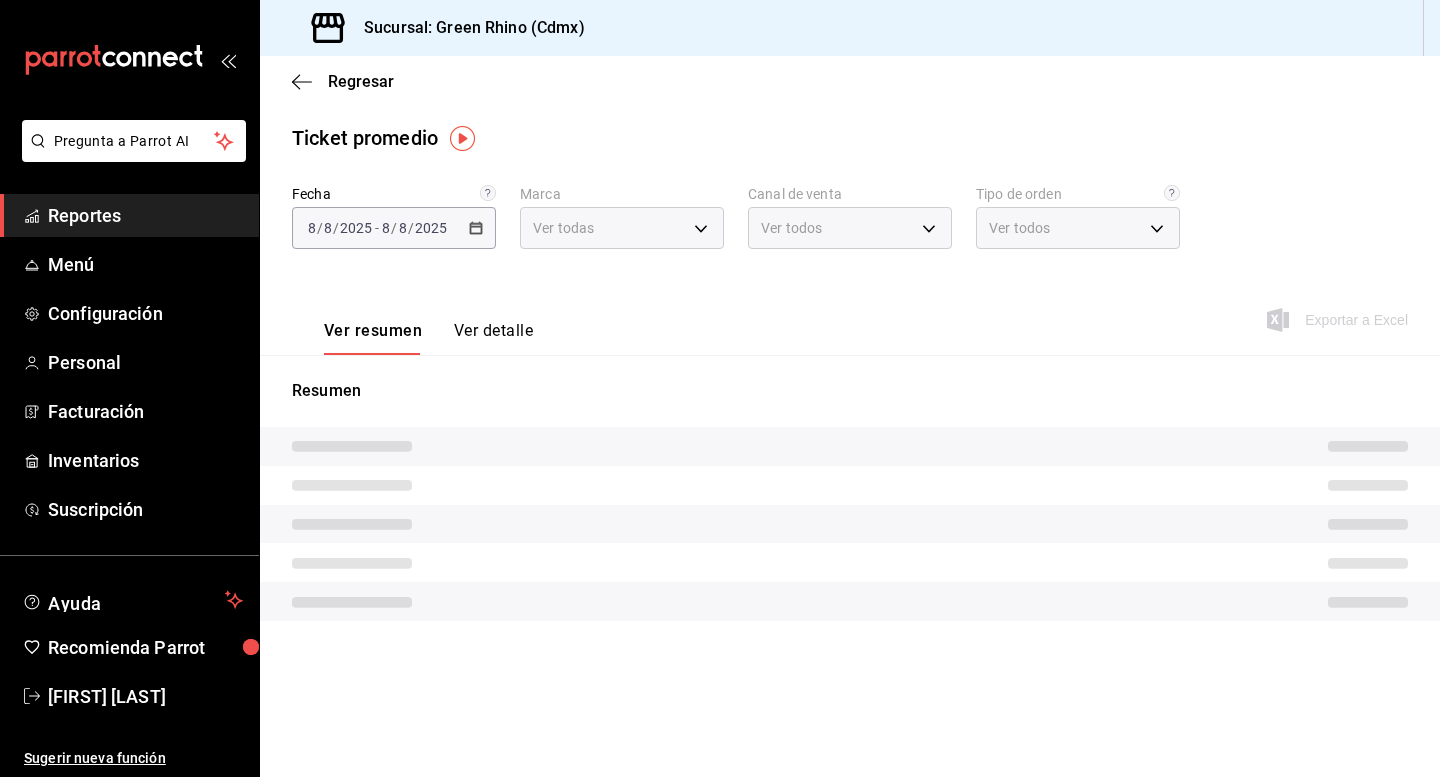 type on "PARROT,UBER_EATS,RAPPI,DIDI_FOOD,ONLINE" 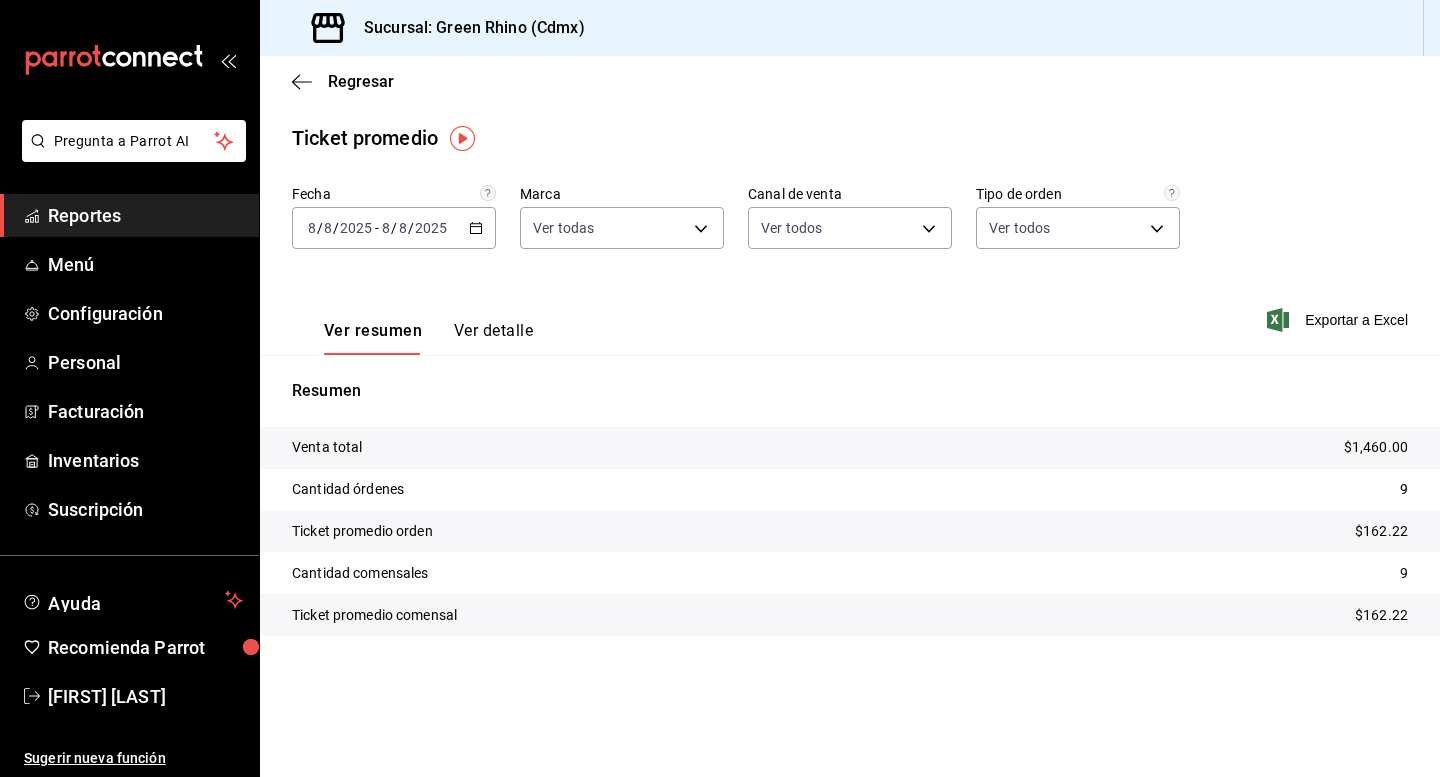 click on "Ver detalle" at bounding box center (493, 338) 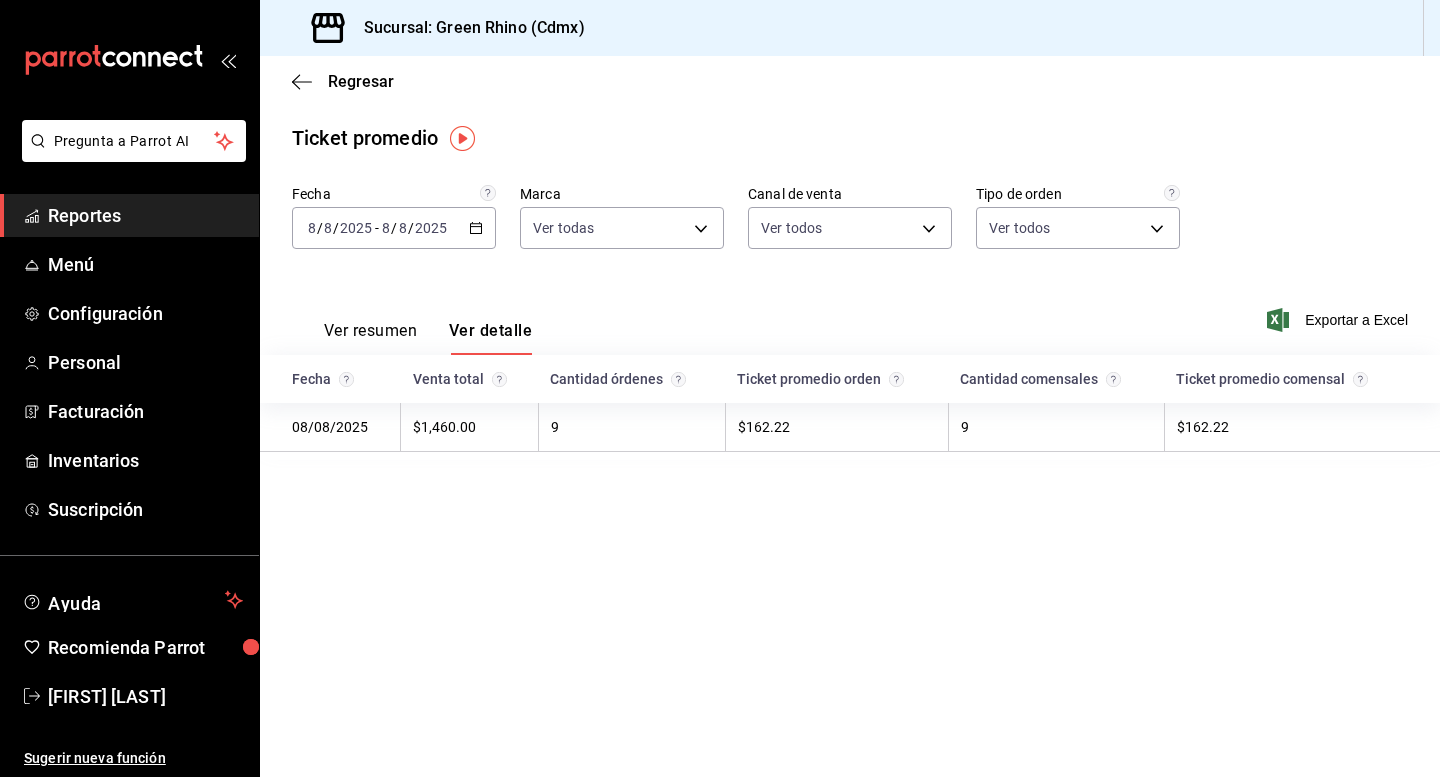 click on "Ver resumen" at bounding box center [370, 338] 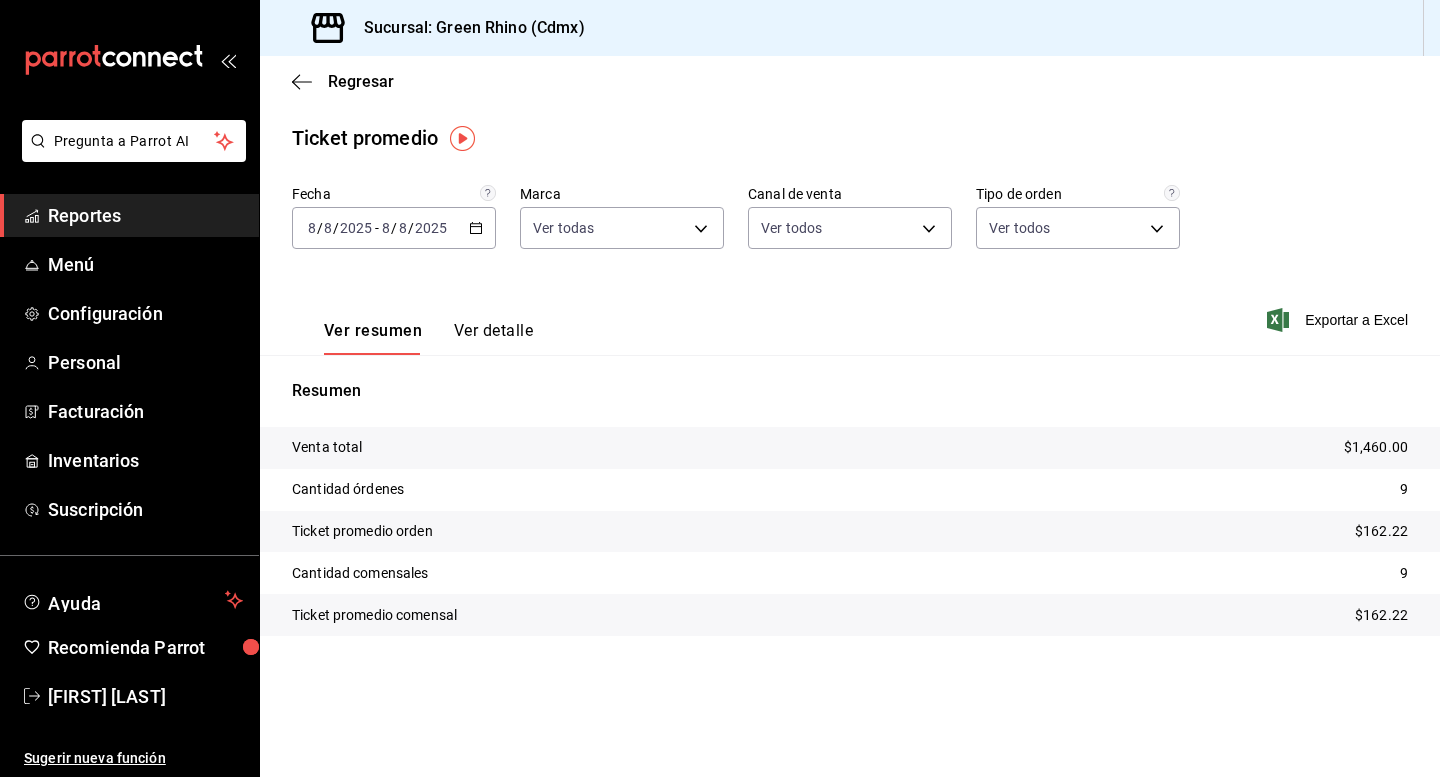 click on "Ver resumen" at bounding box center (373, 338) 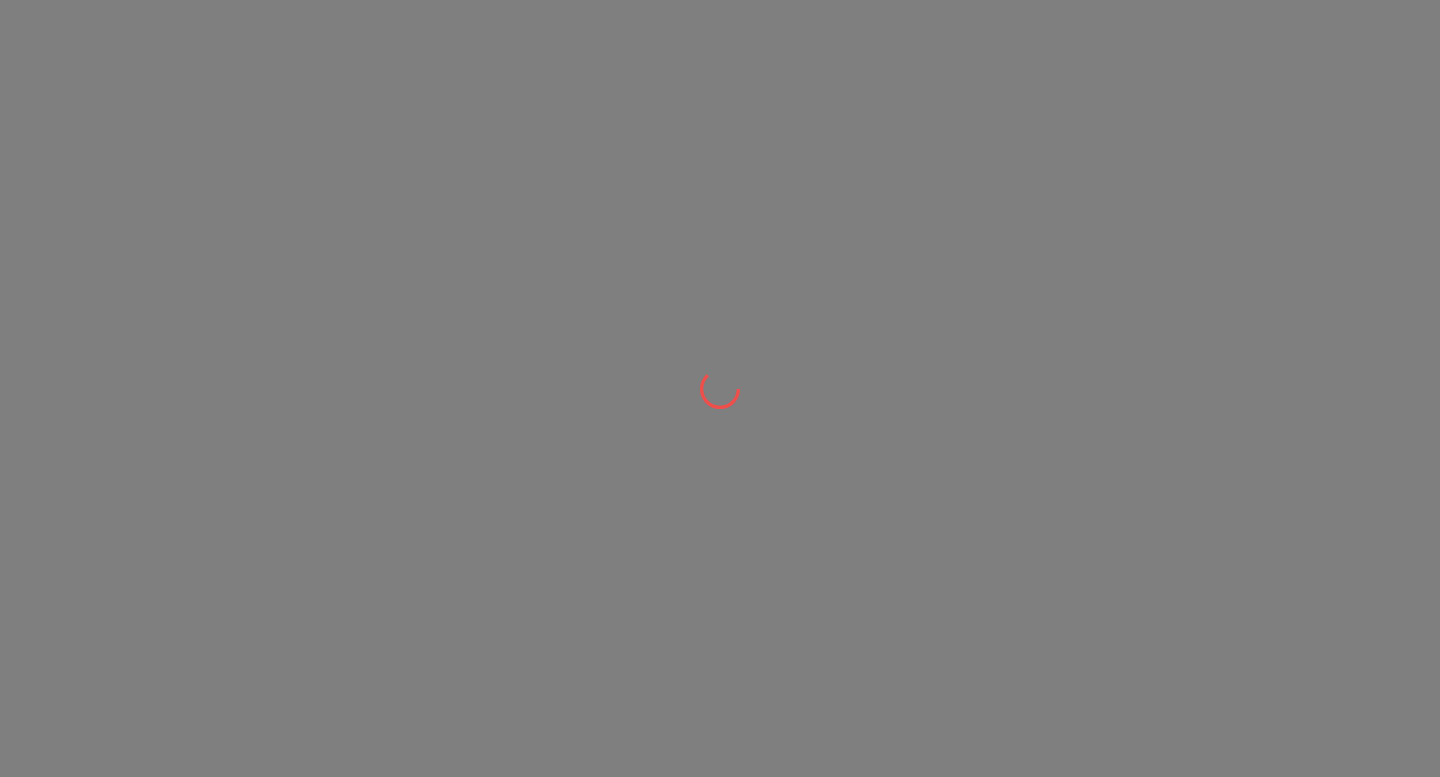 scroll, scrollTop: 0, scrollLeft: 0, axis: both 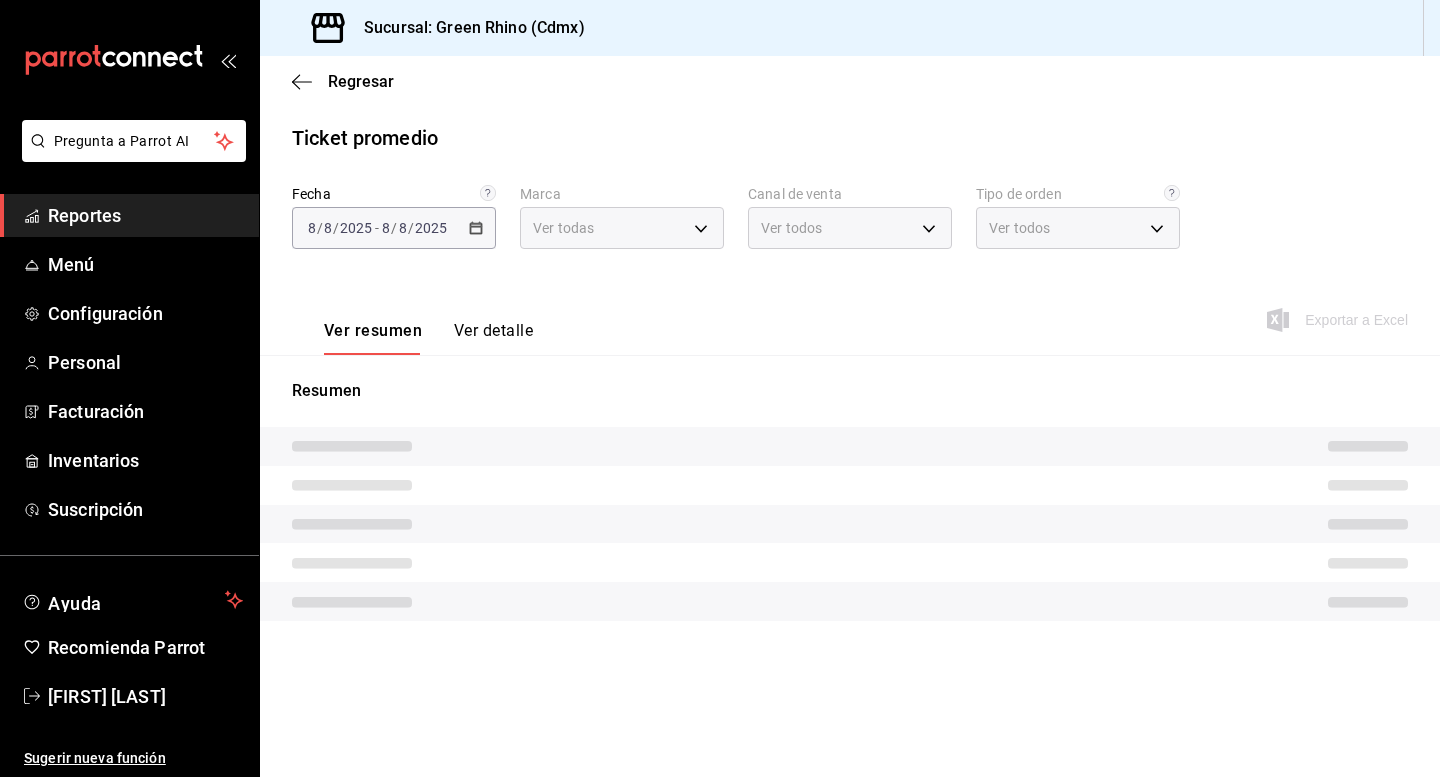 type on "a132321f-e3f1-4ec9-8484-95b8f08d7905" 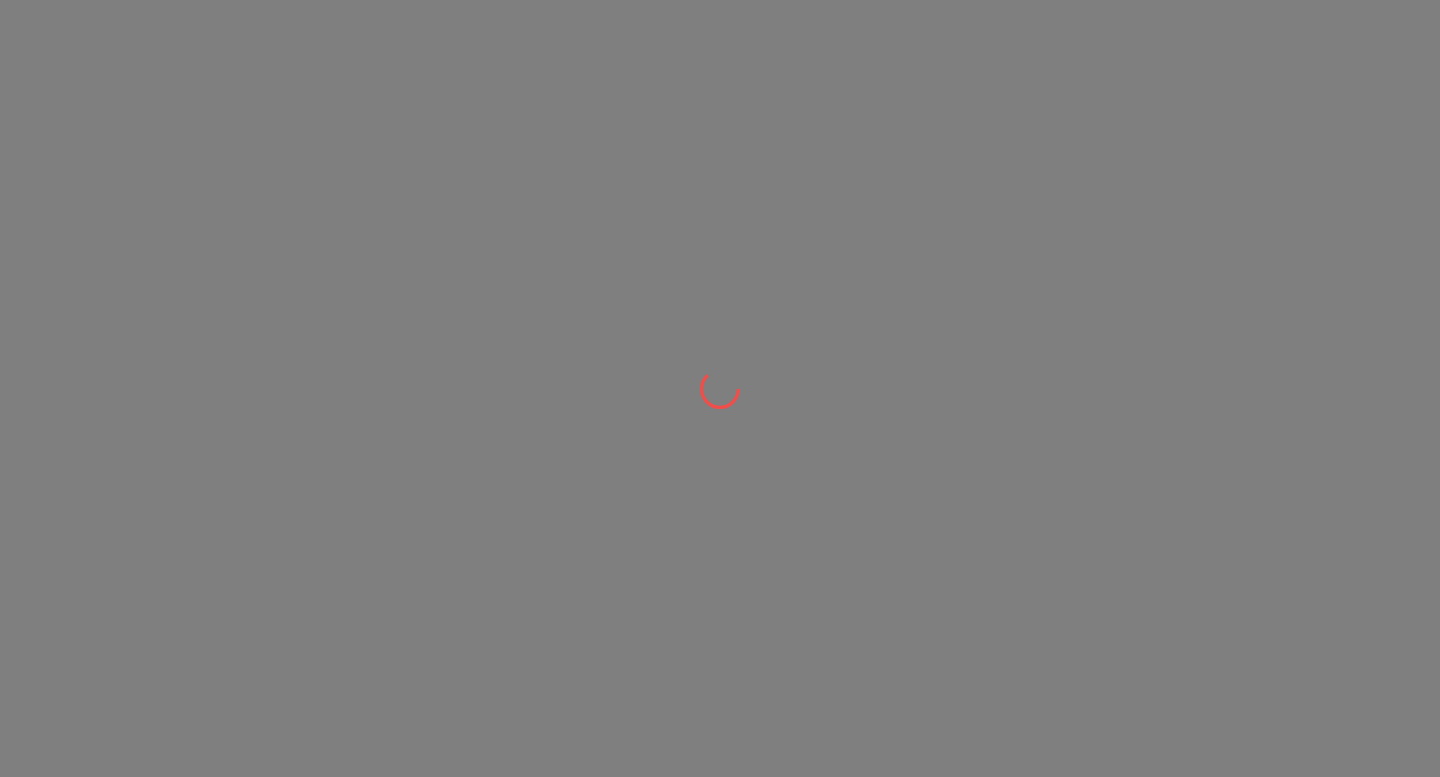 scroll, scrollTop: 0, scrollLeft: 0, axis: both 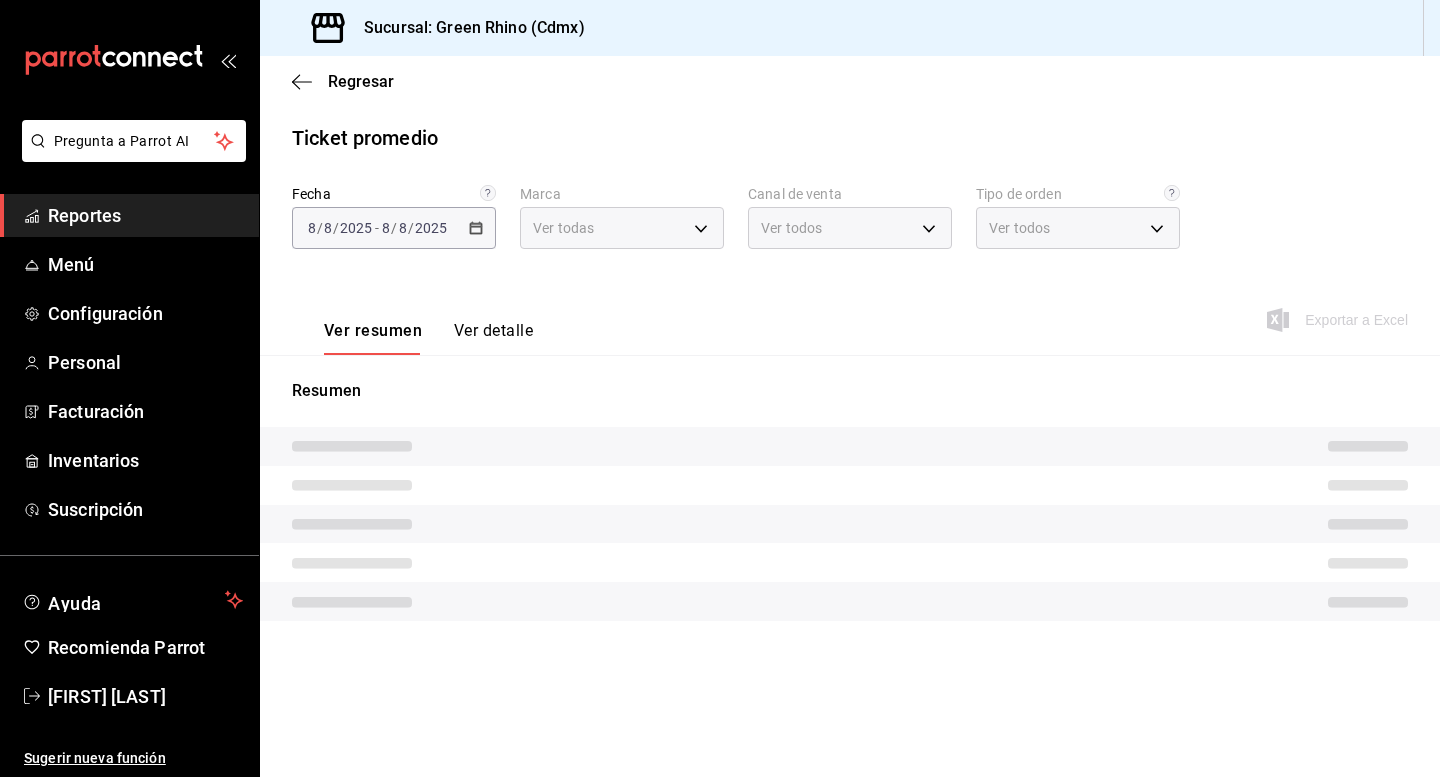 type on "a132321f-e3f1-4ec9-8484-95b8f08d7905" 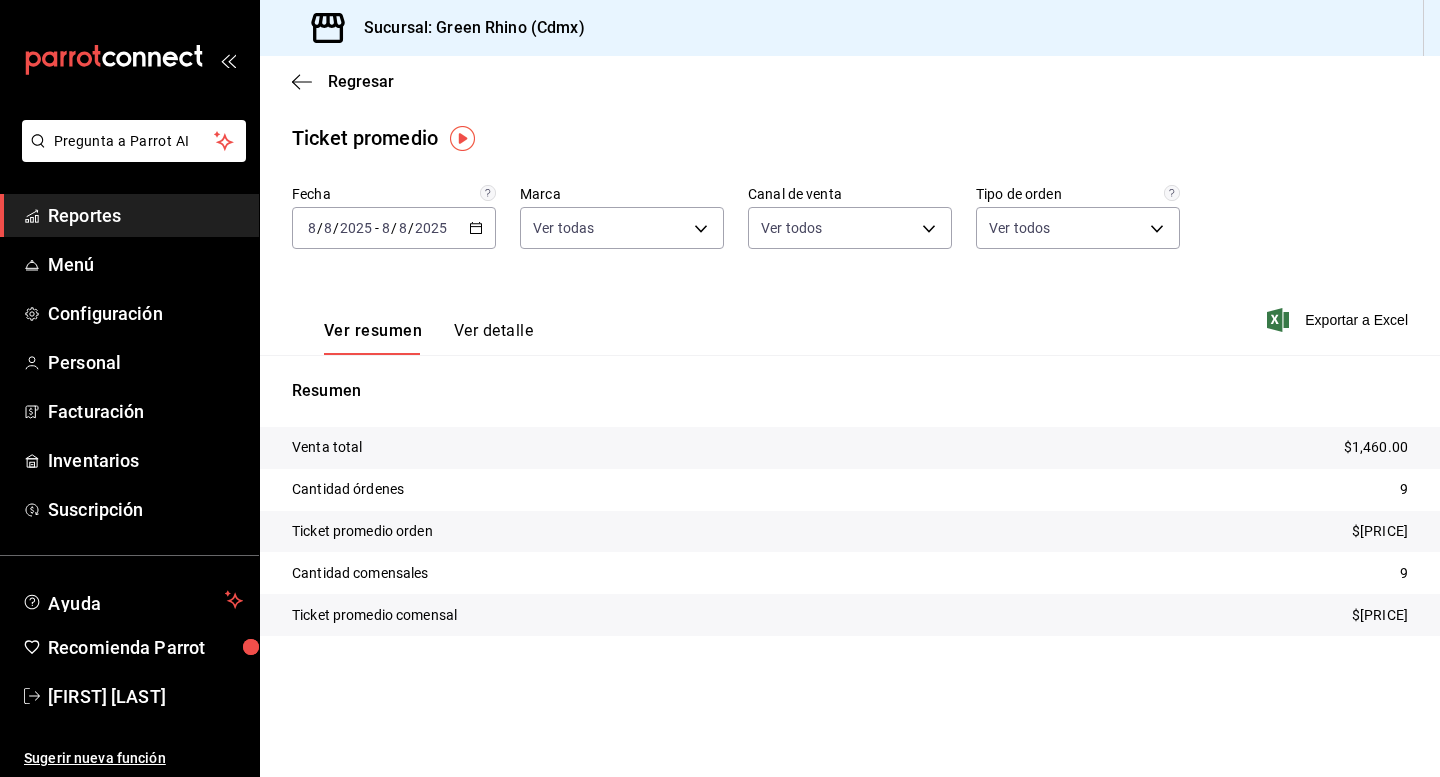 click on "Regresar" at bounding box center (850, 81) 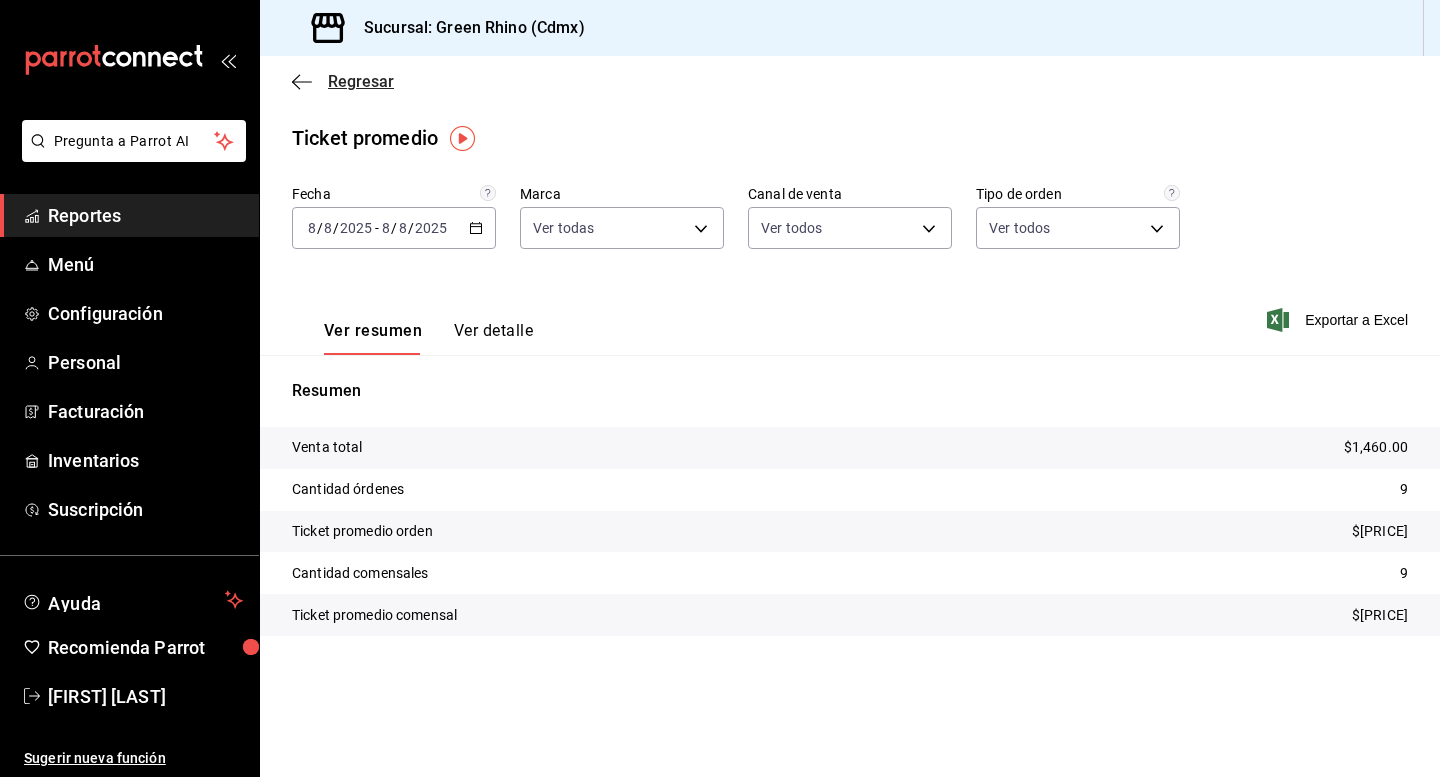 click on "Regresar" at bounding box center [361, 81] 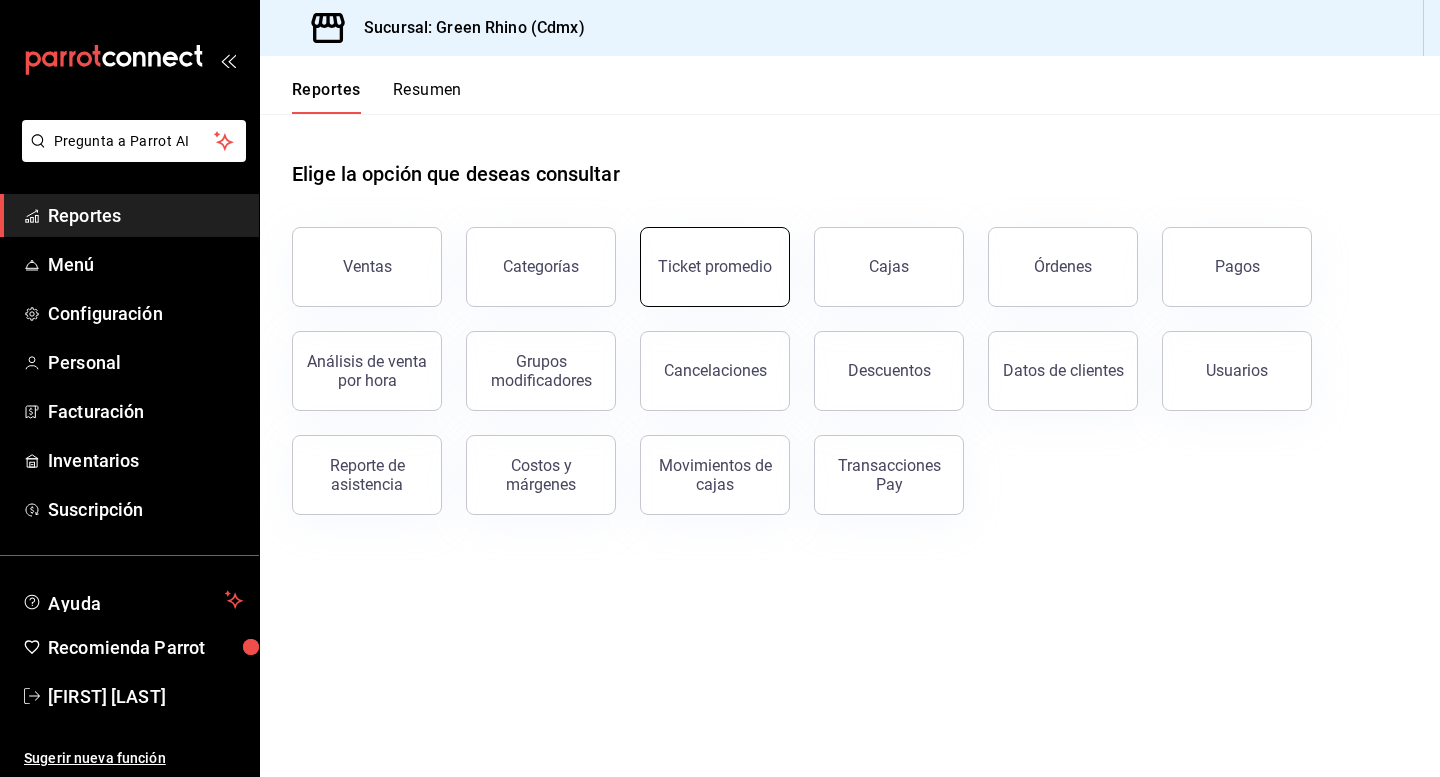 click on "Ticket promedio" at bounding box center [715, 267] 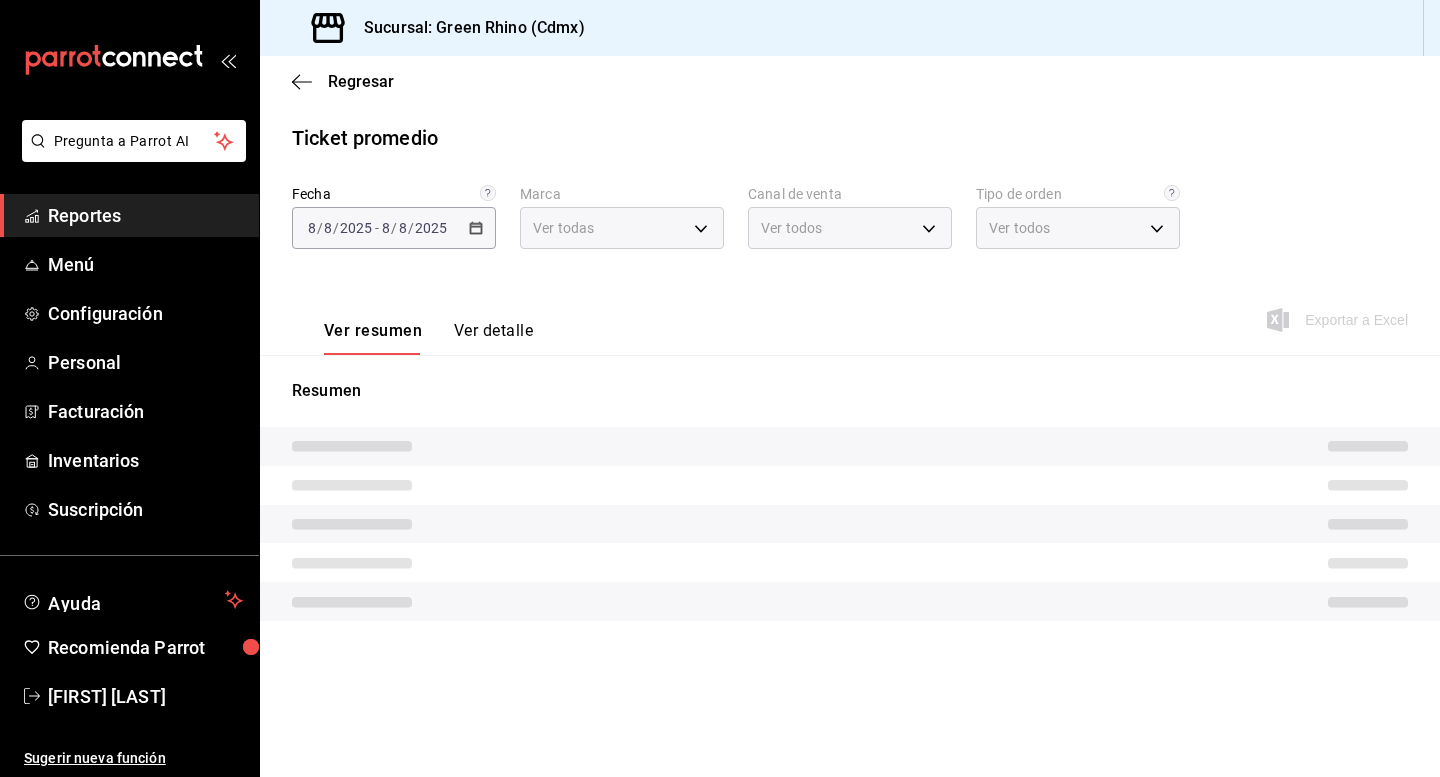 type on "a132321f-e3f1-4ec9-8484-95b8f08d7905" 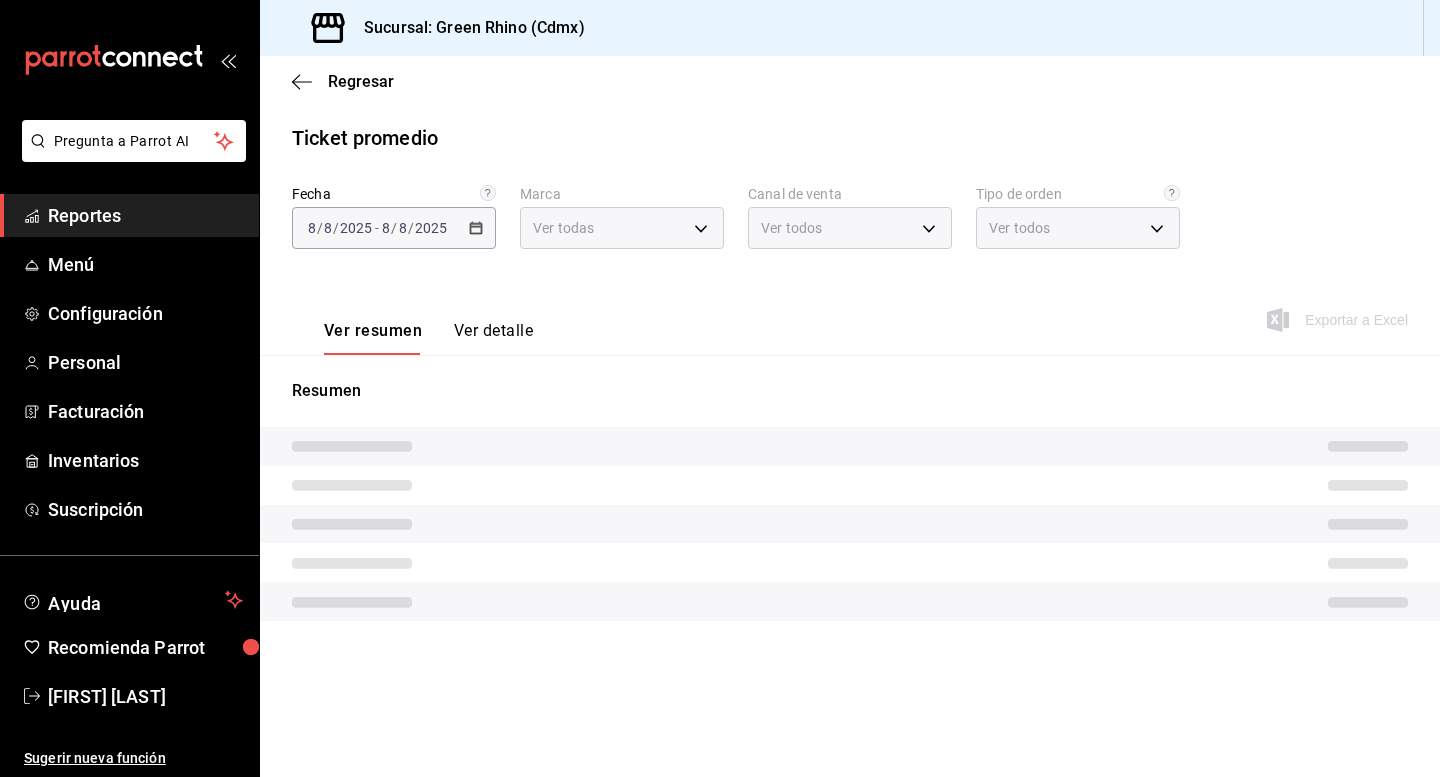 type on "PARROT,UBER_EATS,RAPPI,DIDI_FOOD,ONLINE" 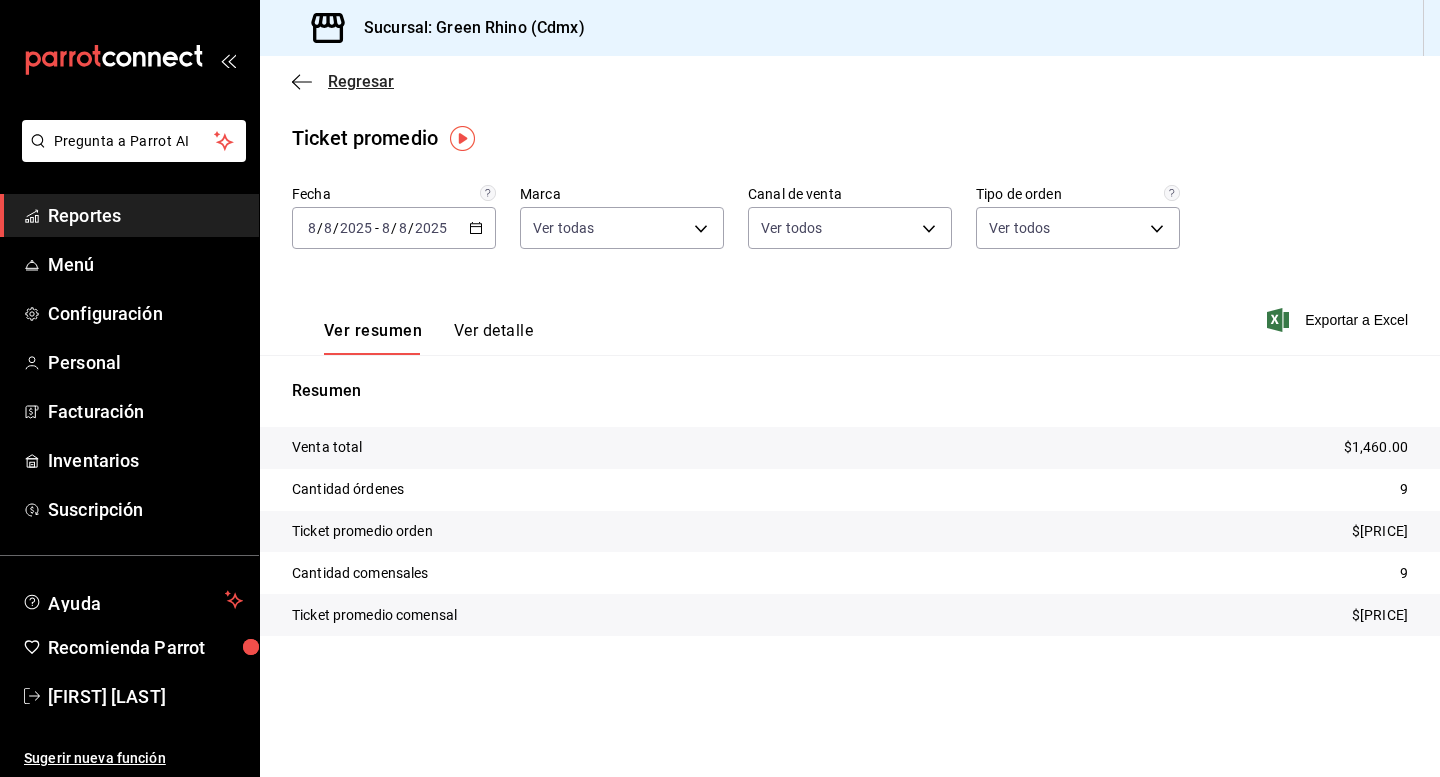 click 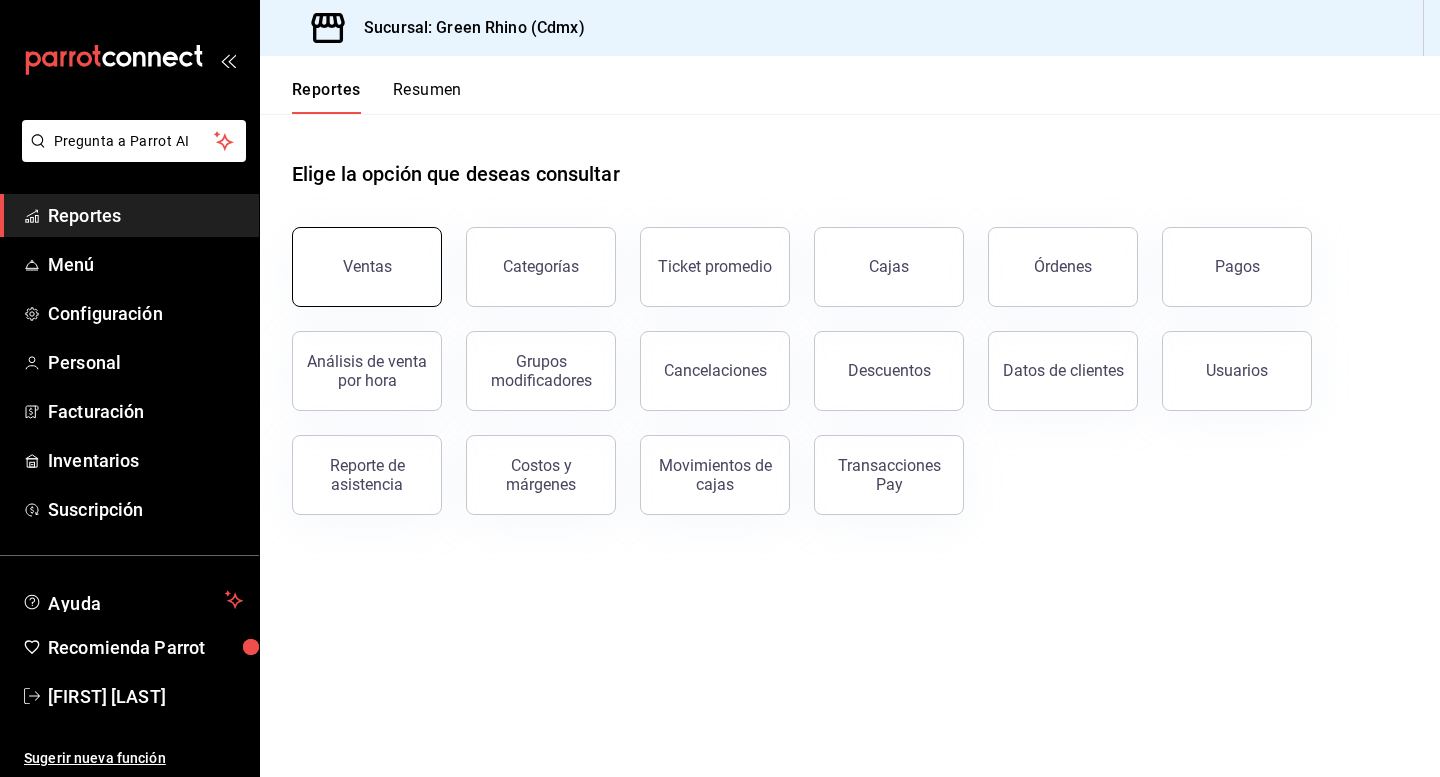 click on "Ventas" at bounding box center (367, 267) 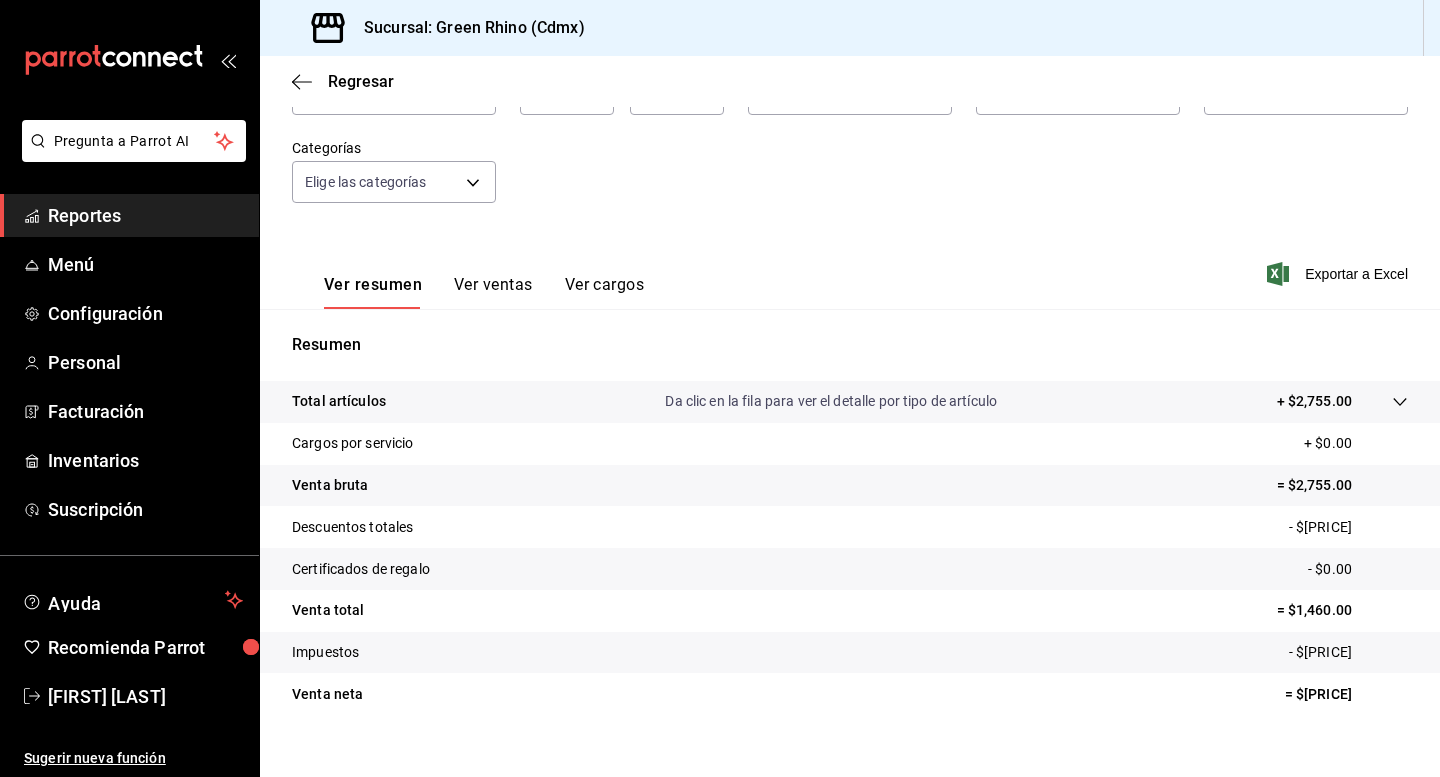 scroll, scrollTop: 181, scrollLeft: 0, axis: vertical 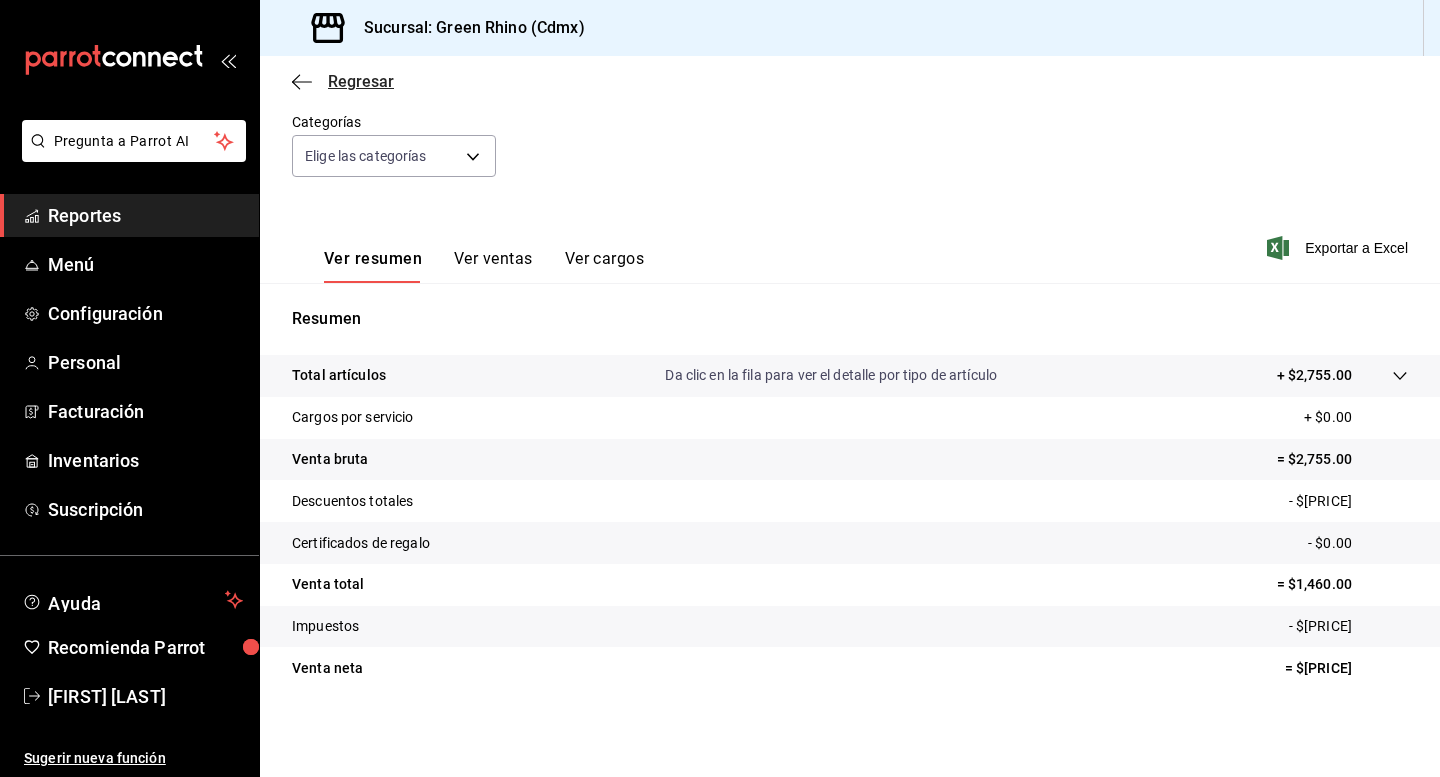 click on "Regresar" at bounding box center [361, 81] 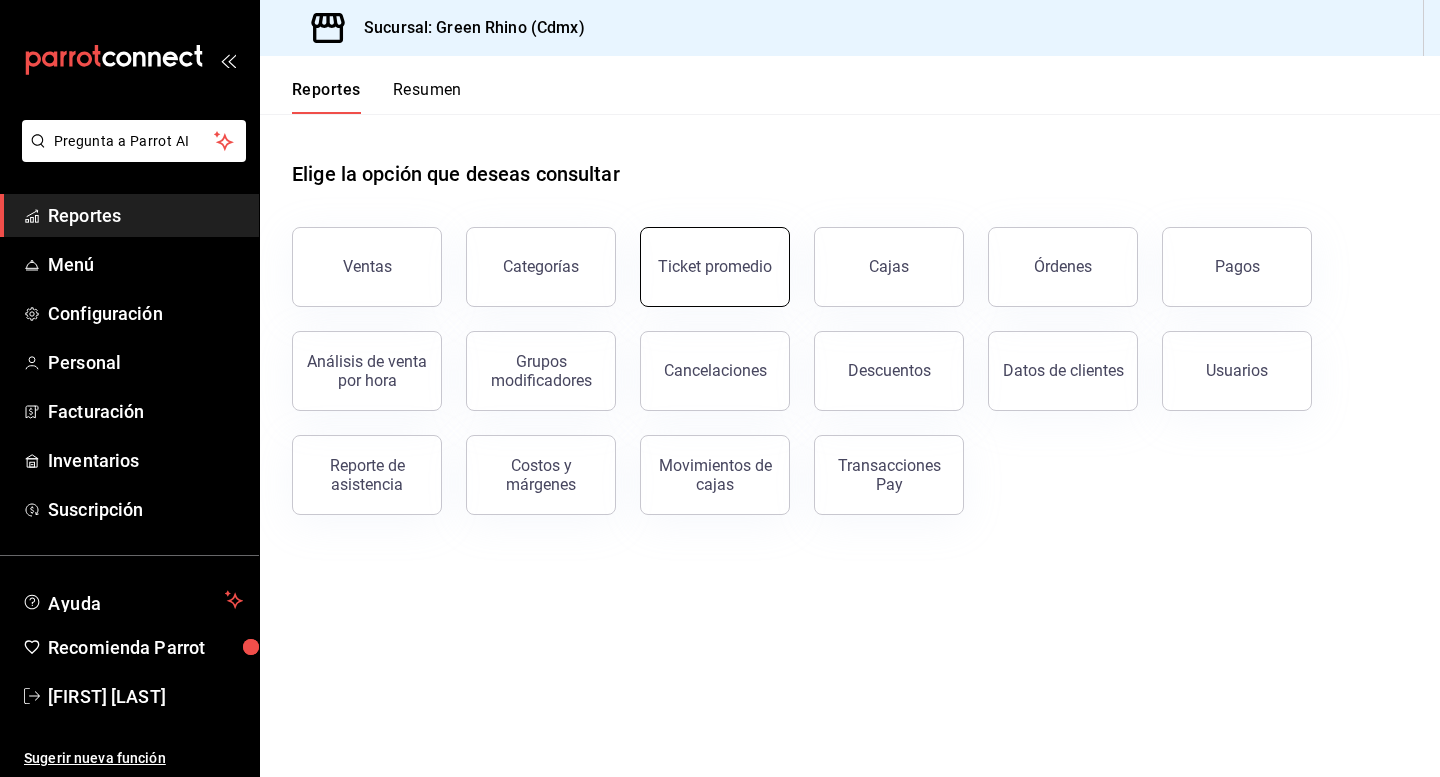 click on "Ticket promedio" at bounding box center (715, 267) 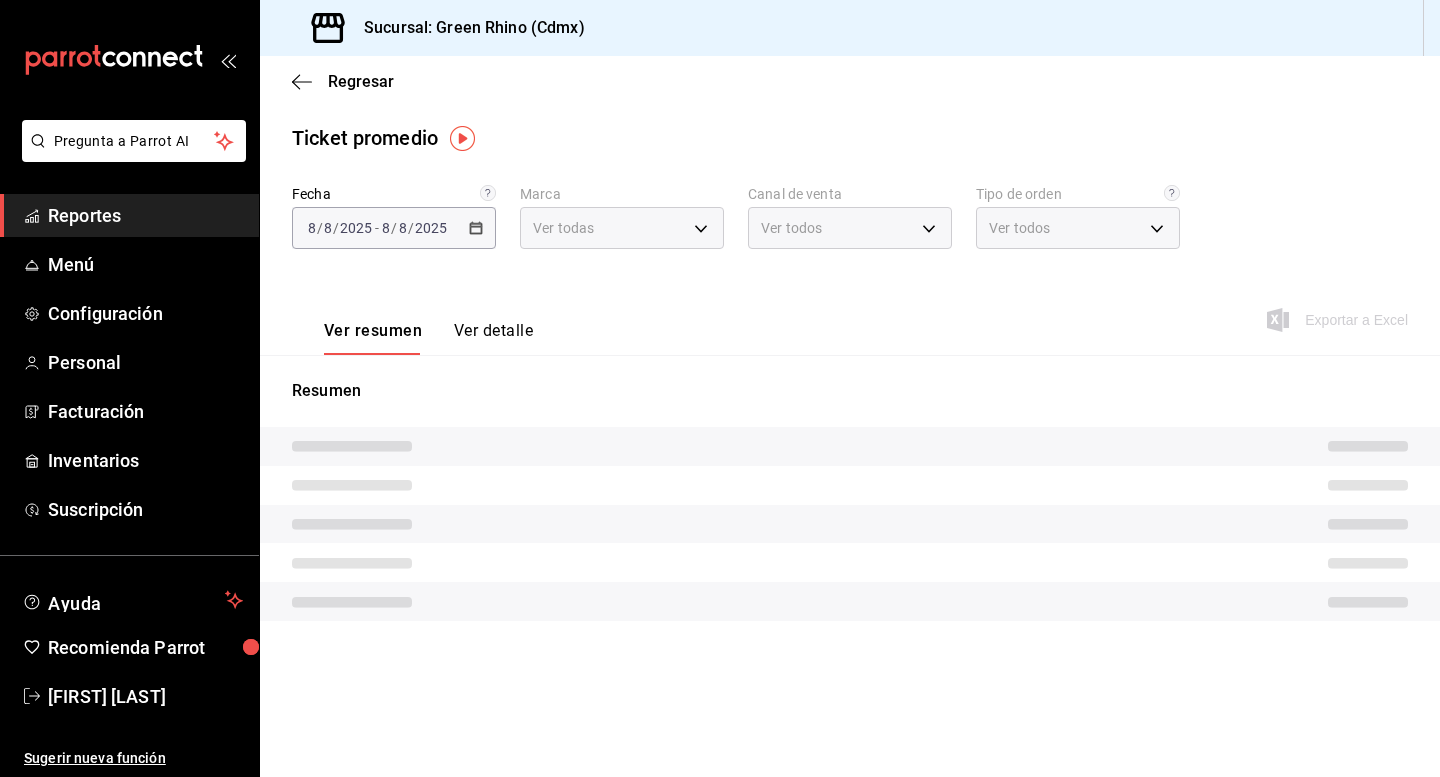 type on "a132321f-e3f1-4ec9-8484-95b8f08d7905" 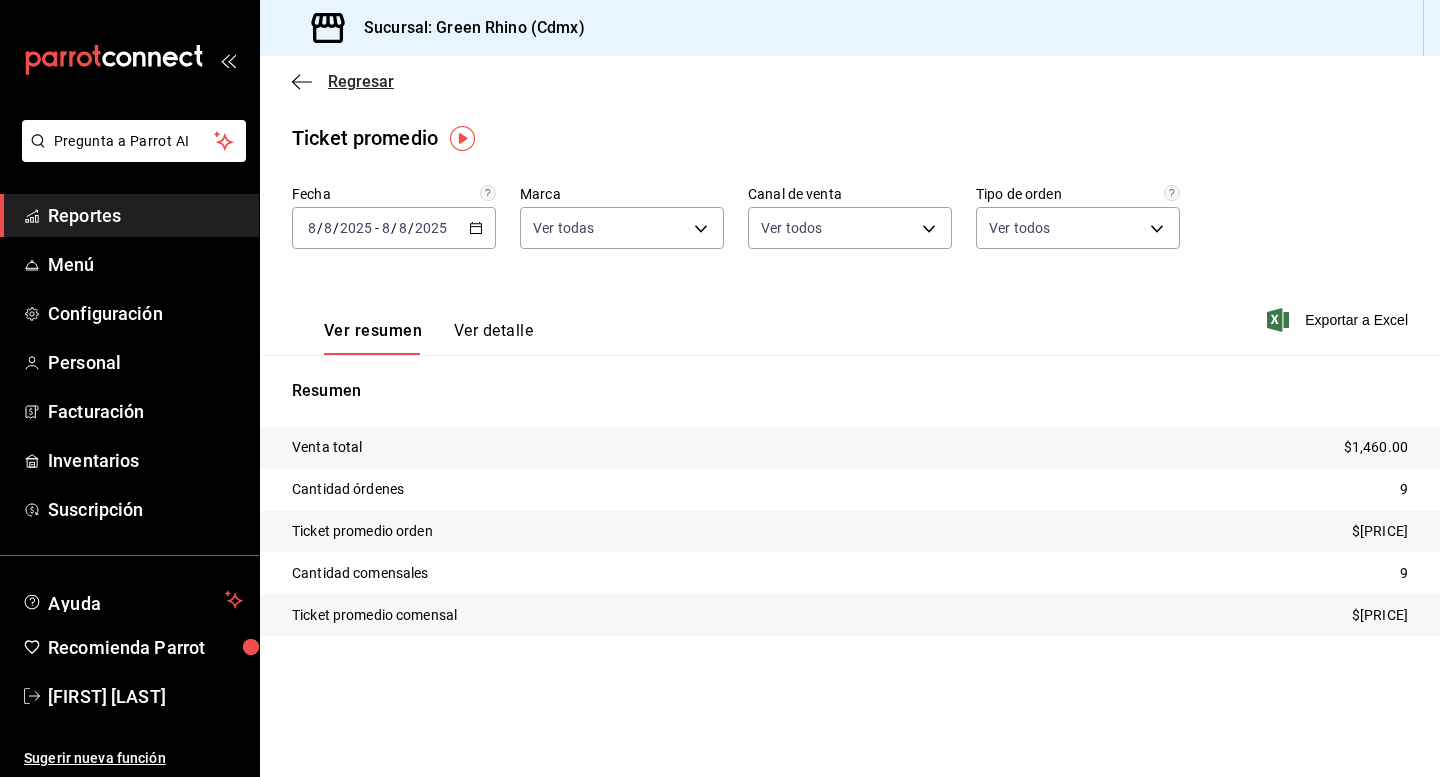 click on "Regresar" at bounding box center (343, 81) 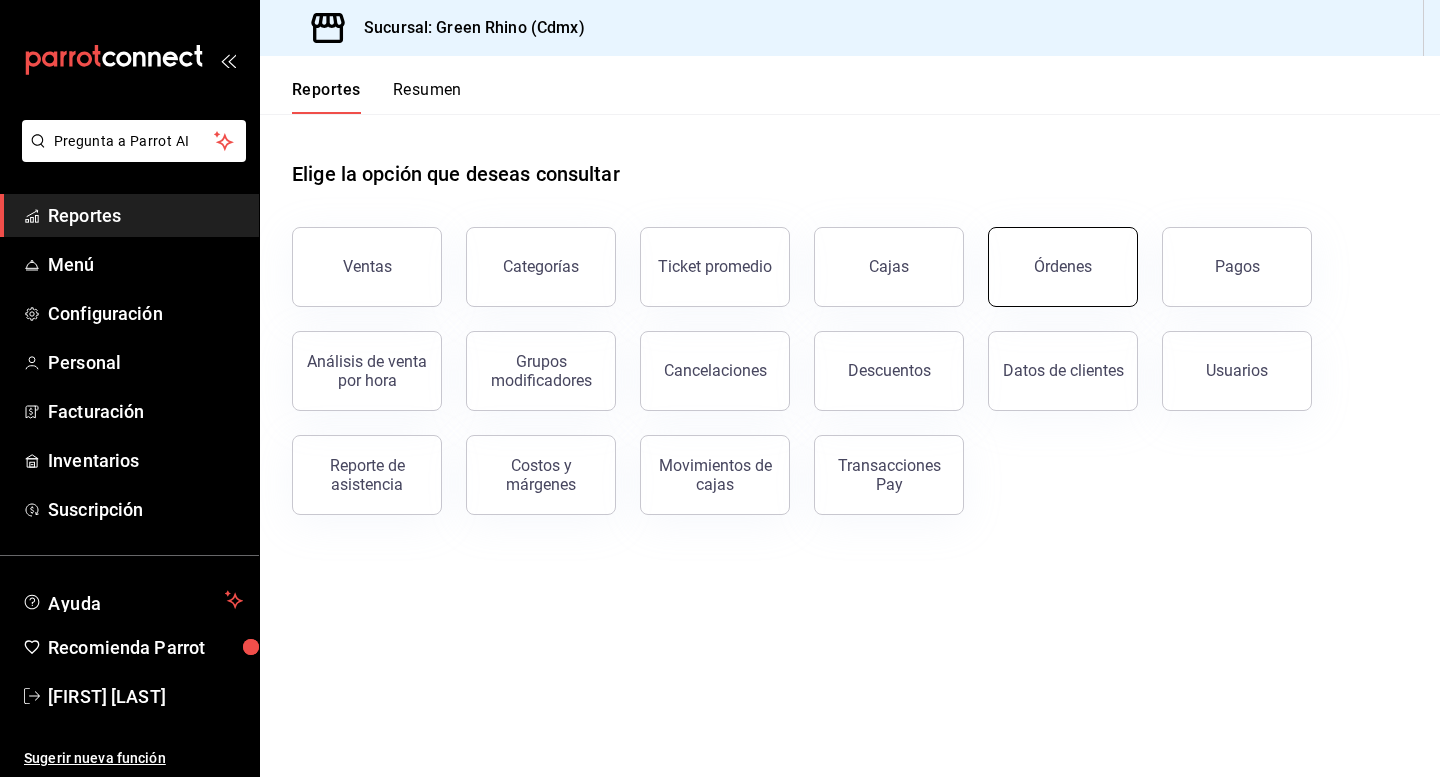 click on "Órdenes" at bounding box center [1051, 255] 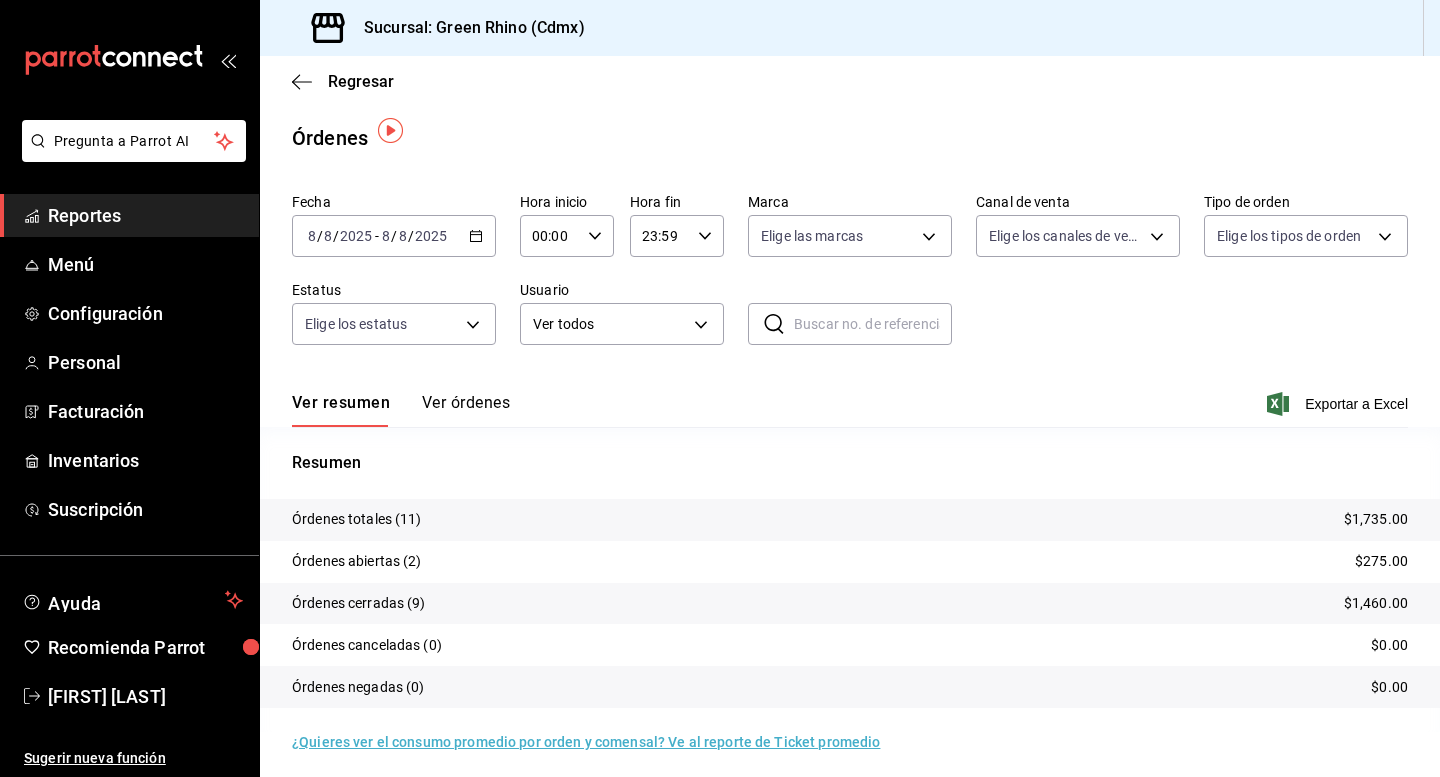 scroll, scrollTop: 8, scrollLeft: 0, axis: vertical 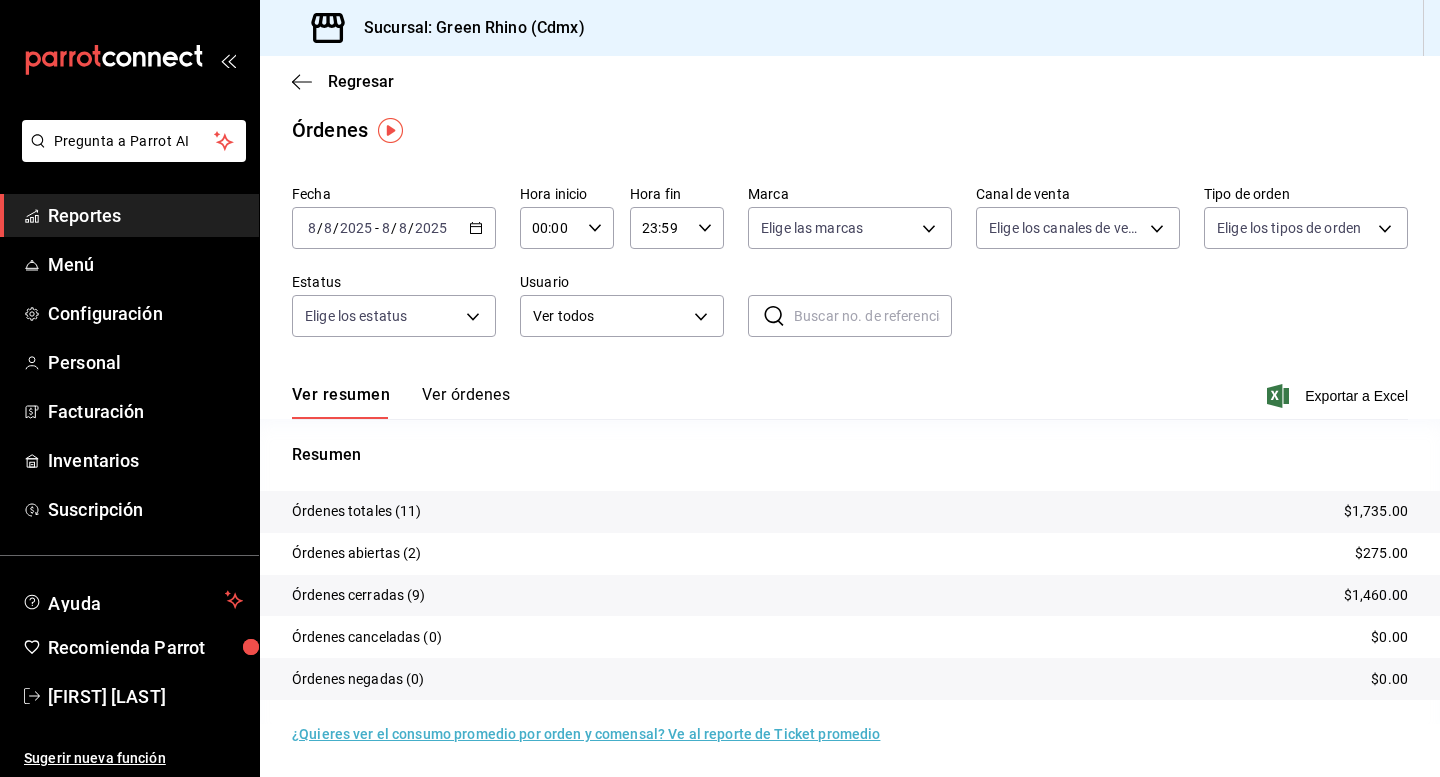 click on "Órdenes abiertas (2)" at bounding box center [357, 553] 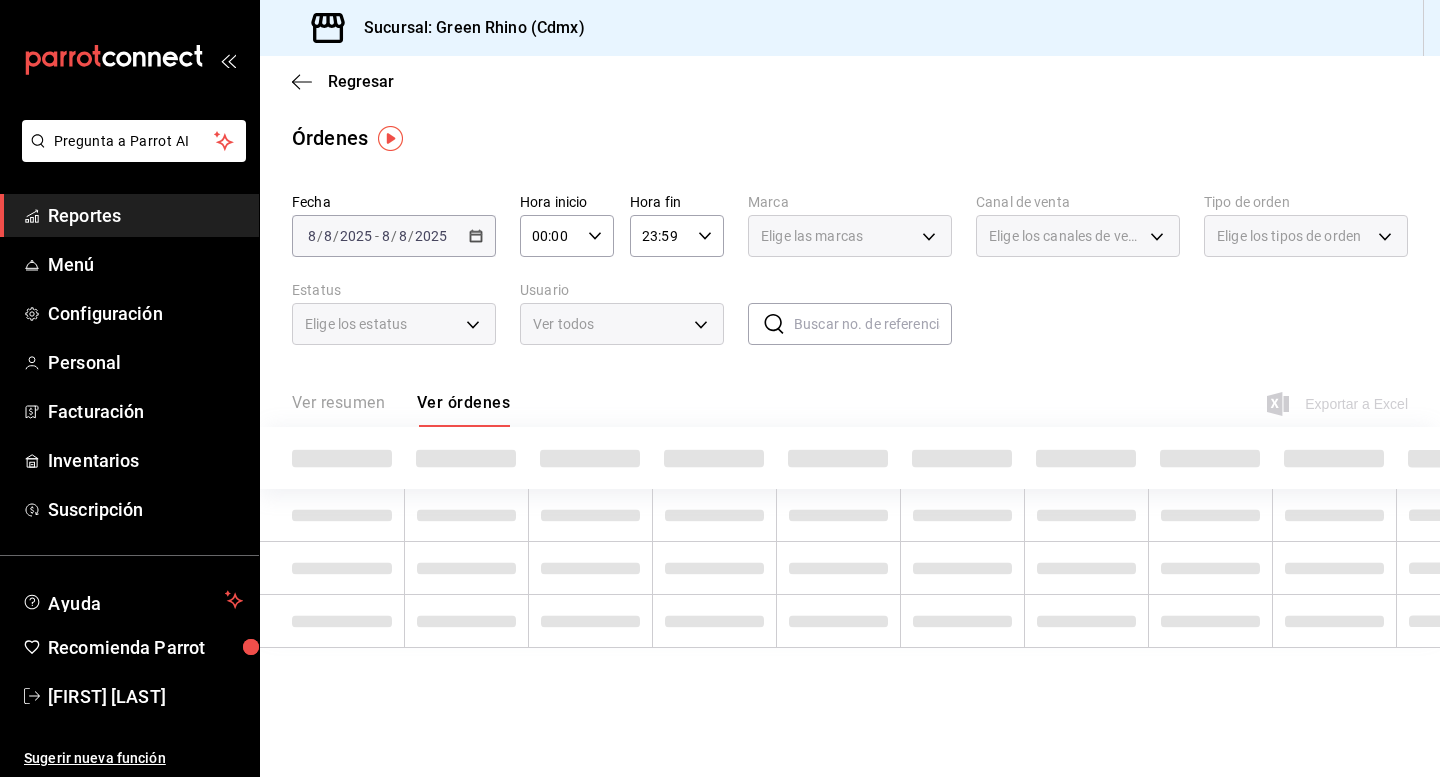 scroll, scrollTop: 0, scrollLeft: 0, axis: both 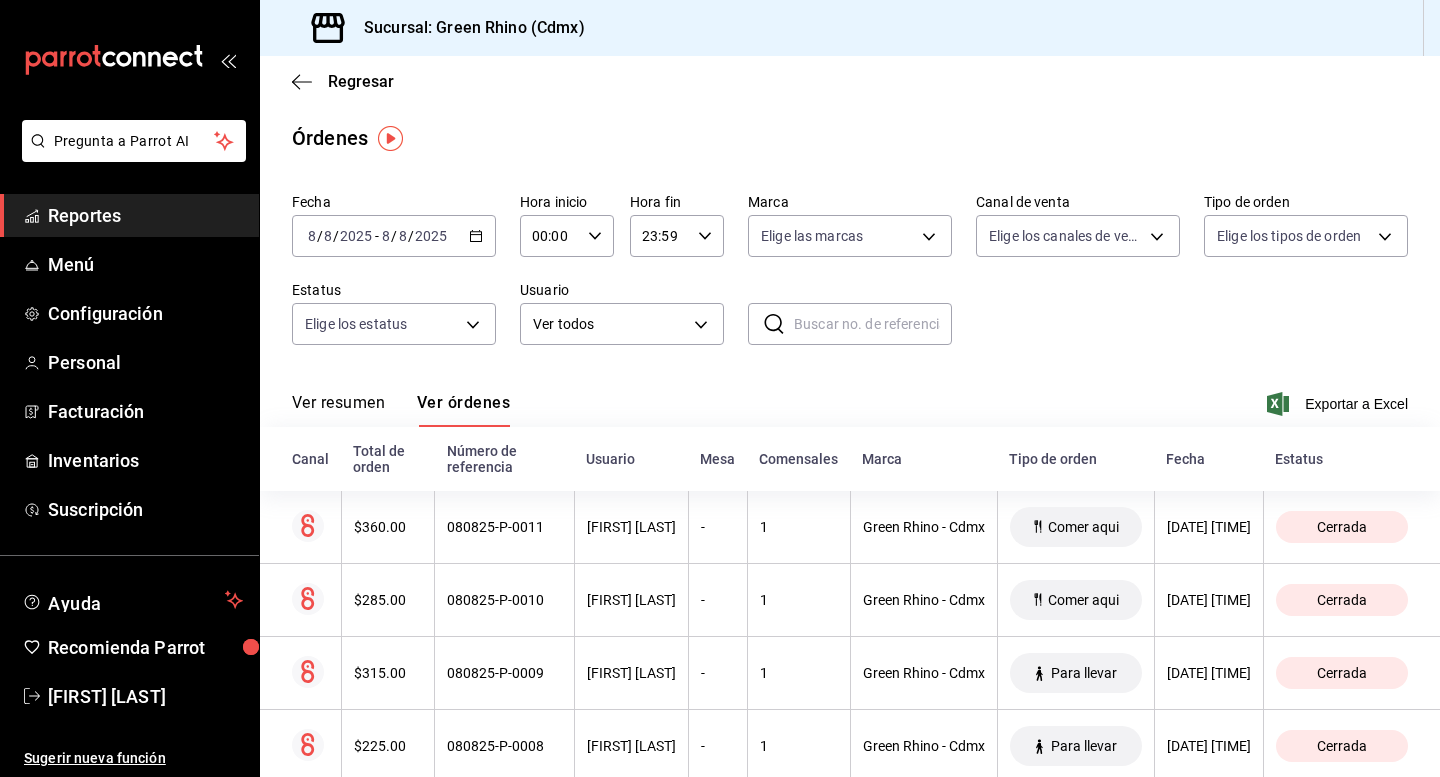 click on "Reportes" at bounding box center (145, 215) 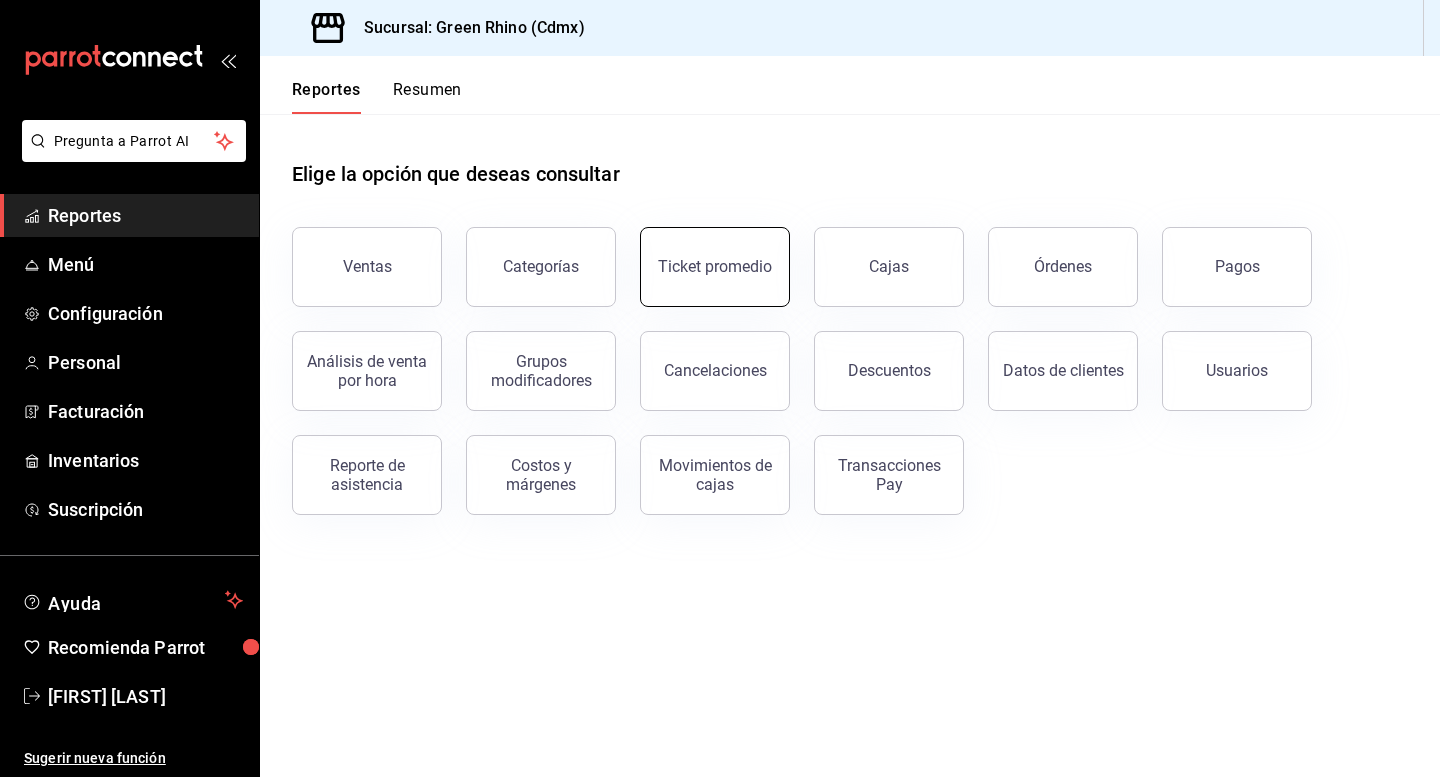 click on "Ticket promedio" at bounding box center (715, 267) 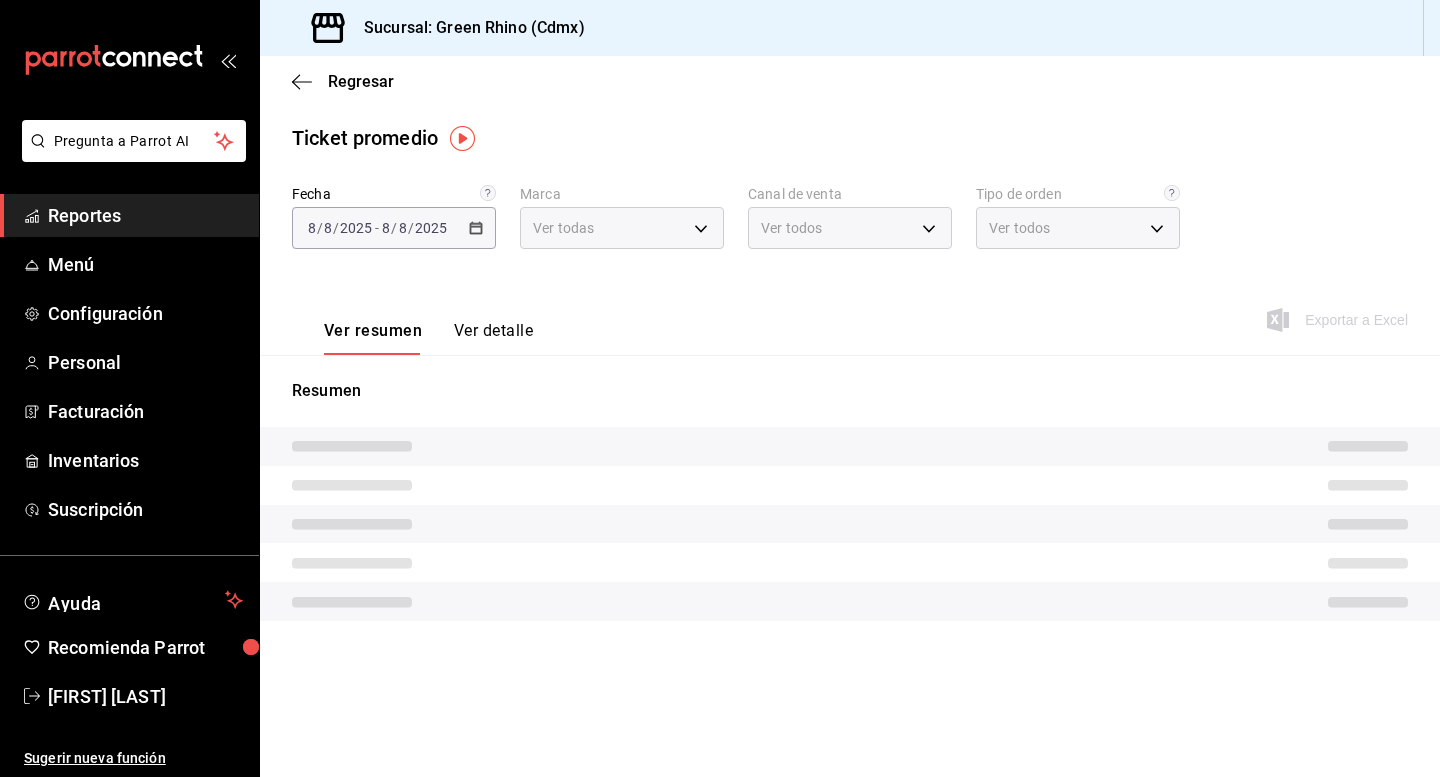 type on "a132321f-e3f1-4ec9-8484-95b8f08d7905" 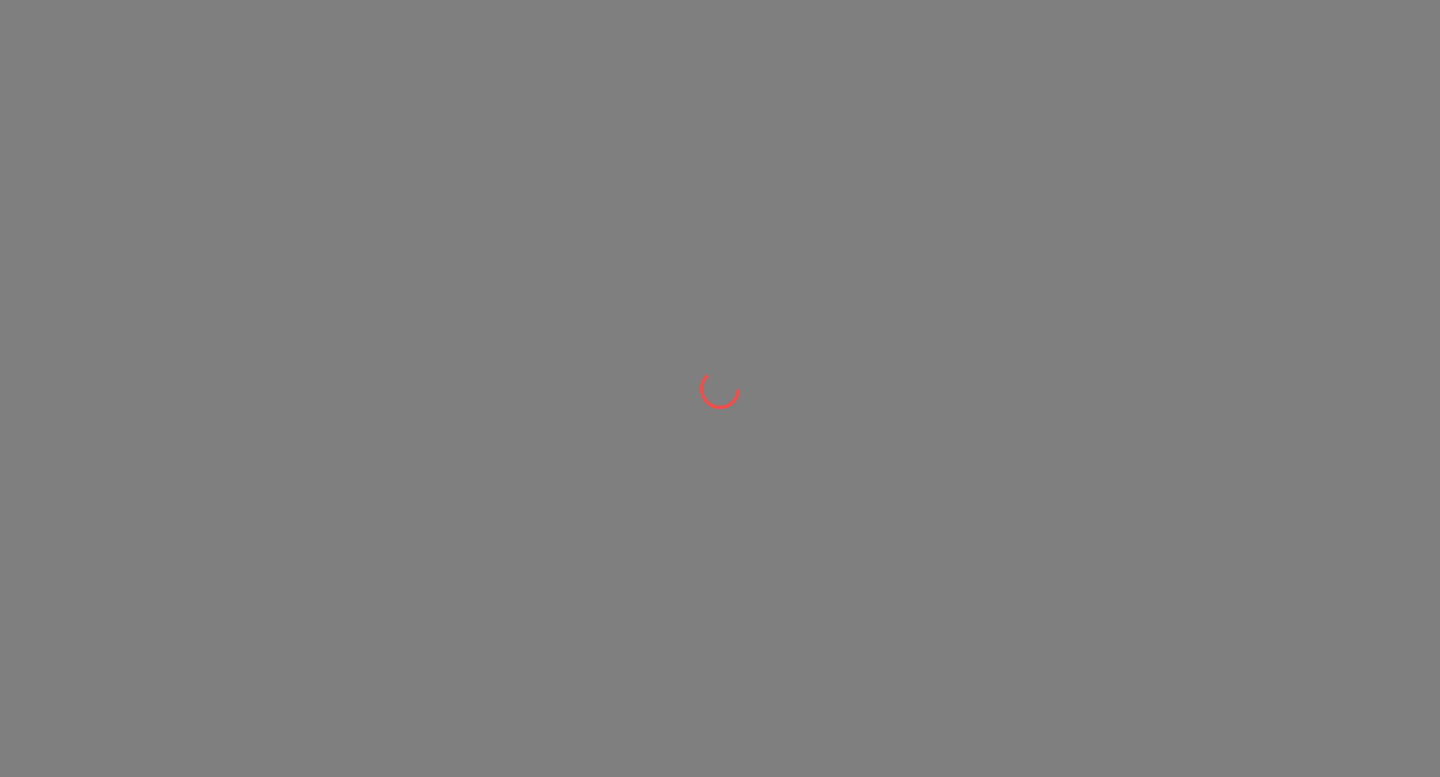 scroll, scrollTop: 0, scrollLeft: 0, axis: both 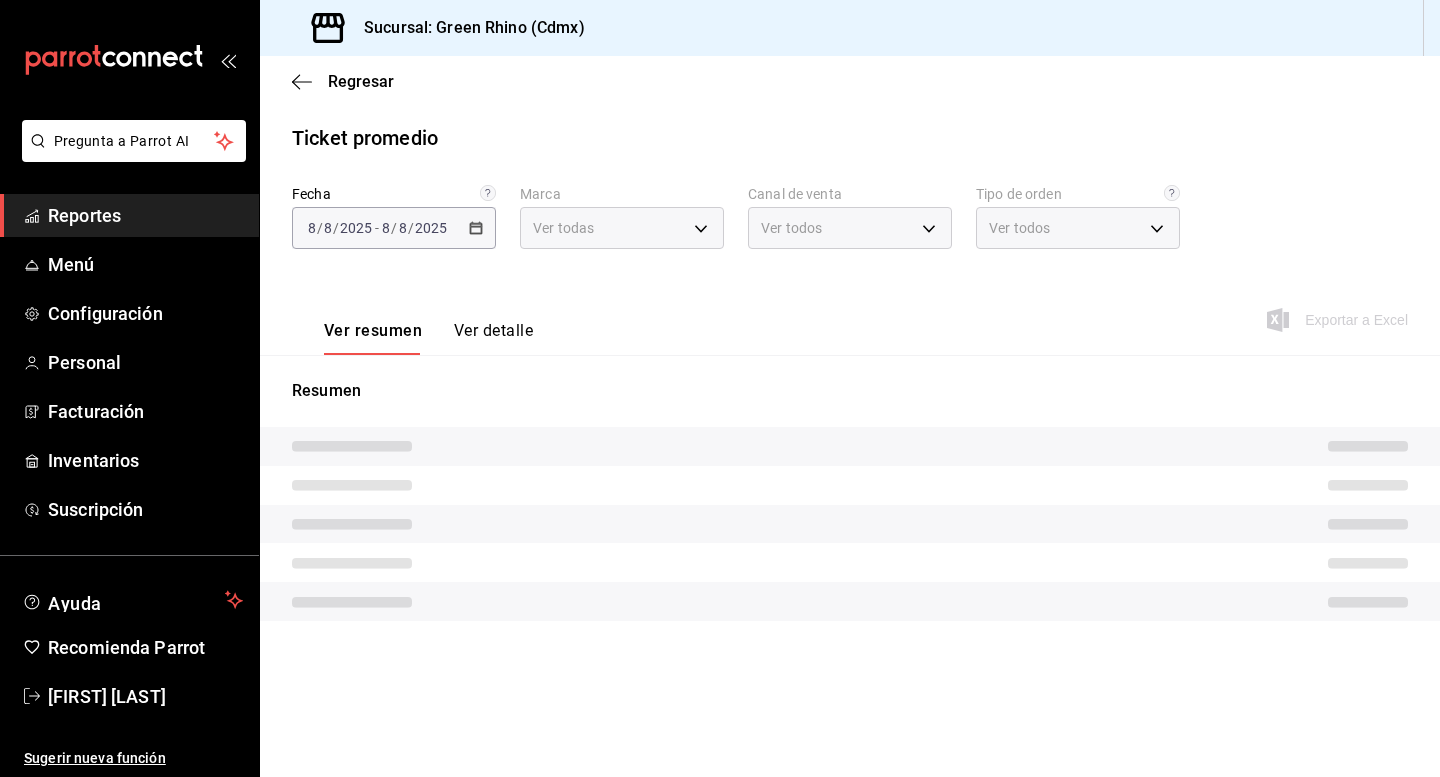 type on "a132321f-e3f1-4ec9-8484-95b8f08d7905" 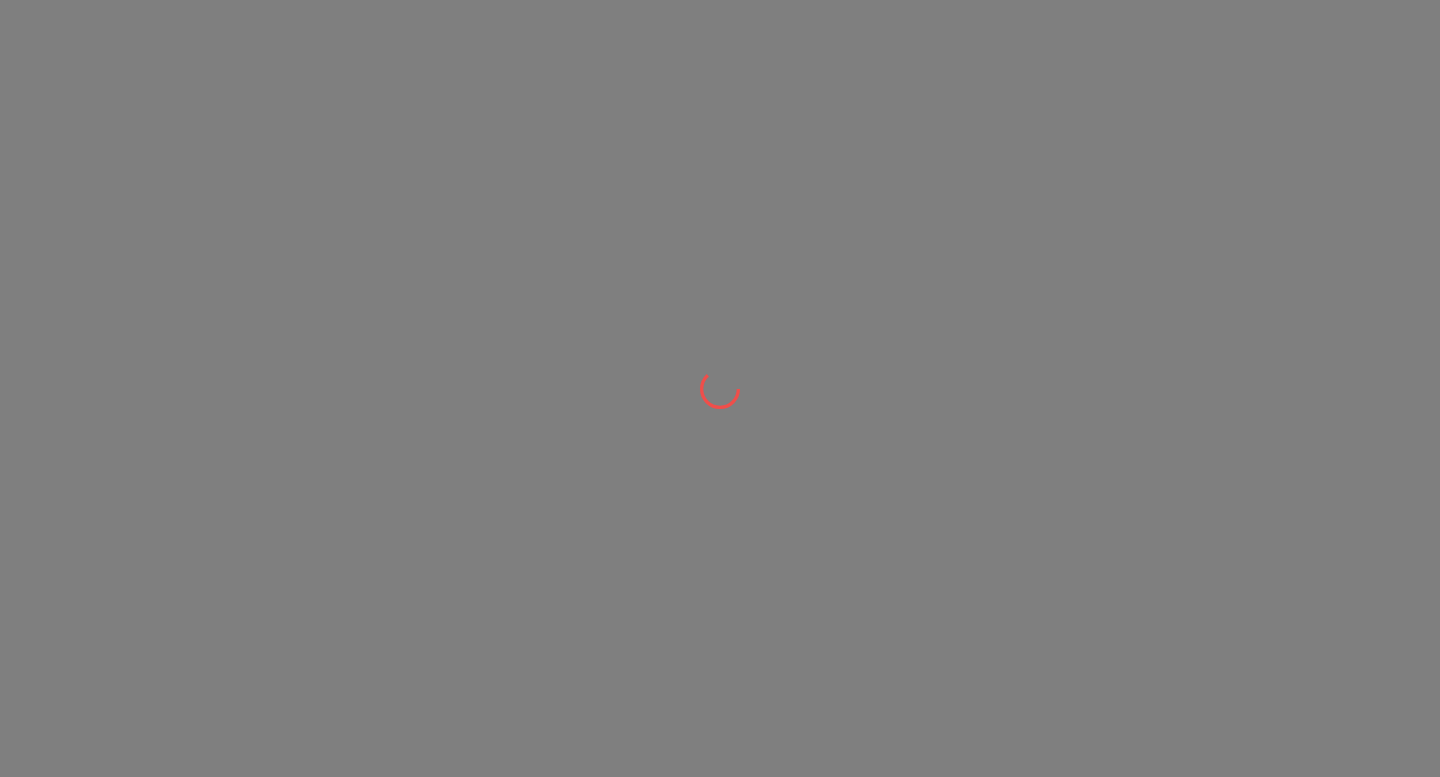 scroll, scrollTop: 0, scrollLeft: 0, axis: both 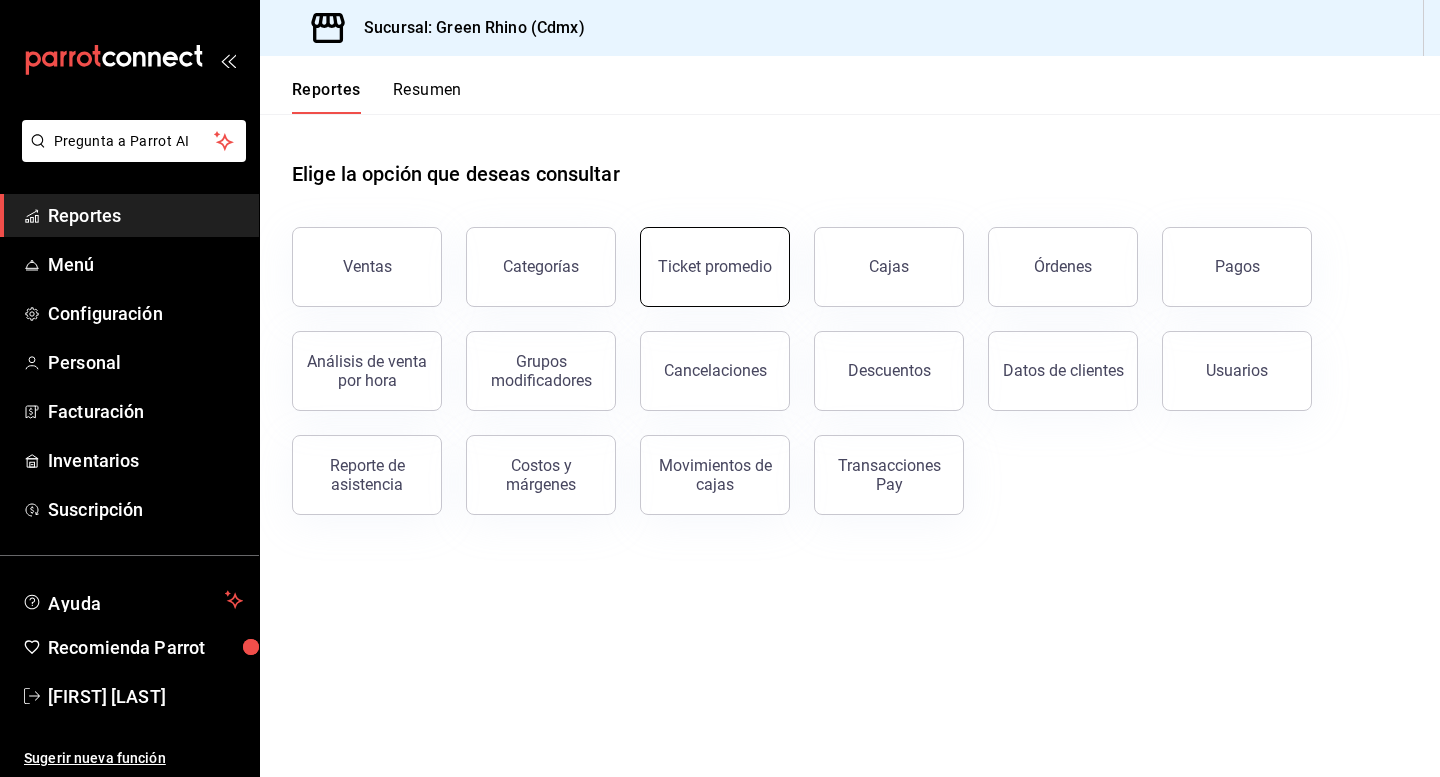 click on "Ticket promedio" at bounding box center [715, 266] 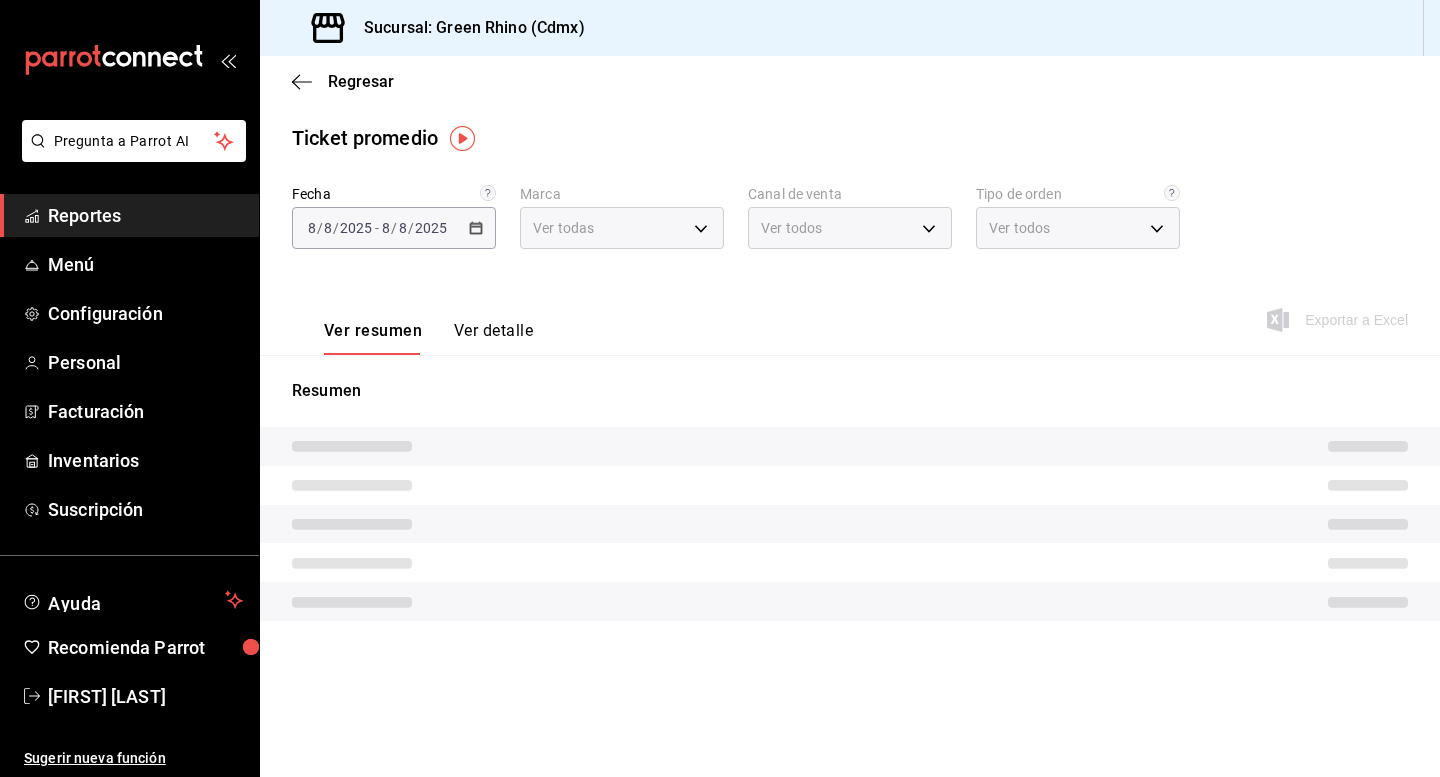 type on "a132321f-e3f1-4ec9-8484-95b8f08d7905" 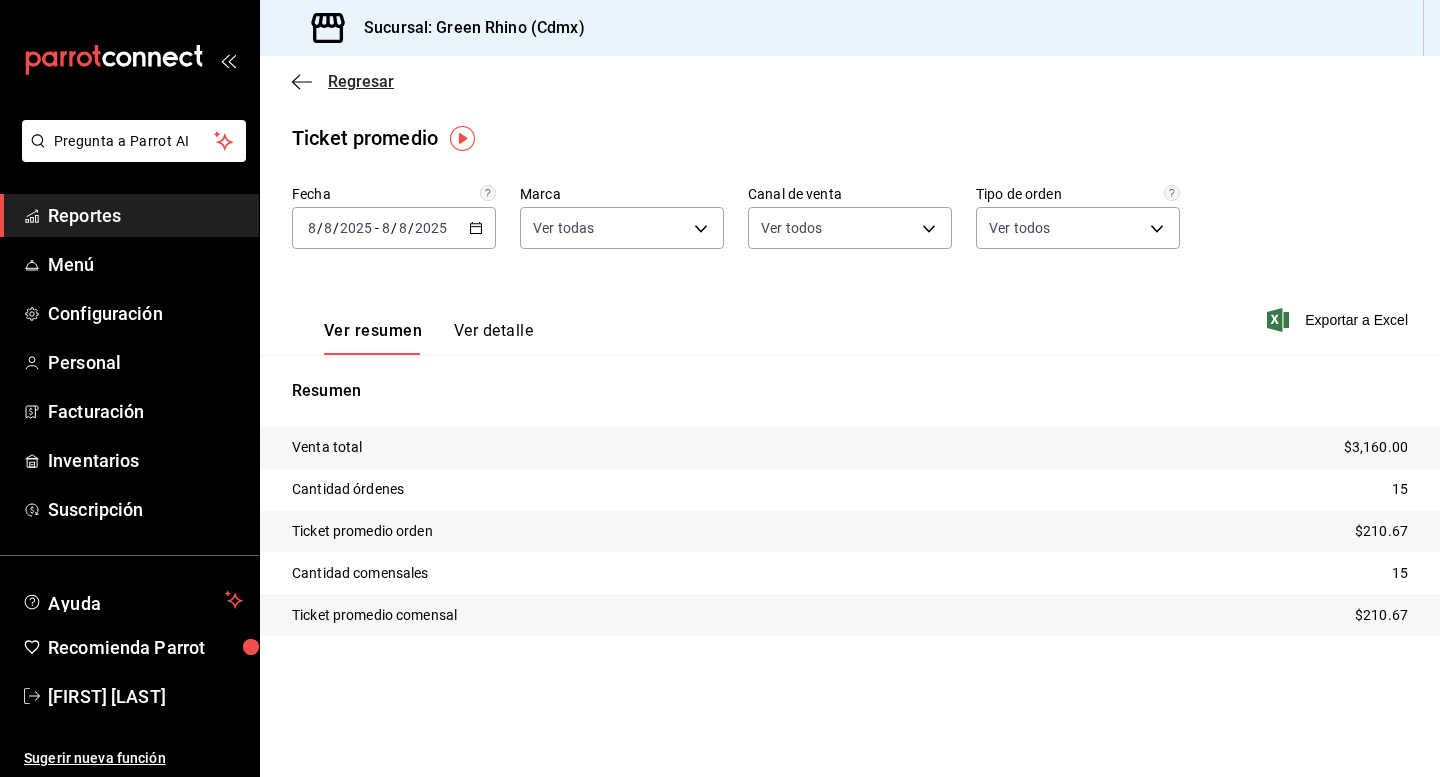 click on "Regresar" at bounding box center [361, 81] 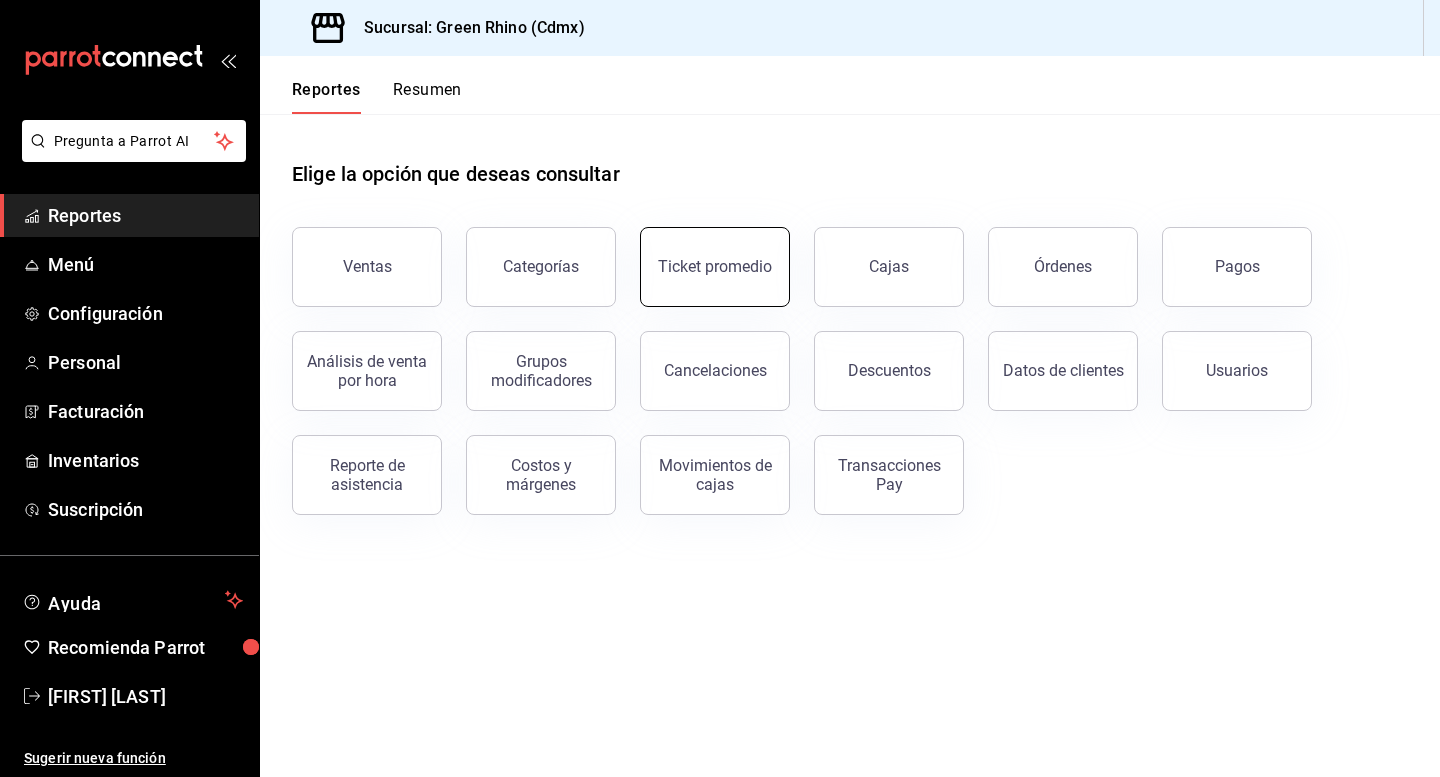 click on "Ticket promedio" at bounding box center (715, 267) 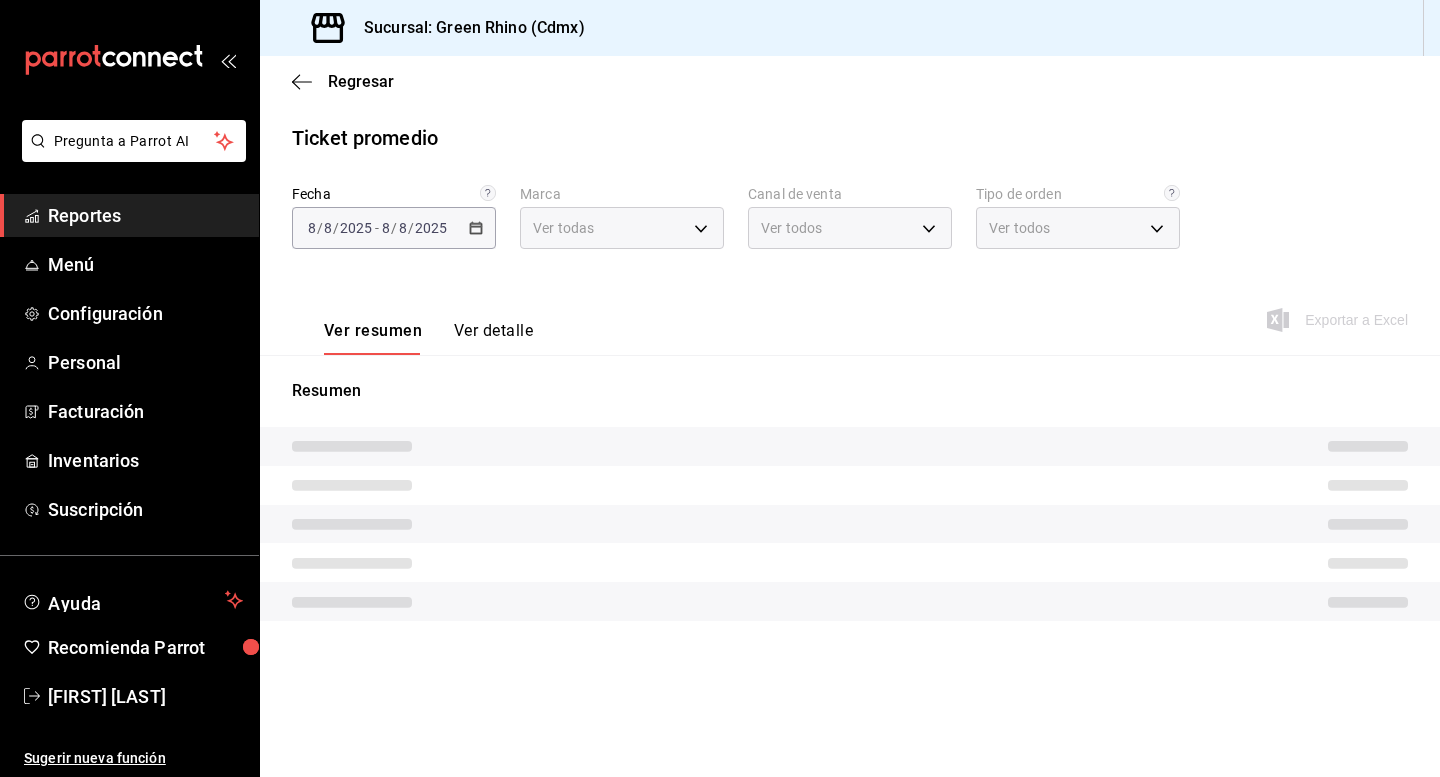 type on "a132321f-e3f1-4ec9-8484-95b8f08d7905" 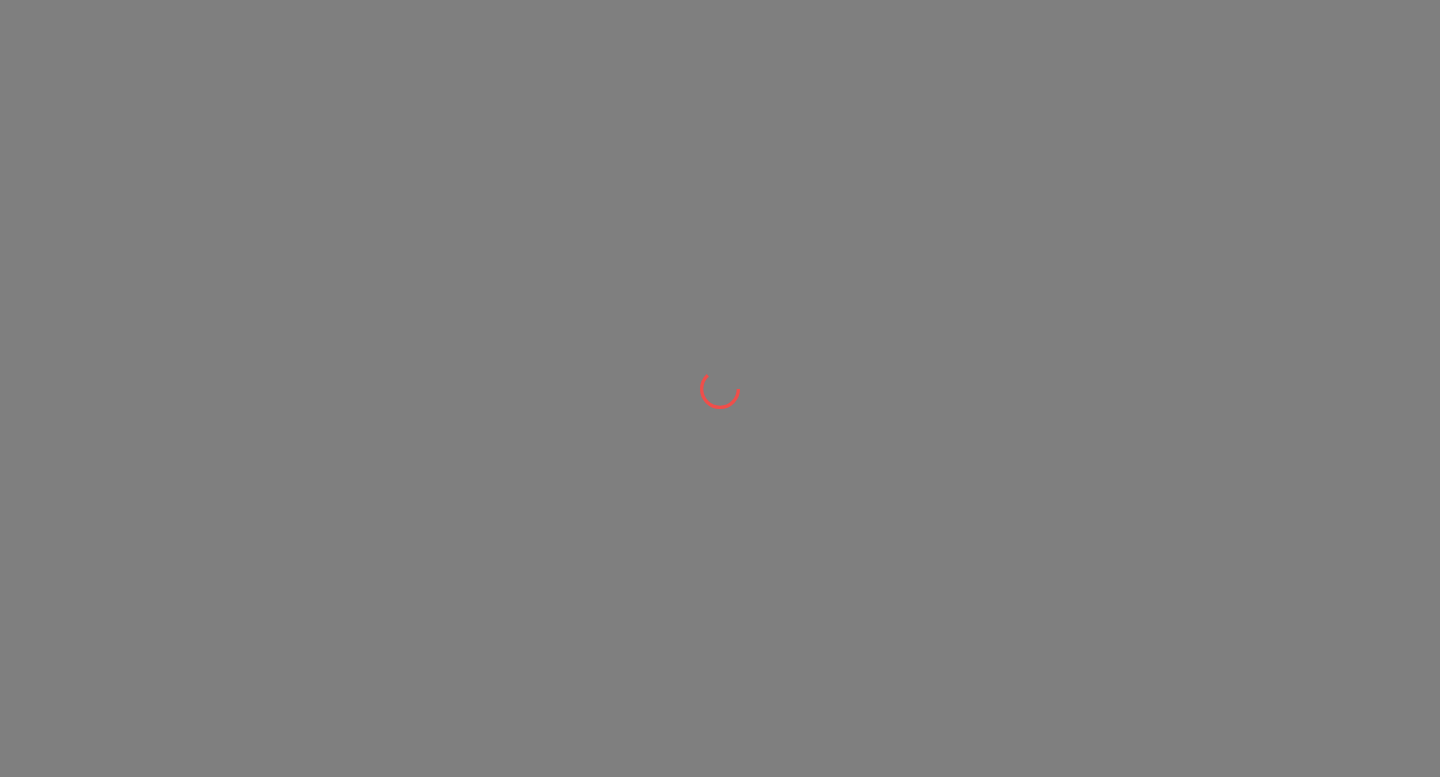 scroll, scrollTop: 0, scrollLeft: 0, axis: both 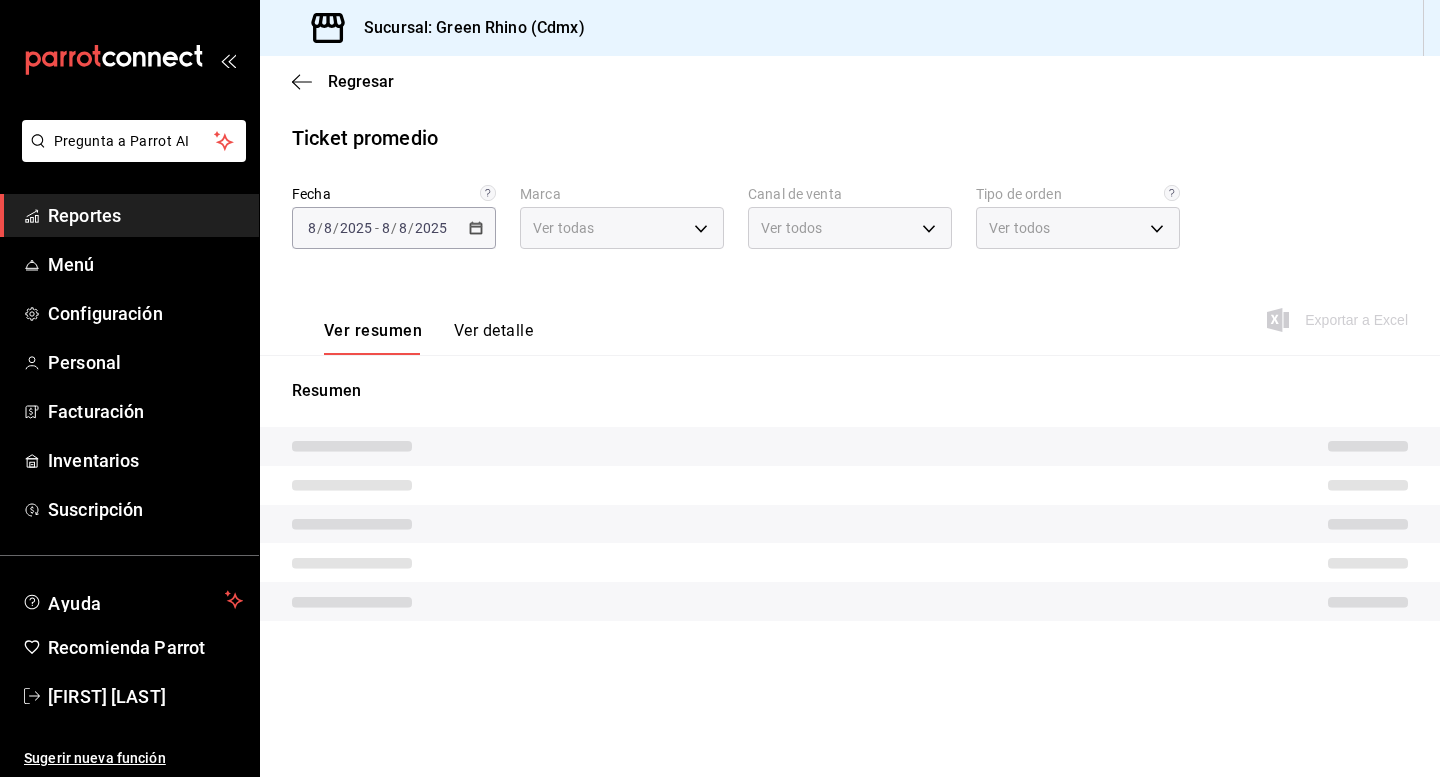 type on "a132321f-e3f1-4ec9-8484-95b8f08d7905" 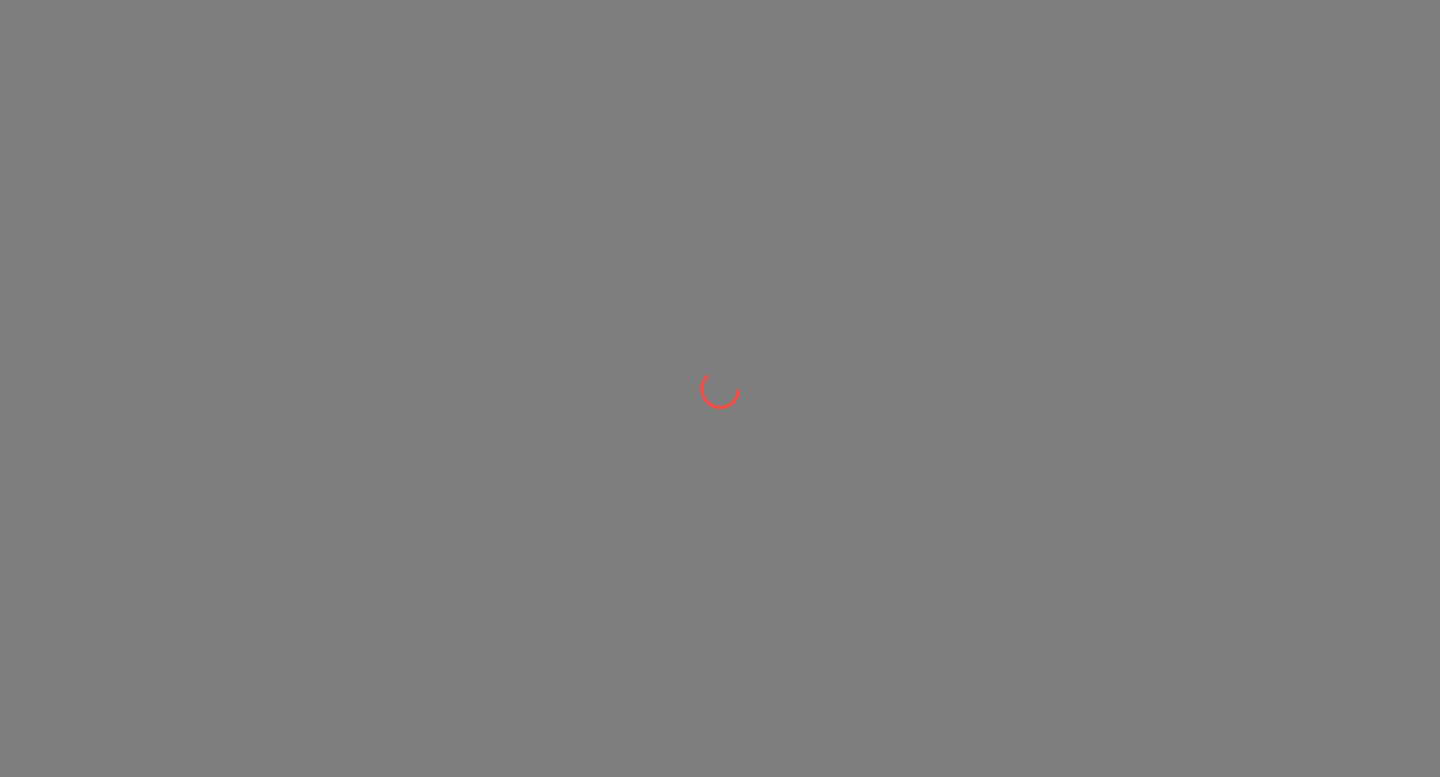 scroll, scrollTop: 0, scrollLeft: 0, axis: both 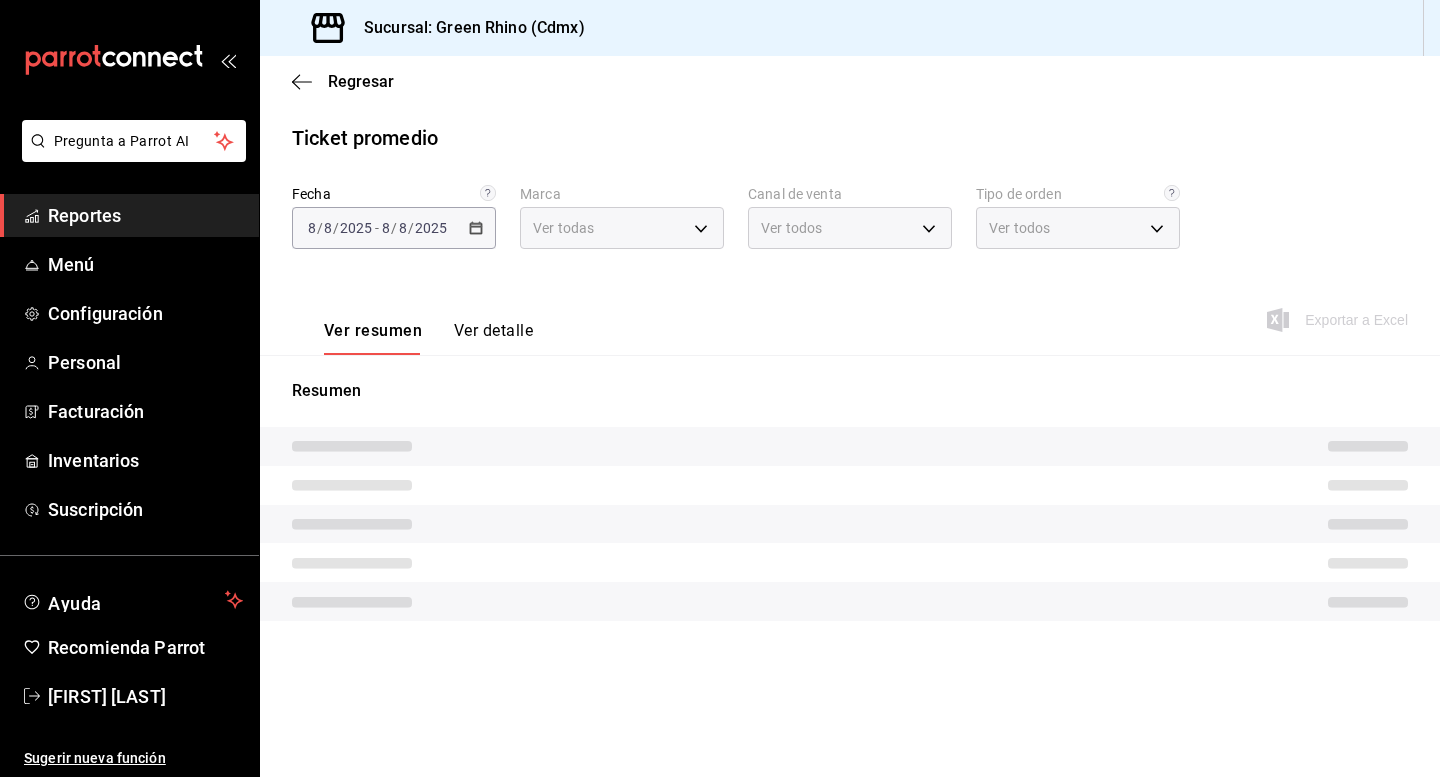 type on "a132321f-e3f1-4ec9-8484-95b8f08d7905" 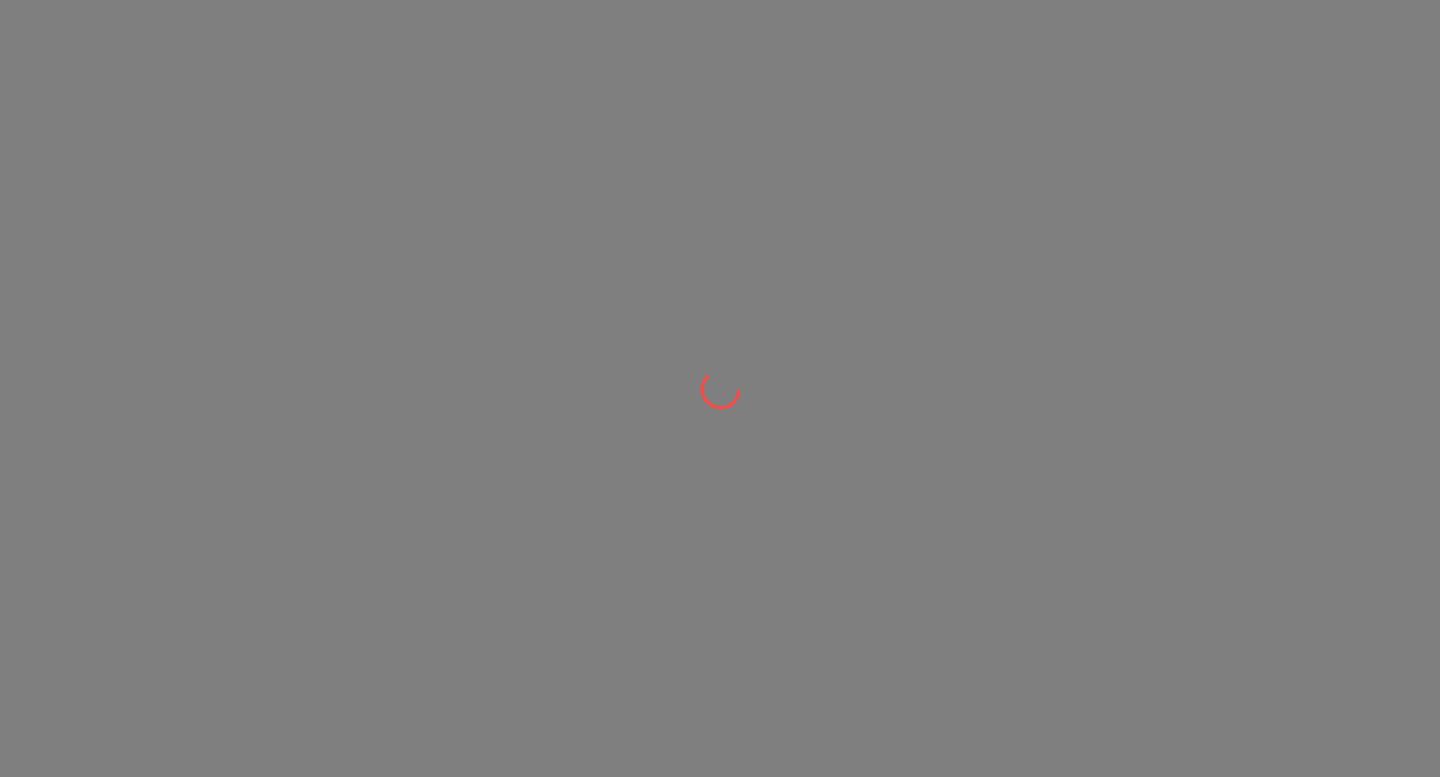 scroll, scrollTop: 0, scrollLeft: 0, axis: both 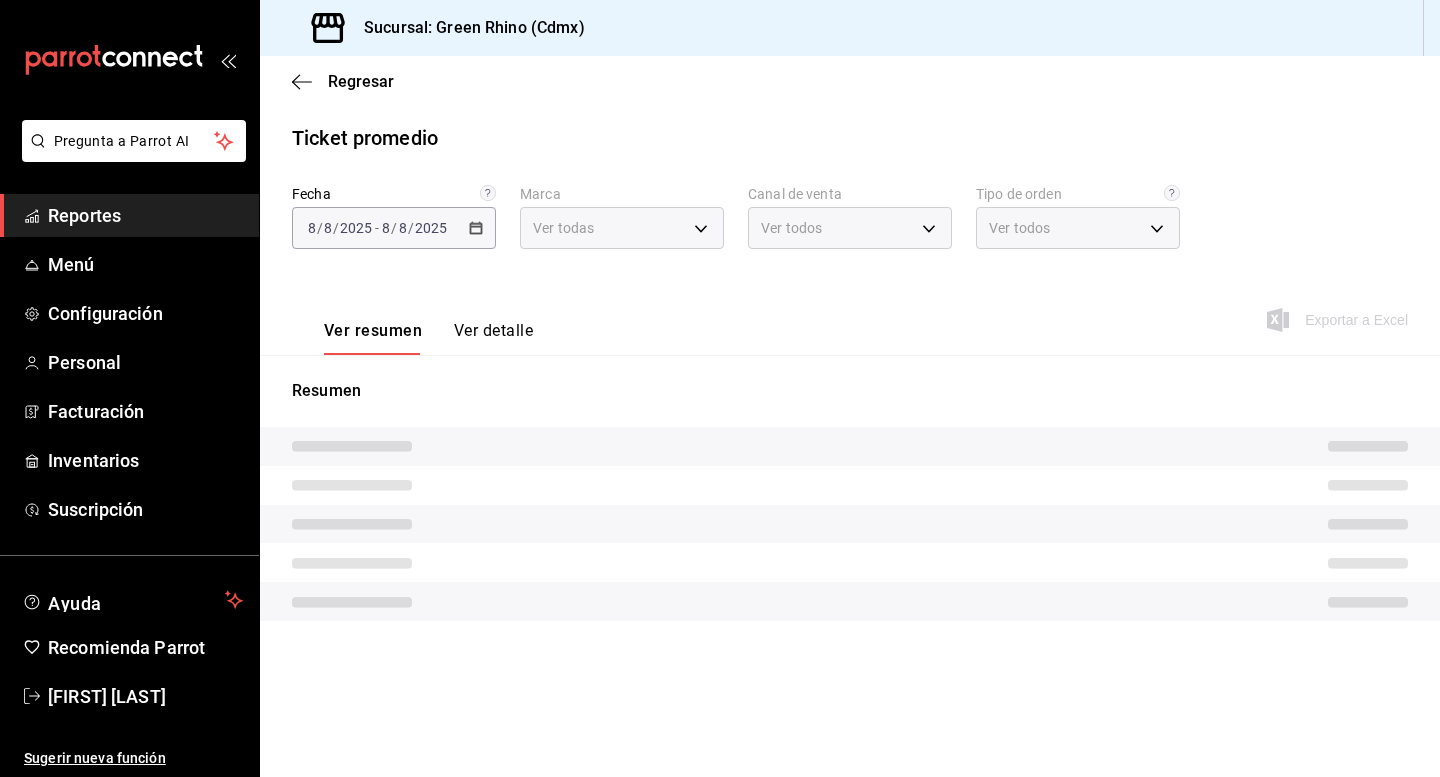 type on "a132321f-e3f1-4ec9-8484-95b8f08d7905" 